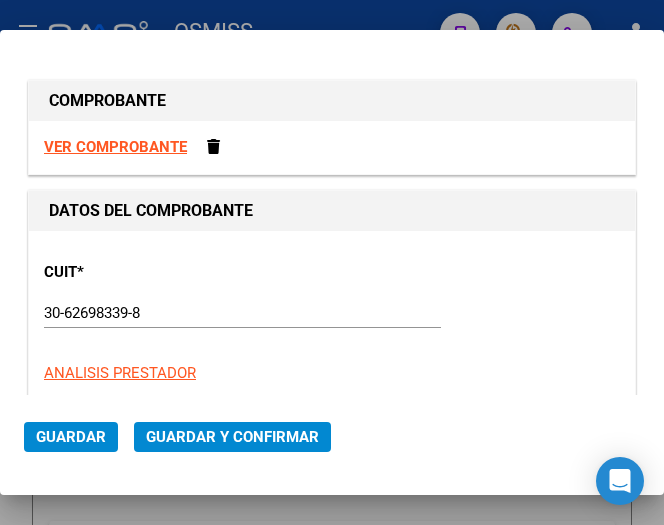 scroll, scrollTop: 0, scrollLeft: 0, axis: both 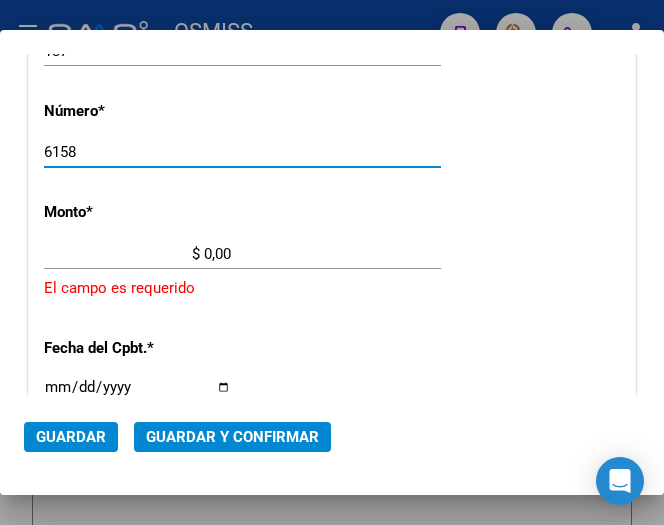 click on "$ 0,00" at bounding box center (137, 254) 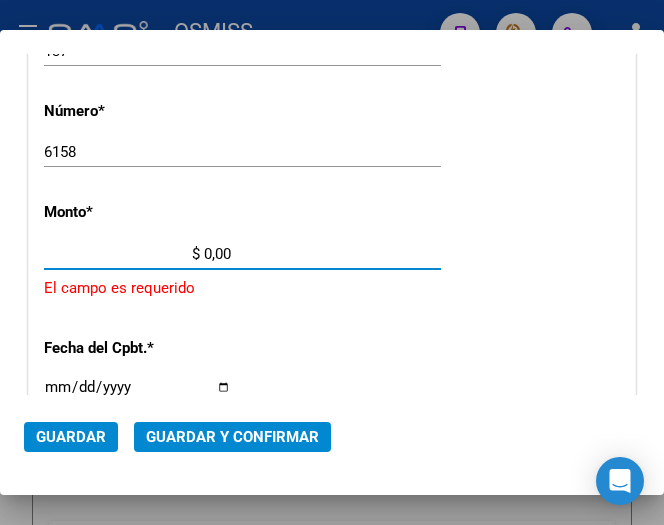 scroll, scrollTop: 682, scrollLeft: 0, axis: vertical 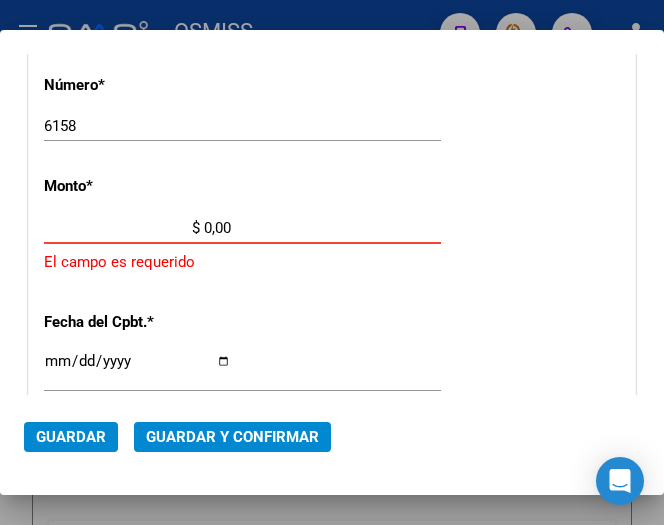 click on "$ 0,00" at bounding box center [137, 228] 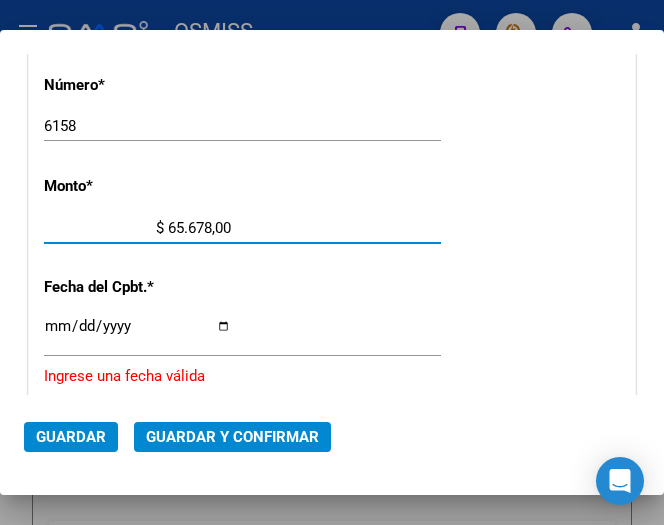type on "$ 656.780,00" 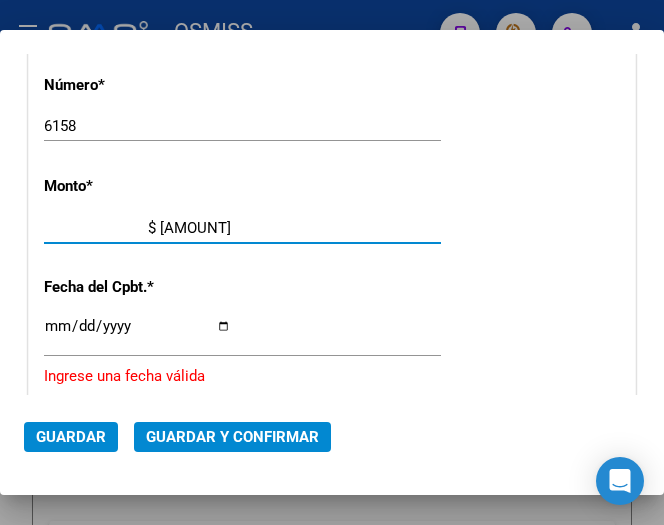 click on "Ingresar la fecha" at bounding box center [137, 334] 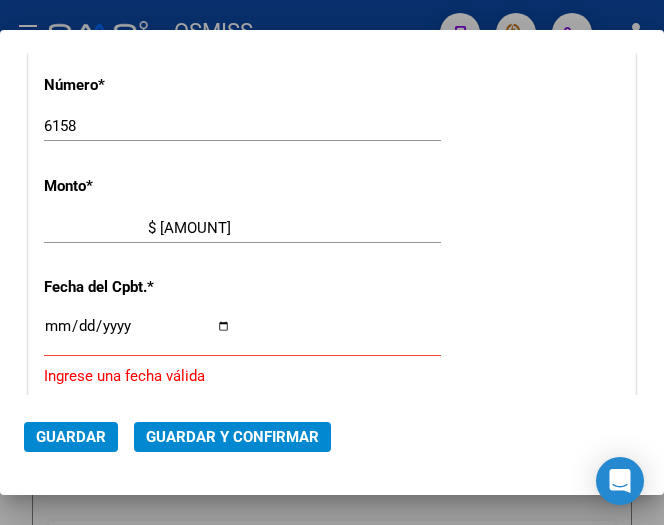 click on "Ingresar la fecha" at bounding box center [137, 334] 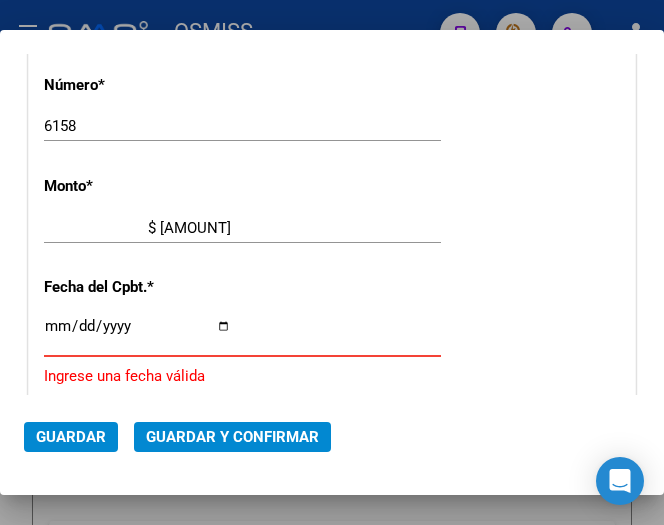 click on "Ingresar la fecha" at bounding box center [137, 334] 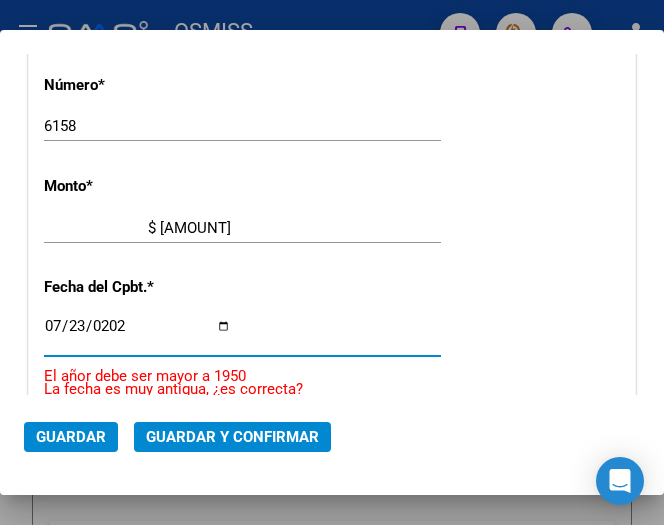 type on "2025-07-23" 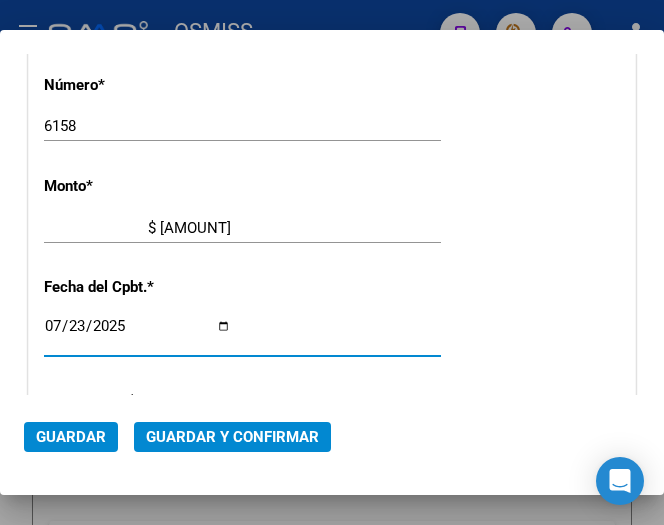 scroll, scrollTop: 782, scrollLeft: 0, axis: vertical 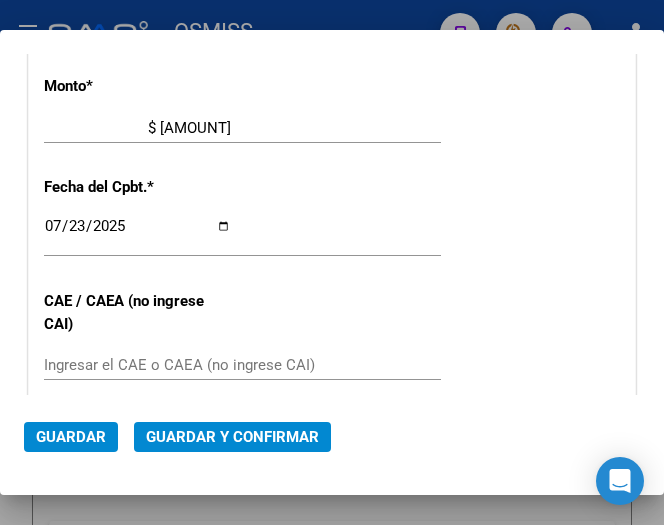 click on "Ingresar el CAE o CAEA (no ingrese CAI)" 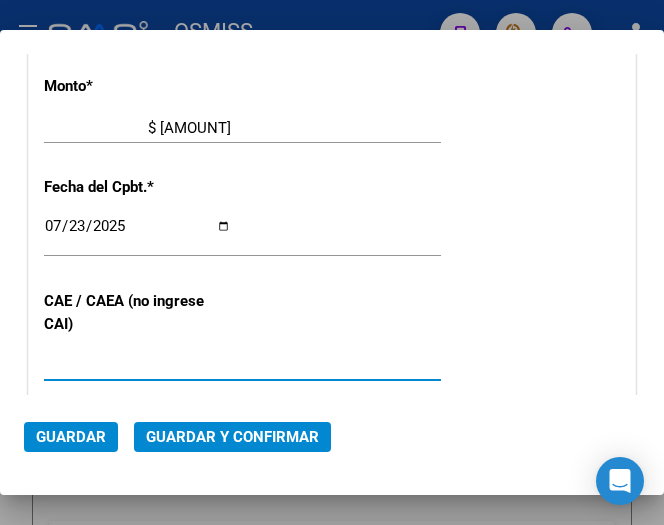 type on "75308477918748" 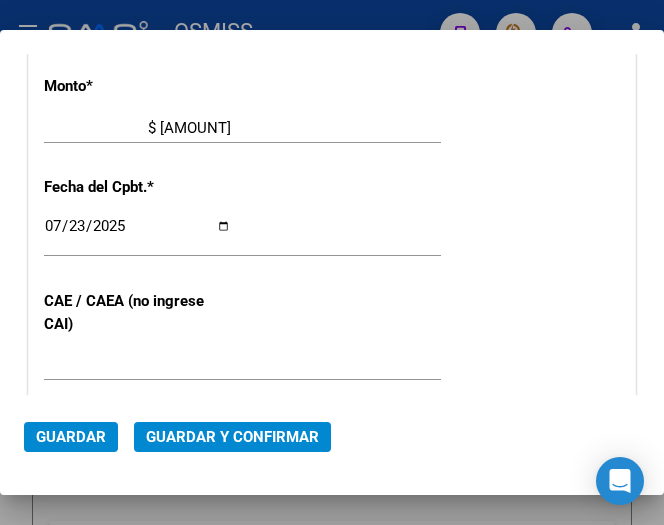 click on "$ 656.780,00 Ingresar el monto" 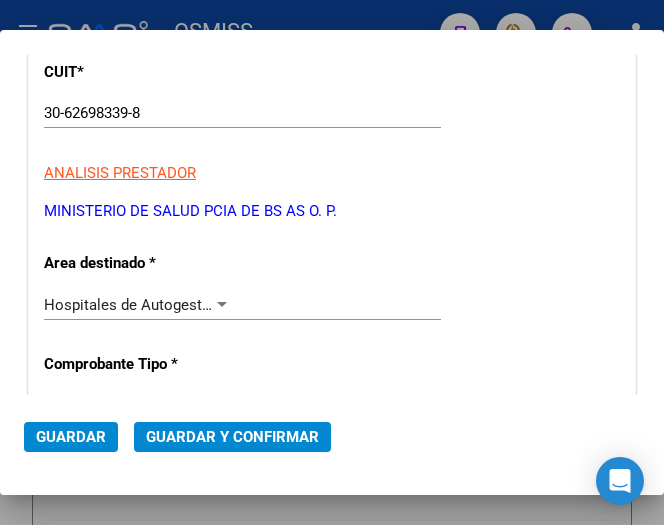 scroll, scrollTop: 400, scrollLeft: 0, axis: vertical 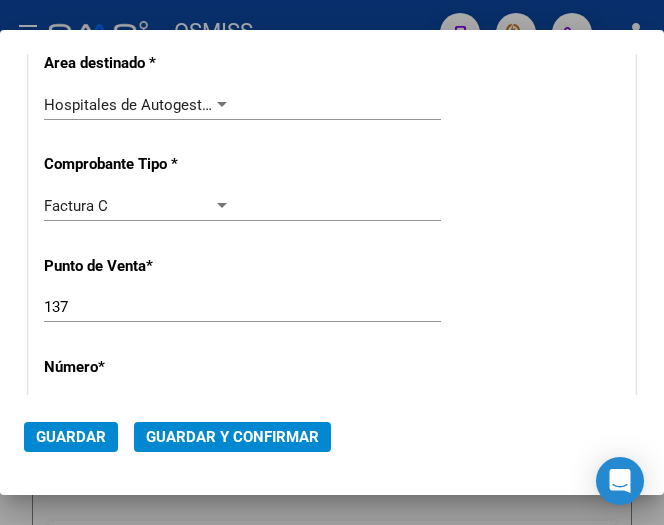 click on "CUIT  *   30-62698339-8 Ingresar CUIT  ANALISIS PRESTADOR  MINISTERIO DE SALUD PCIA DE BS AS O. P.  ARCA Padrón  Area destinado * Hospitales de Autogestión - Afiliaciones Seleccionar Area  Comprobante Tipo * Factura C Seleccionar Tipo Punto de Venta  *   137 Ingresar el Nro.  Número  *   6158 Ingresar el Nro.  Monto  *   $ 656.780,00 Ingresar el monto  Fecha del Cpbt.  *   2025-07-23 Ingresar la fecha  CAE / CAEA (no ingrese CAI)    75308477918748 Ingresar el CAE o CAEA (no ingrese CAI)  Fecha Recibido  *   2025-08-05 Ingresar la fecha  Fecha de Vencimiento    Ingresar la fecha  Ref. Externa    Ingresar la ref.  N° Liquidación    Ingresar el N° Liquidación" at bounding box center [332, 551] 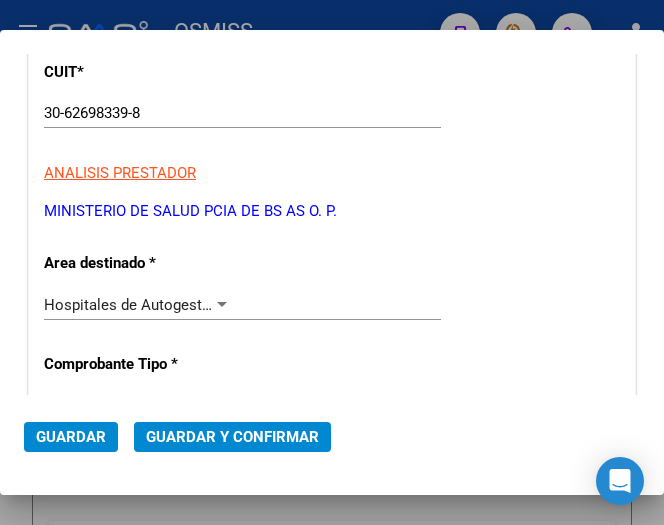 click at bounding box center [222, 305] 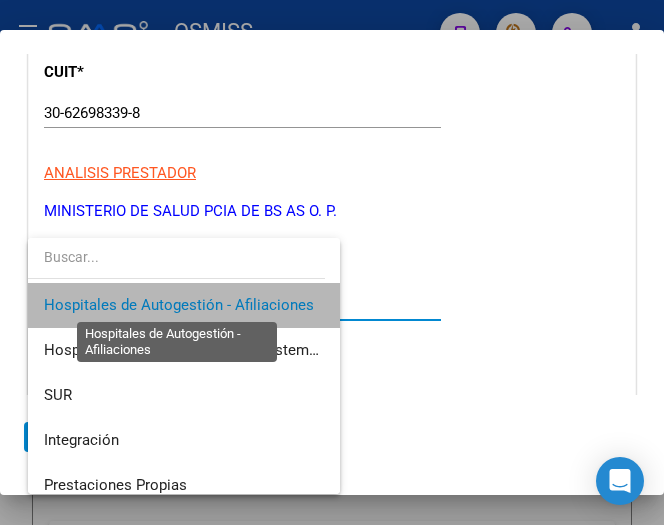 click on "Hospitales de Autogestión - Afiliaciones" at bounding box center [179, 305] 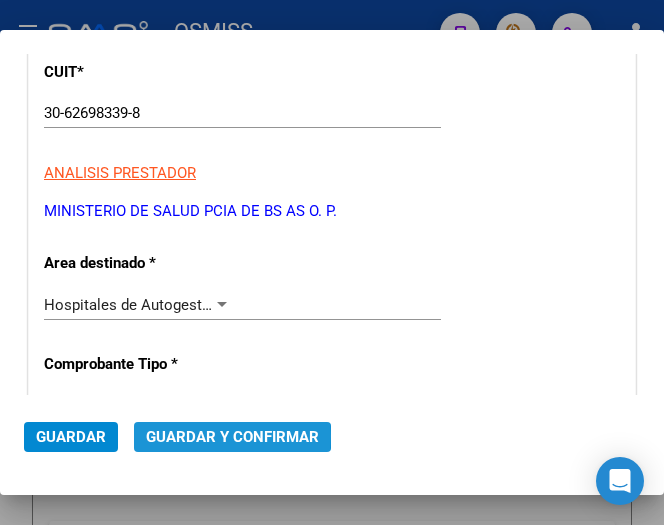 click on "Guardar y Confirmar" 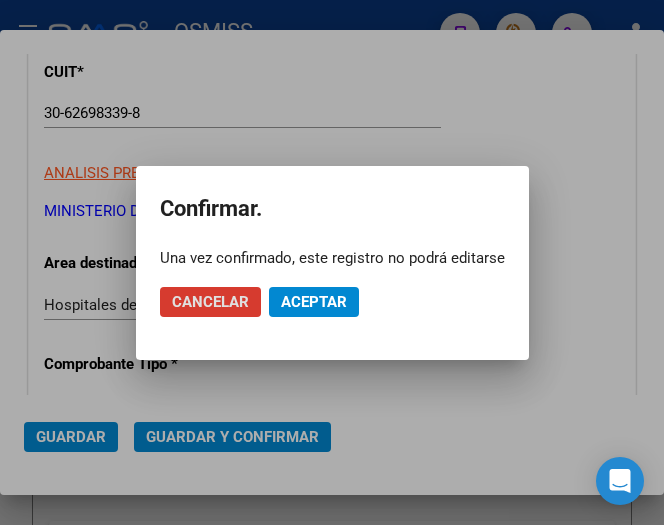 click on "Aceptar" 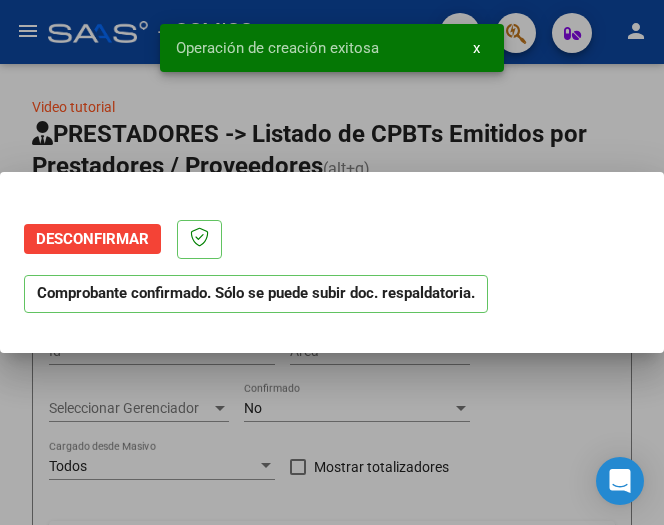 scroll, scrollTop: 0, scrollLeft: 0, axis: both 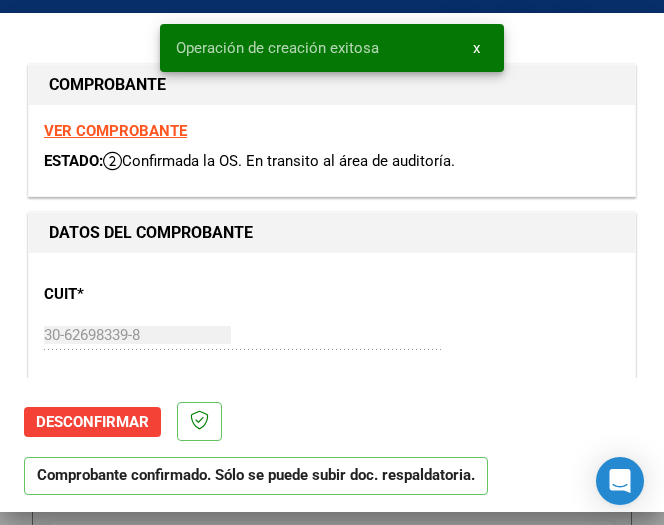 type on "2025-08-22" 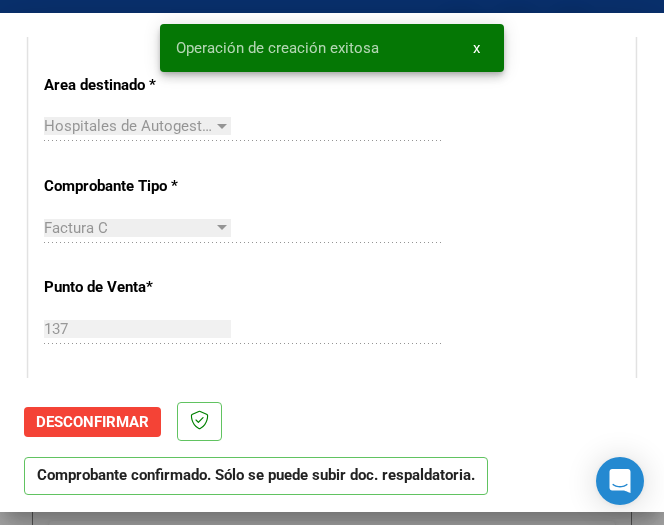 scroll, scrollTop: 600, scrollLeft: 0, axis: vertical 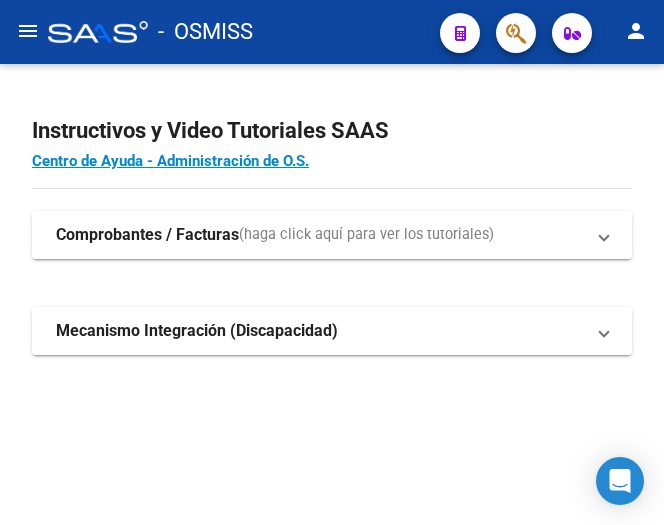 click on "menu" 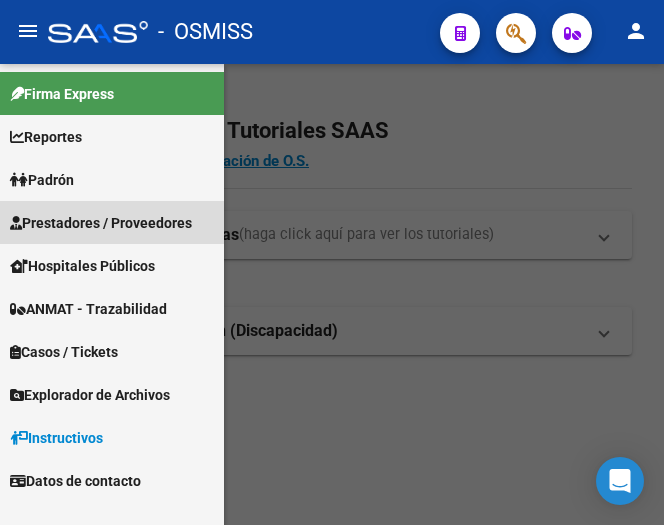 click on "Prestadores / Proveedores" at bounding box center (101, 223) 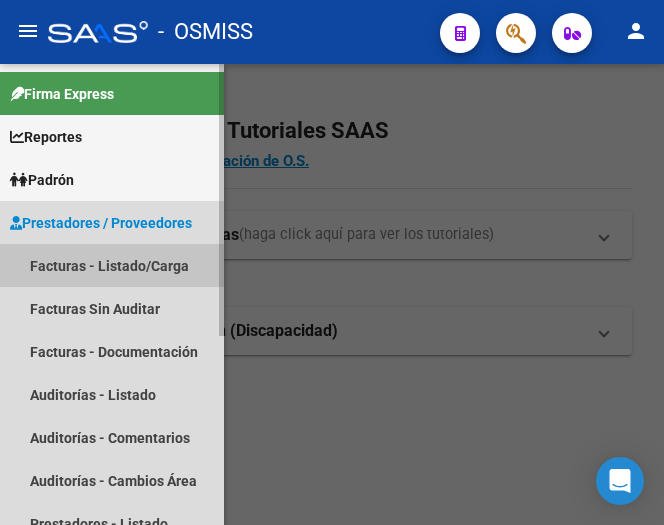 click on "Facturas - Listado/Carga" at bounding box center [112, 265] 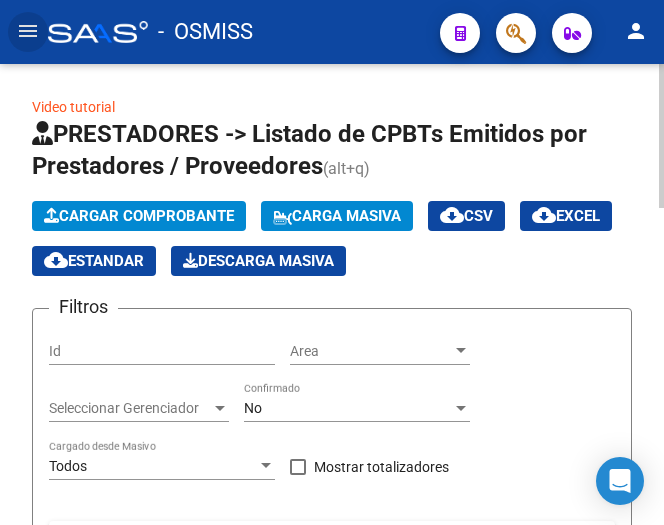 click on "Cargar Comprobante" 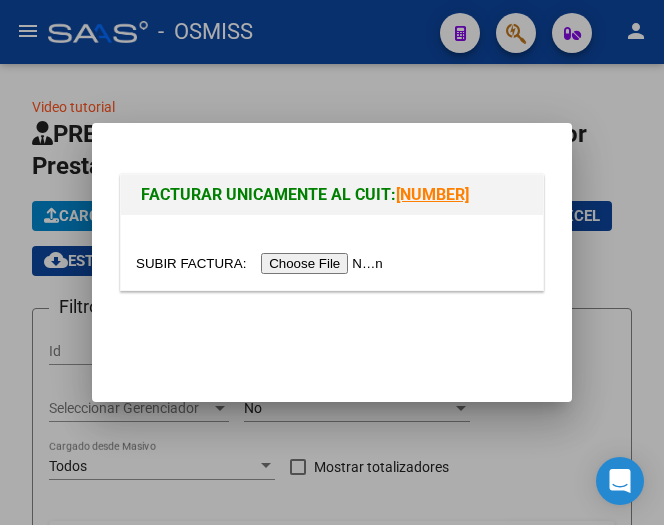 click at bounding box center [262, 263] 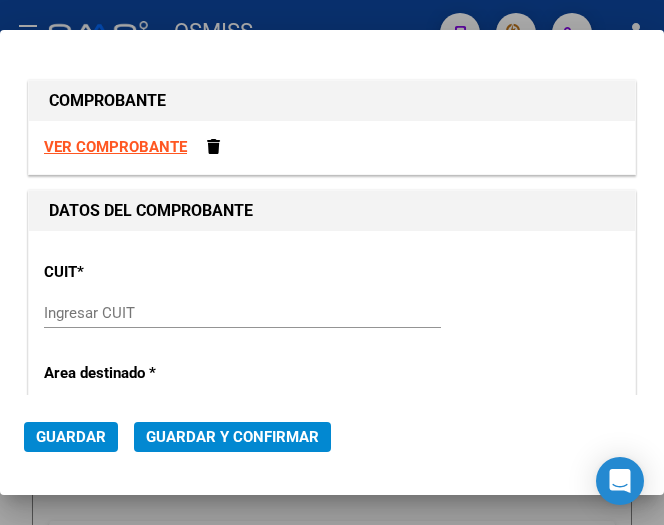 click on "Ingresar CUIT" at bounding box center (137, 313) 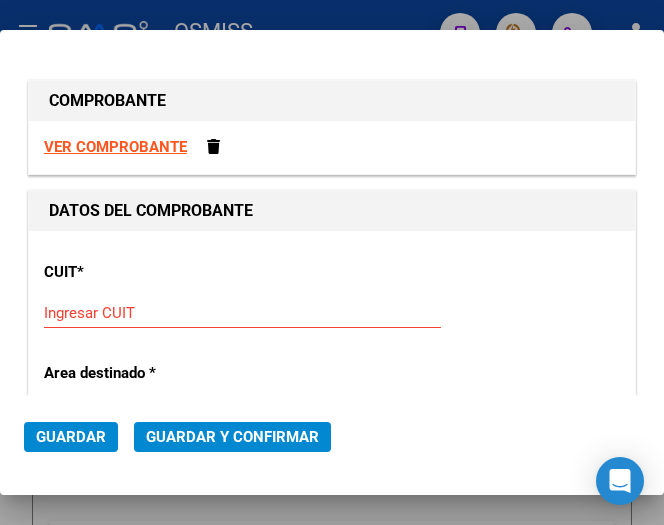 click on "Ingresar CUIT" at bounding box center (242, 313) 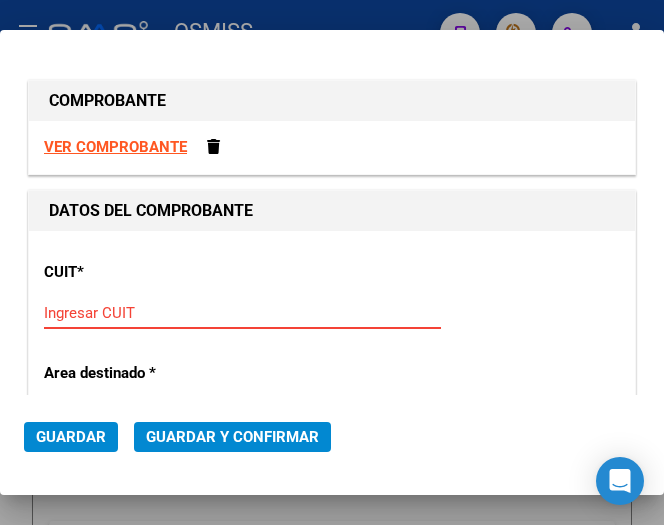 type on "6" 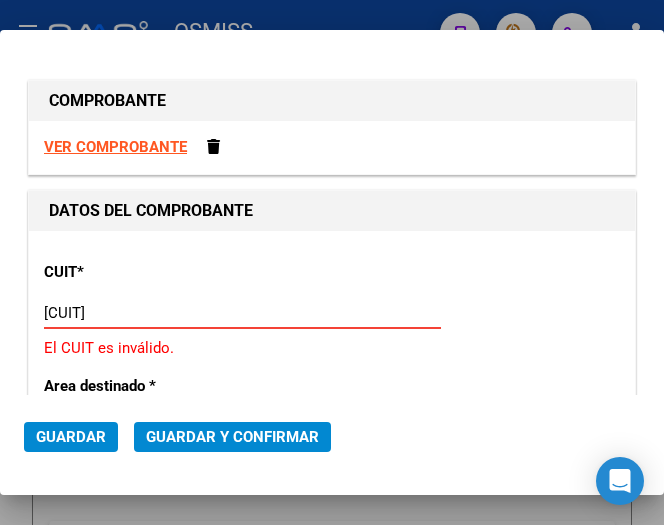 type on "30-62698339-8" 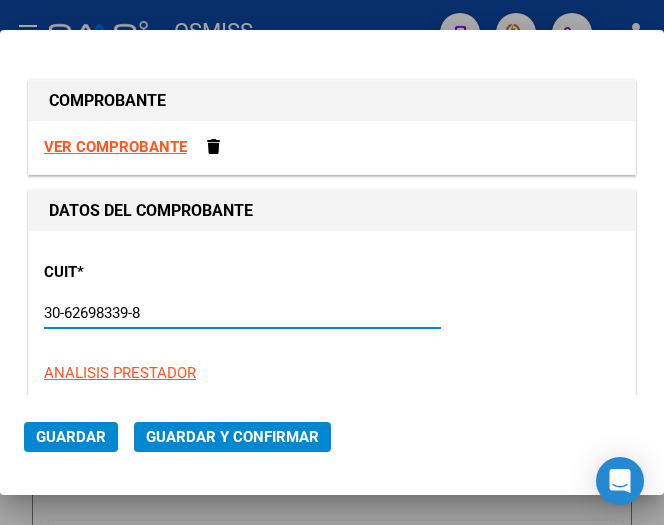 type on "137" 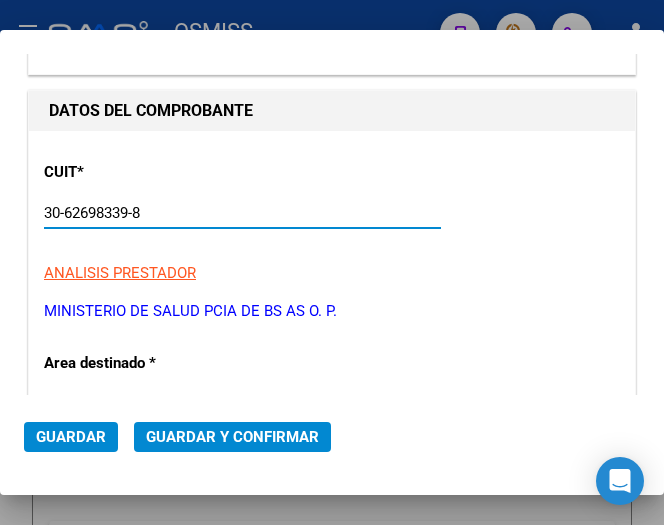 scroll, scrollTop: 200, scrollLeft: 0, axis: vertical 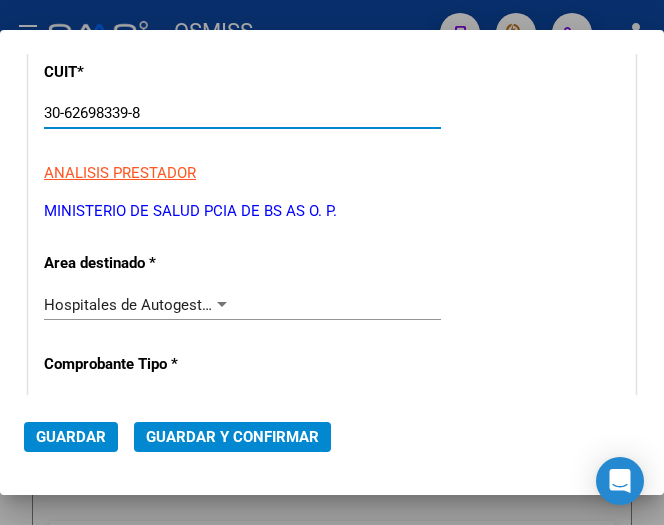 type on "30-62698339-8" 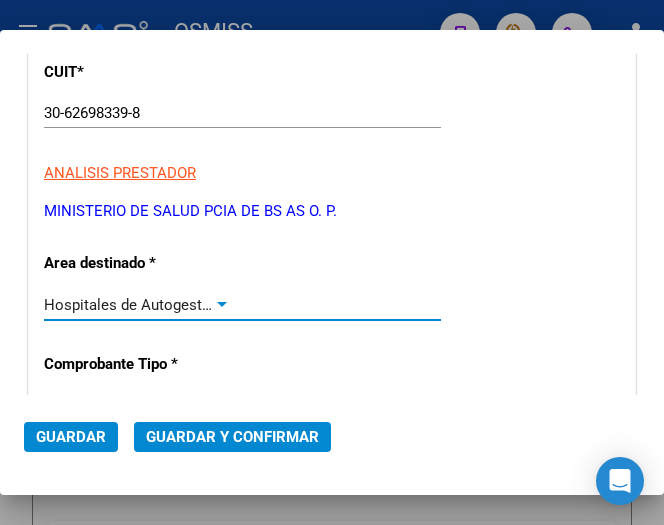 click at bounding box center (222, 304) 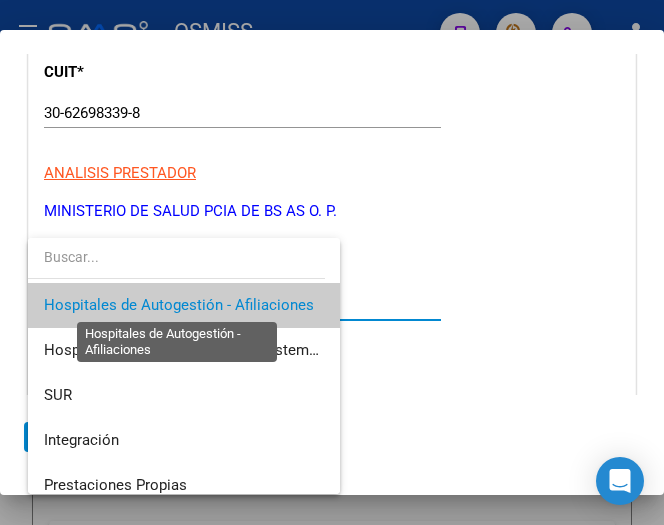 click on "Hospitales de Autogestión - Afiliaciones" at bounding box center [179, 305] 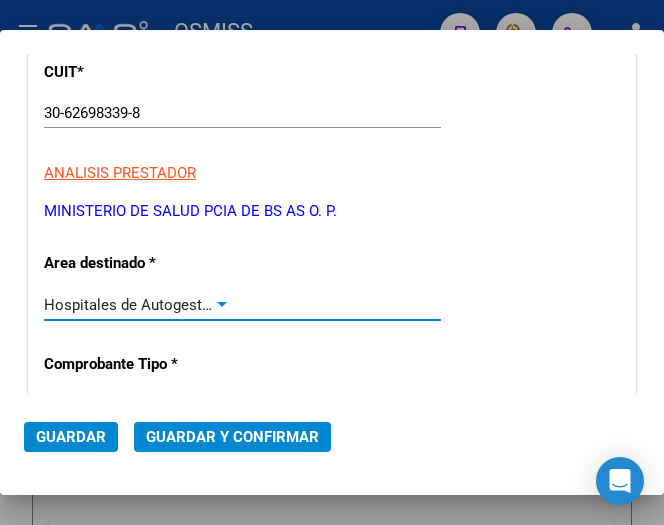 click at bounding box center (222, 305) 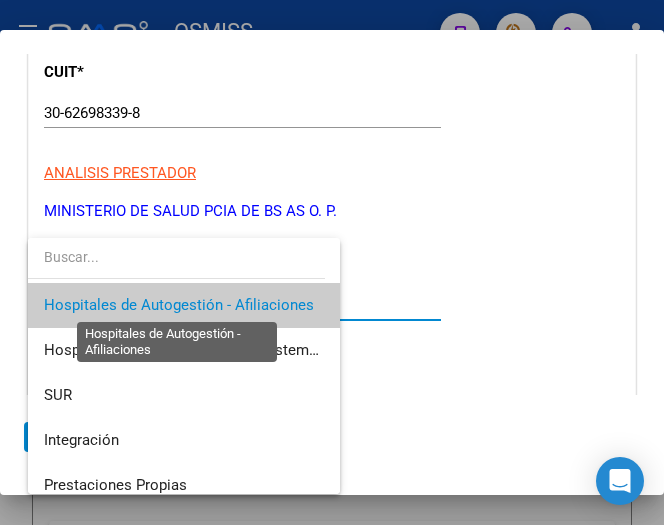 click on "Hospitales de Autogestión - Afiliaciones" at bounding box center (179, 305) 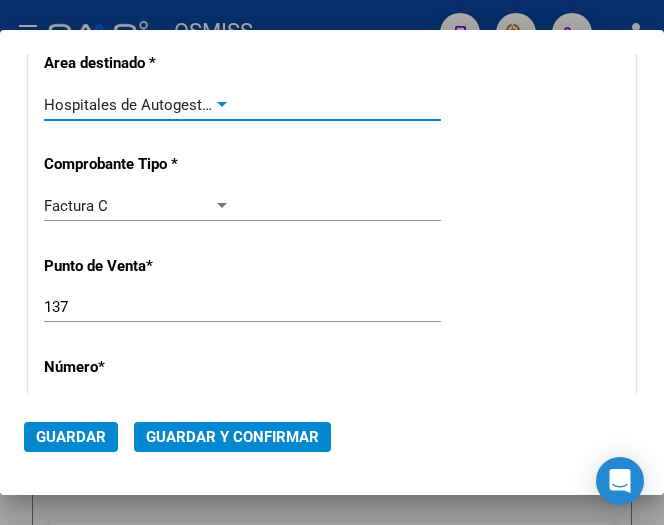 scroll, scrollTop: 500, scrollLeft: 0, axis: vertical 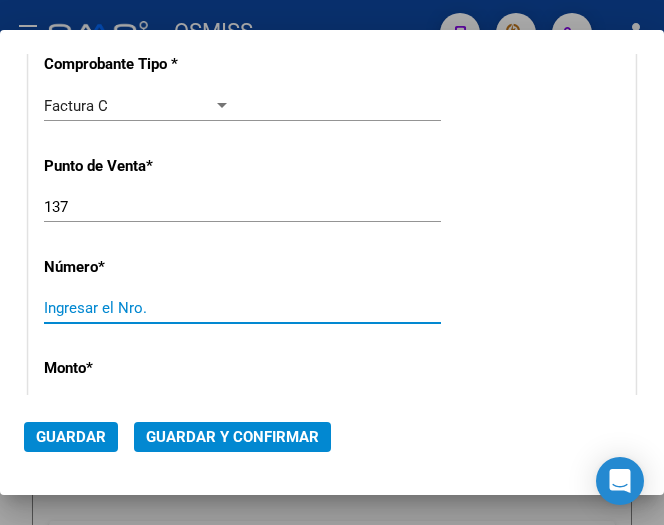 click on "Ingresar el Nro." at bounding box center [137, 308] 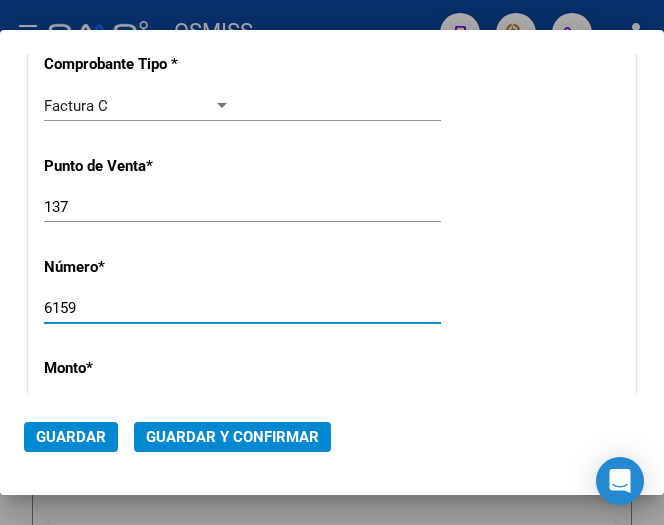 type on "6159" 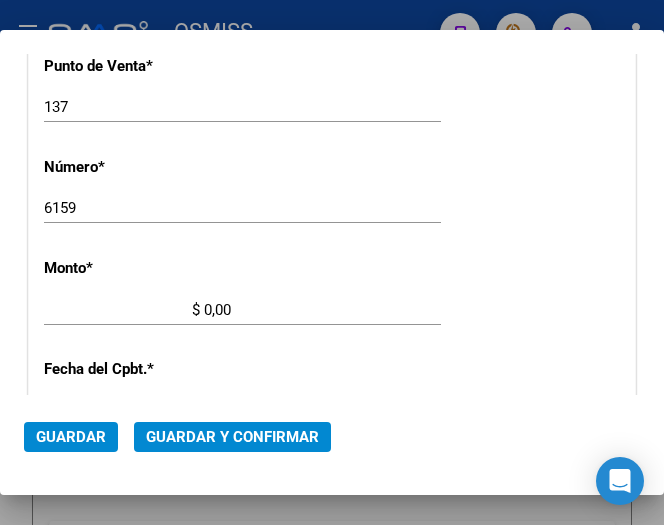 scroll, scrollTop: 676, scrollLeft: 0, axis: vertical 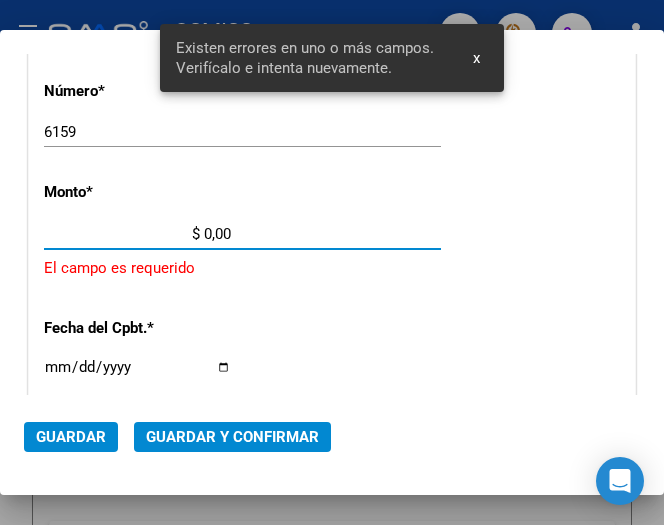 click on "$ 0,00" at bounding box center (137, 234) 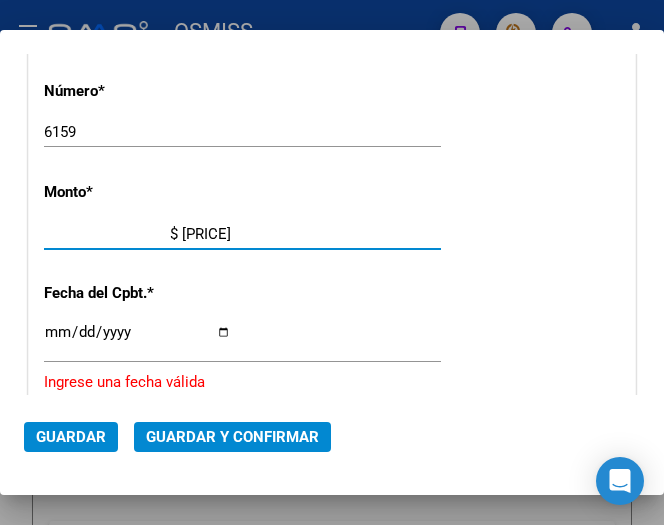 type on "$ 224.778,00" 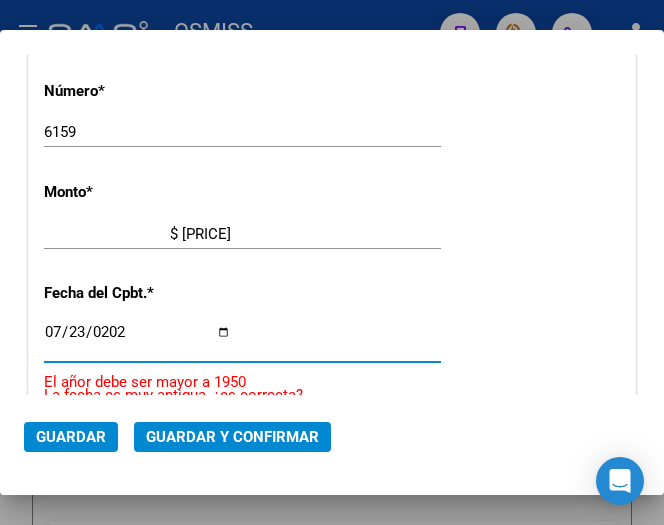 type on "2025-07-23" 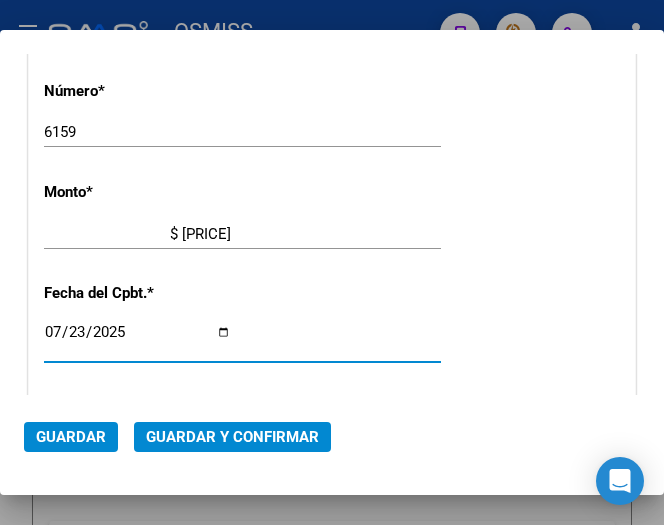 scroll, scrollTop: 876, scrollLeft: 0, axis: vertical 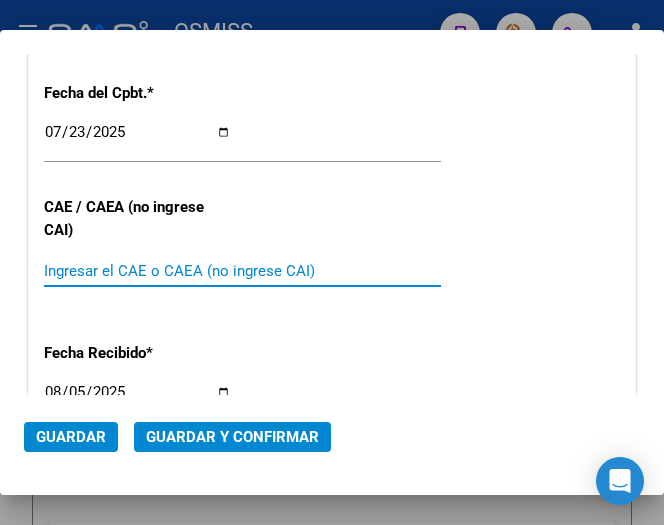 click on "Ingresar el CAE o CAEA (no ingrese CAI)" at bounding box center (137, 271) 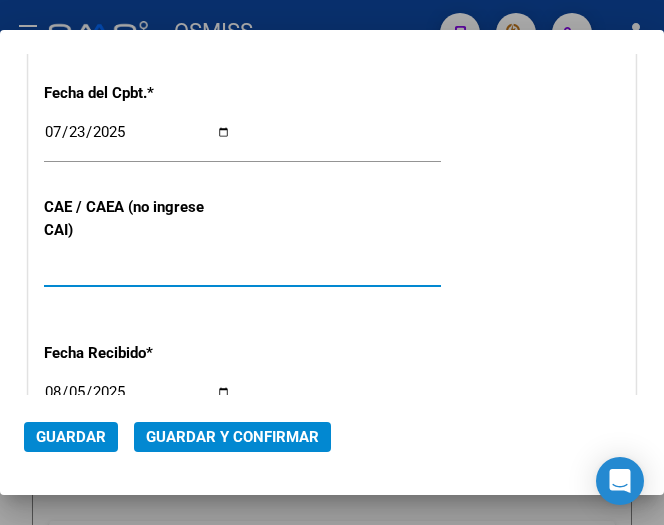scroll, scrollTop: 676, scrollLeft: 0, axis: vertical 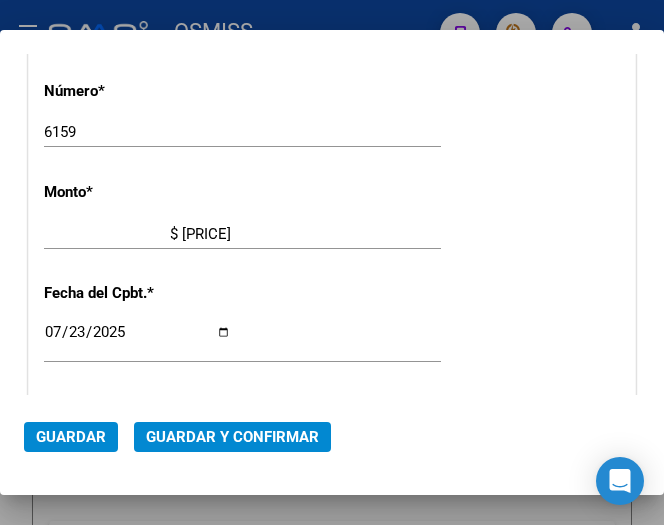 type on "75308478170206" 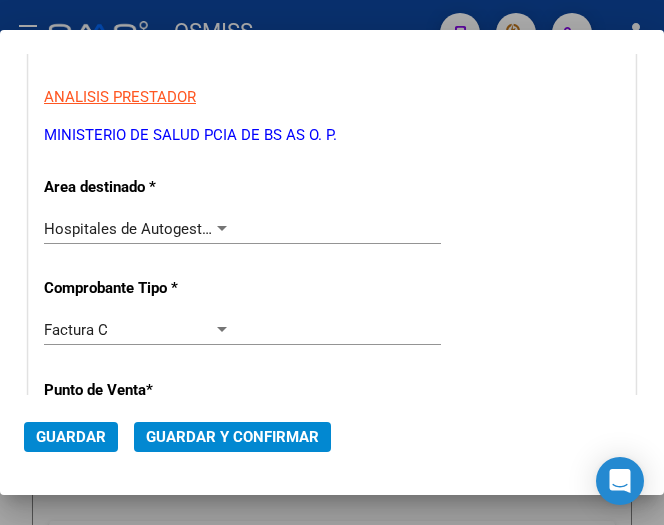 scroll, scrollTop: 176, scrollLeft: 0, axis: vertical 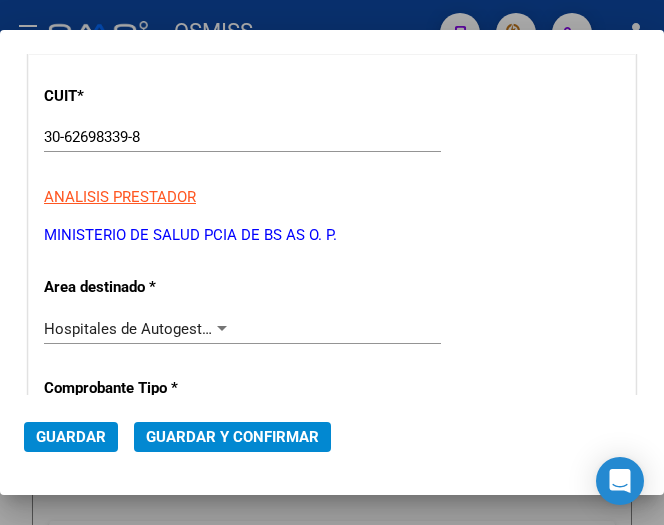 click at bounding box center (222, 329) 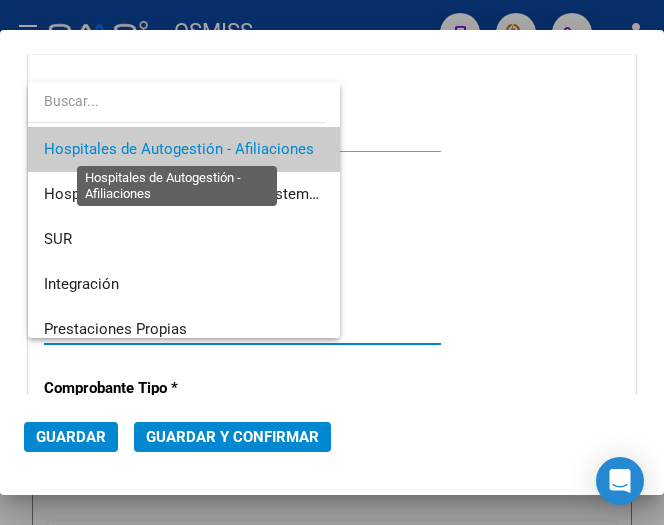 click on "Hospitales de Autogestión - Afiliaciones" at bounding box center [179, 149] 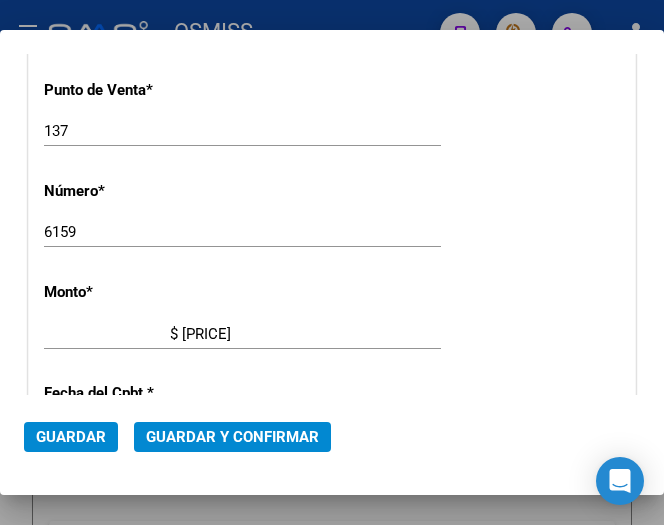 scroll, scrollTop: 776, scrollLeft: 0, axis: vertical 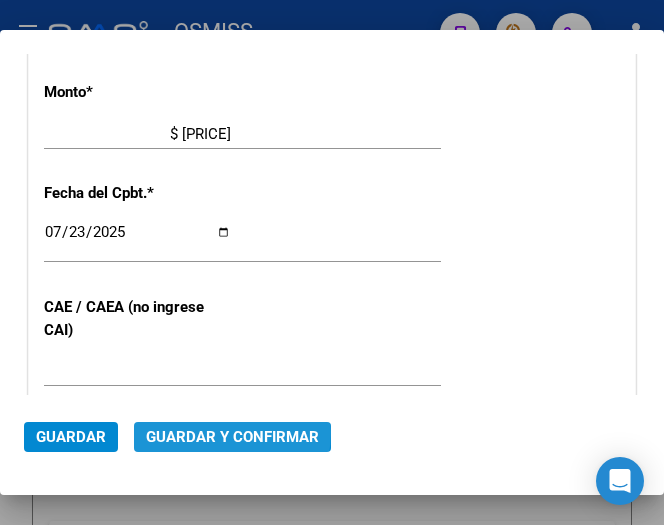 click on "Guardar y Confirmar" 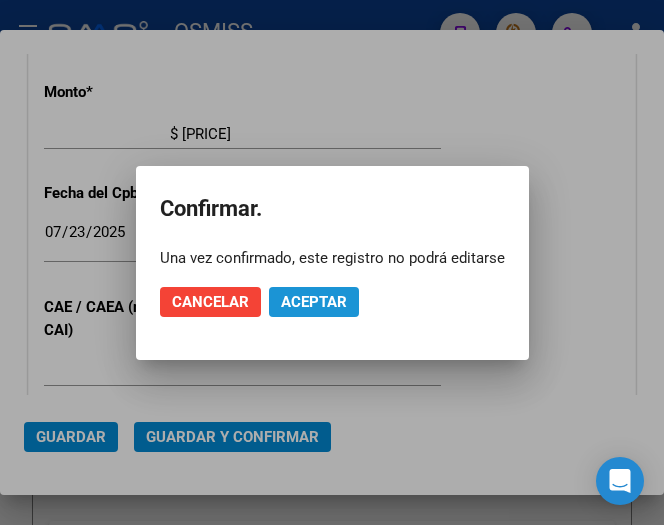 click on "Aceptar" 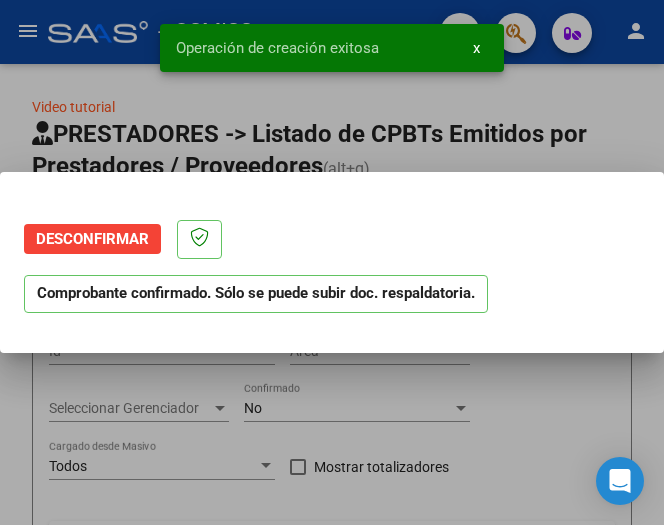 scroll, scrollTop: 0, scrollLeft: 0, axis: both 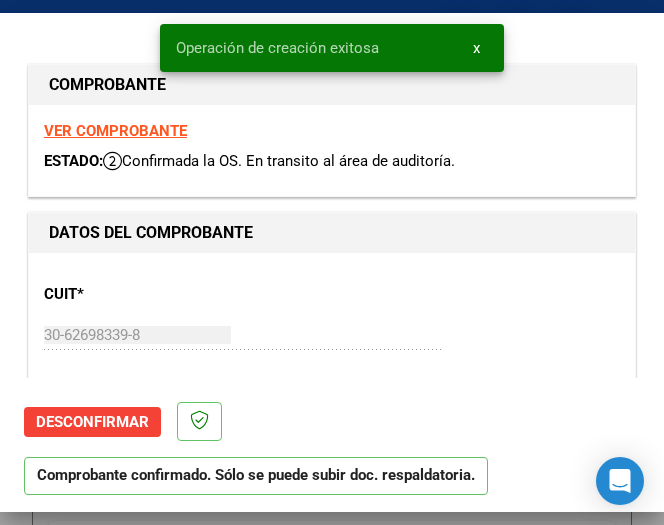 type on "2025-08-22" 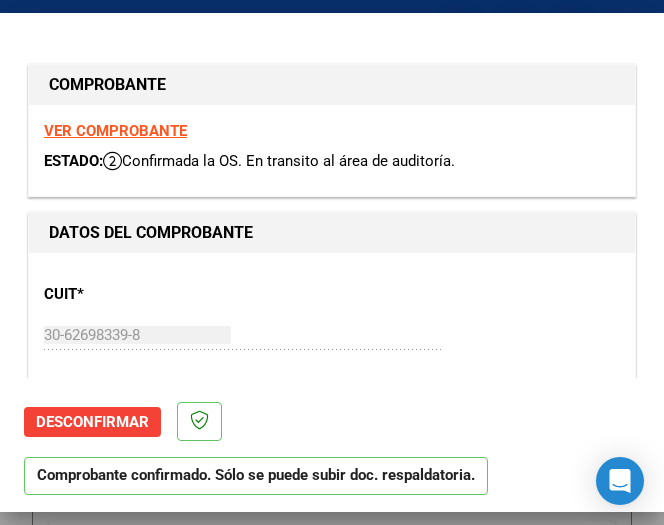scroll, scrollTop: 200, scrollLeft: 0, axis: vertical 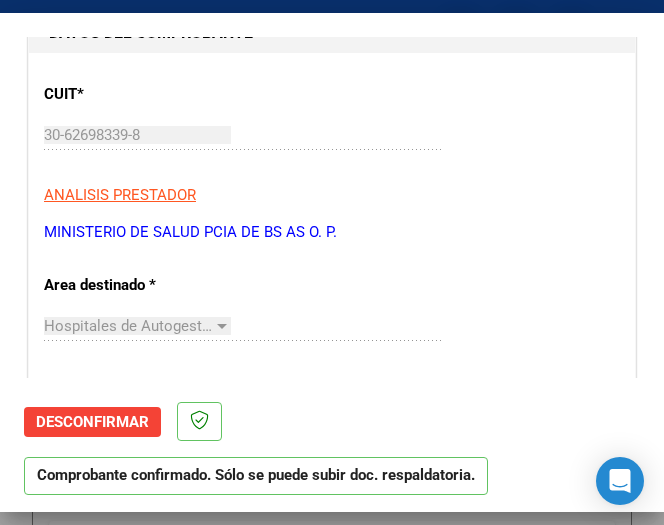 click on "CUIT  *   30-62698339-8 Ingresar CUIT  ANALISIS PRESTADOR  MINISTERIO DE SALUD PCIA DE BS AS O. P.  ARCA Padrón ARCA Padrón" at bounding box center (332, 156) 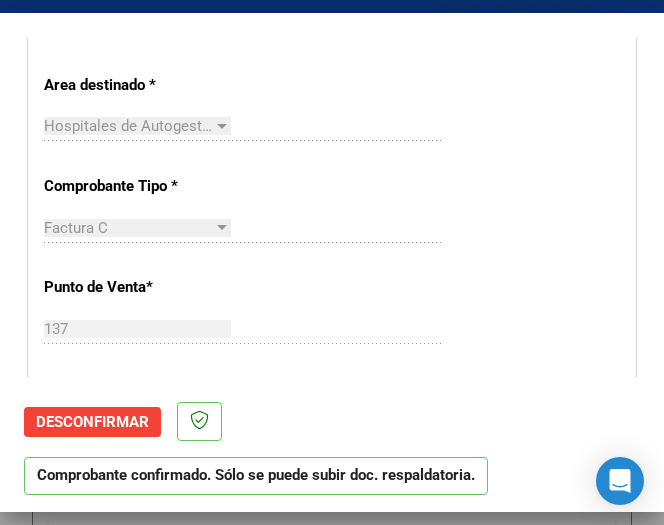 scroll, scrollTop: 600, scrollLeft: 0, axis: vertical 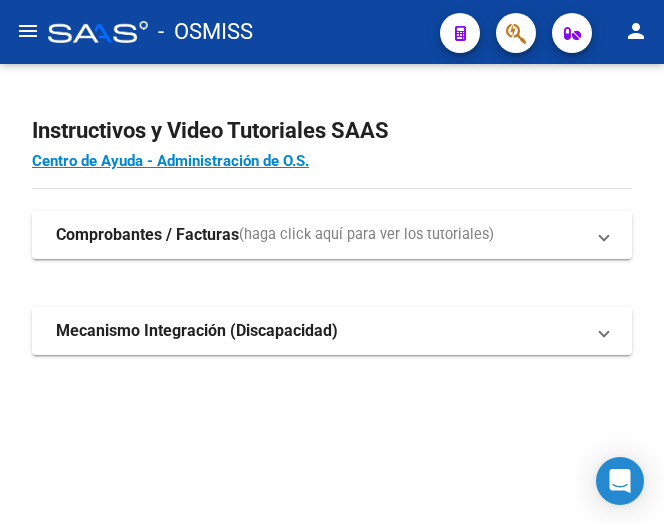 click on "menu" 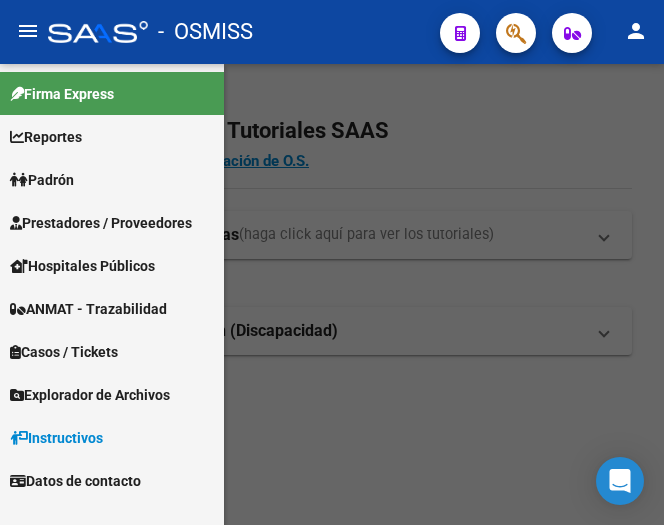 click on "Prestadores / Proveedores" at bounding box center (101, 223) 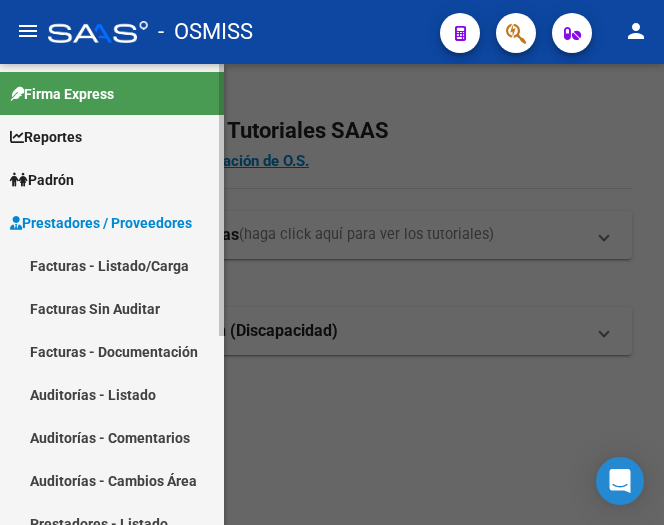 click on "Facturas - Listado/Carga" at bounding box center (112, 265) 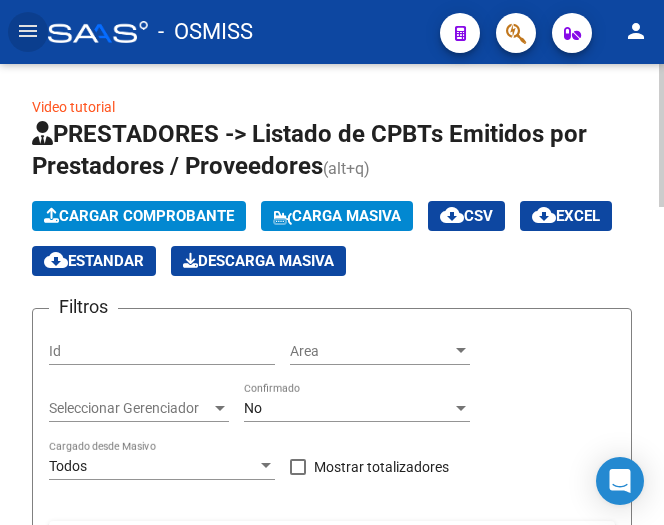 click on "Cargar Comprobante" 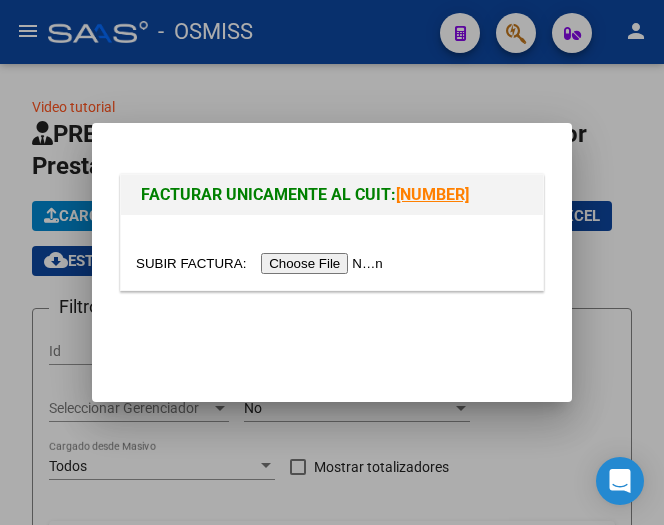 click at bounding box center [262, 263] 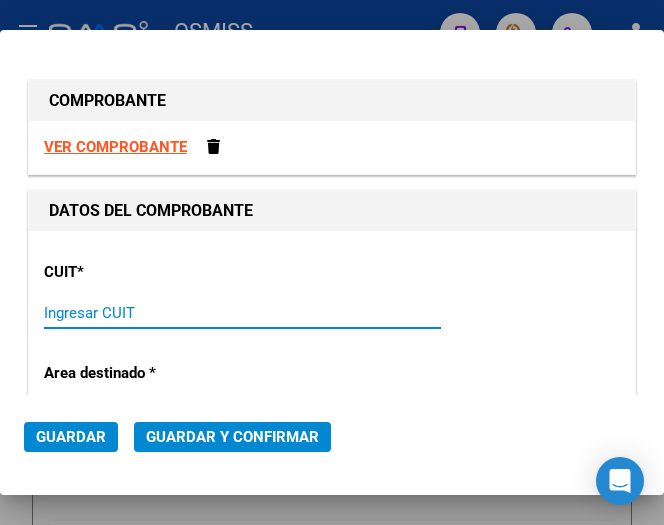 click on "Ingresar CUIT" at bounding box center (137, 313) 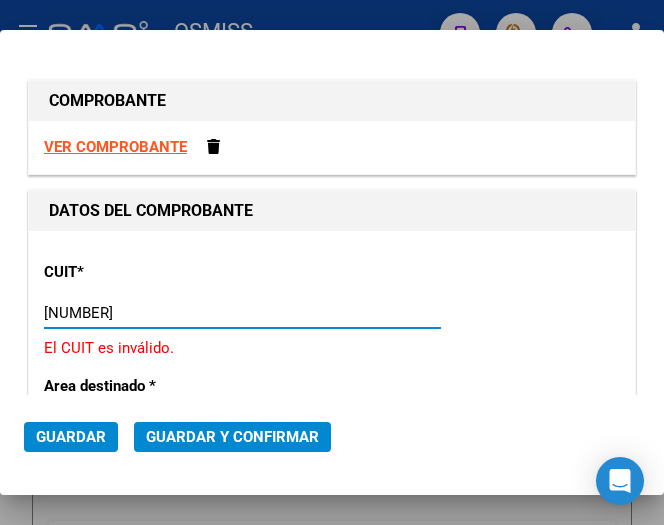 type on "30-62698339-8" 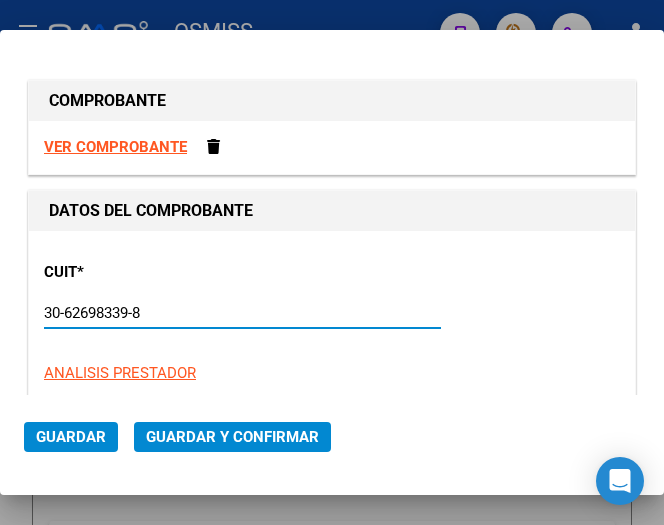 type on "137" 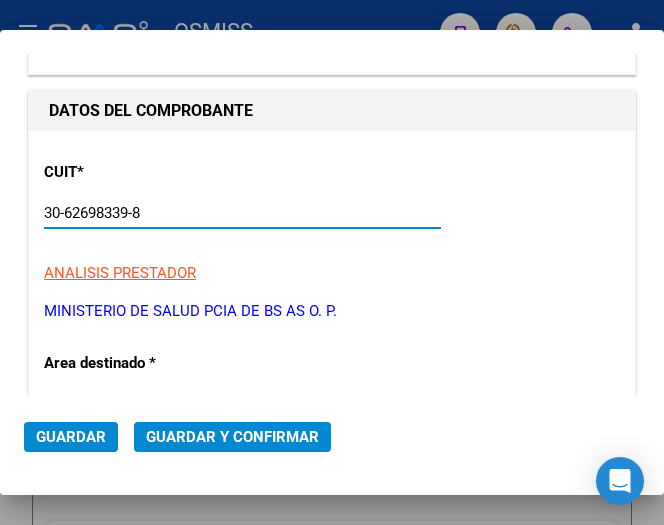 scroll, scrollTop: 200, scrollLeft: 0, axis: vertical 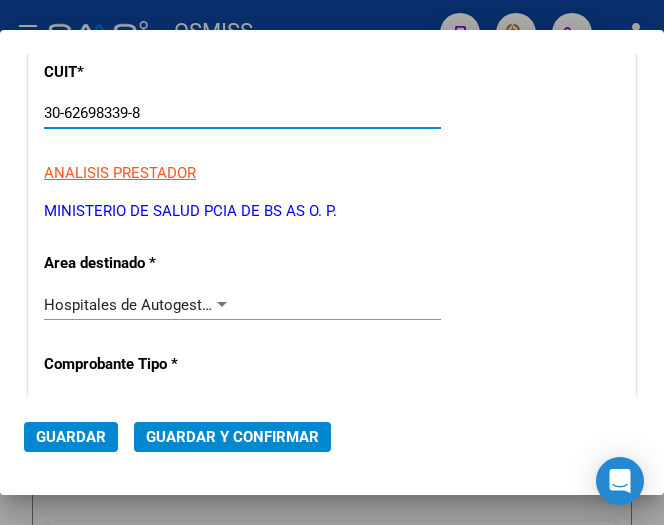 type on "30-62698339-8" 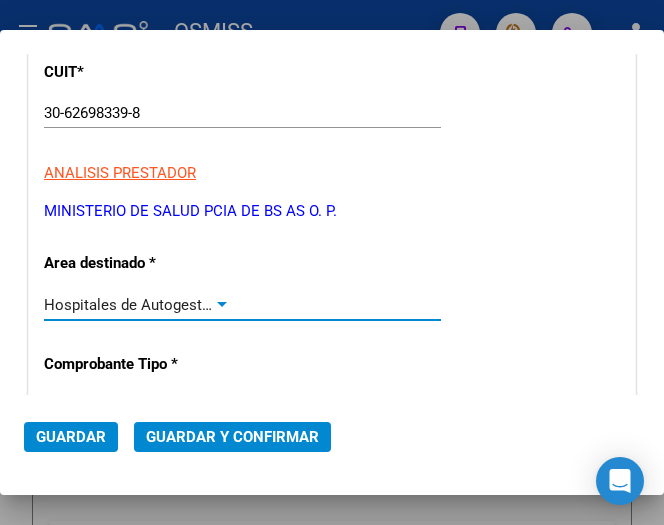click at bounding box center (222, 304) 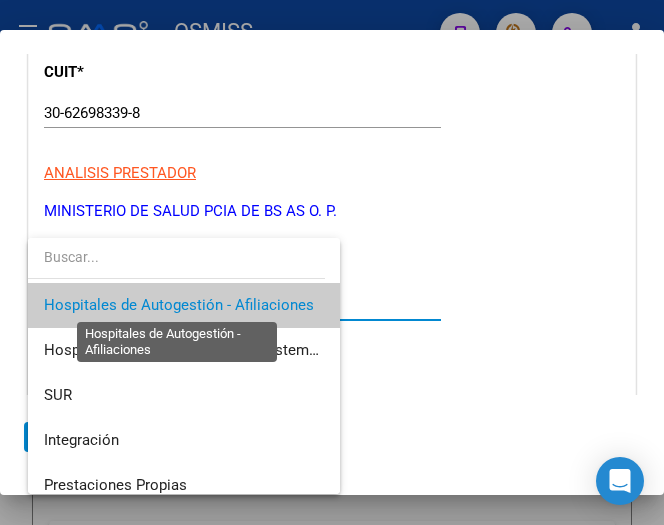 click on "Hospitales de Autogestión - Afiliaciones" at bounding box center (179, 305) 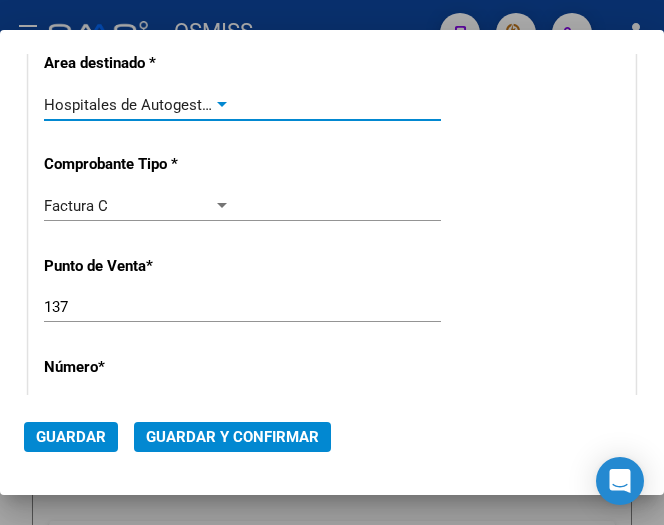 scroll, scrollTop: 300, scrollLeft: 0, axis: vertical 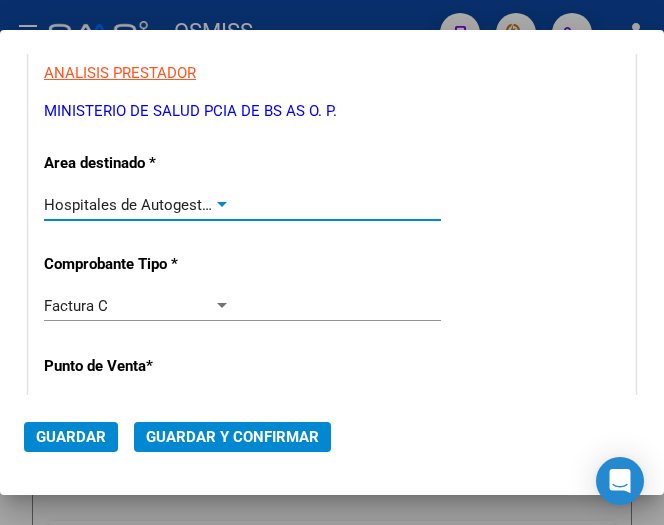 click at bounding box center (222, 204) 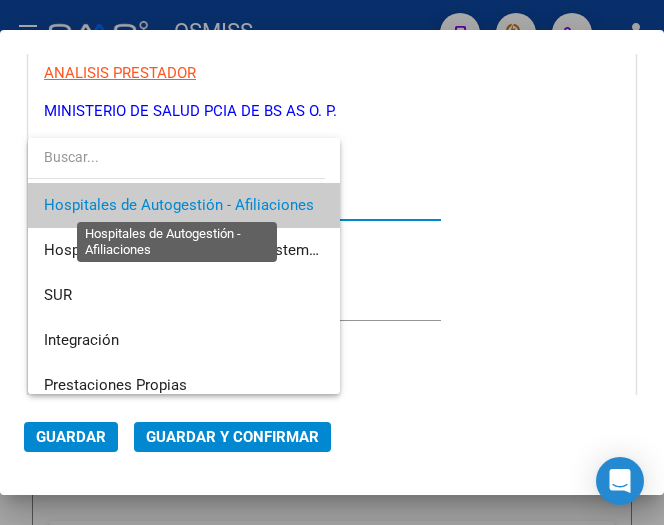 click on "Hospitales de Autogestión - Afiliaciones" at bounding box center [179, 205] 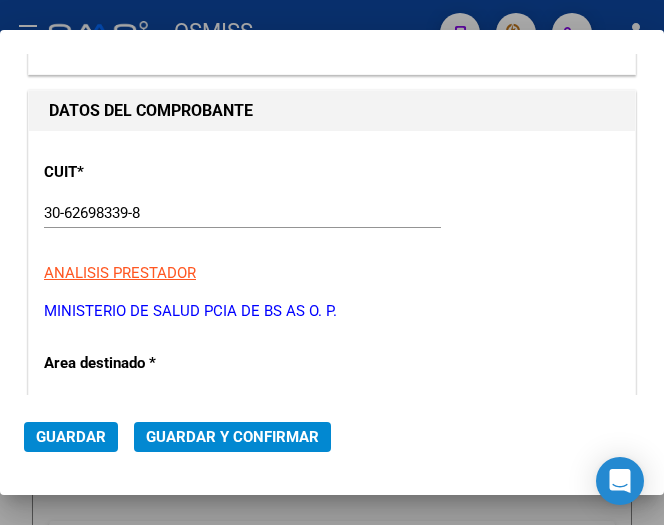 scroll, scrollTop: 200, scrollLeft: 0, axis: vertical 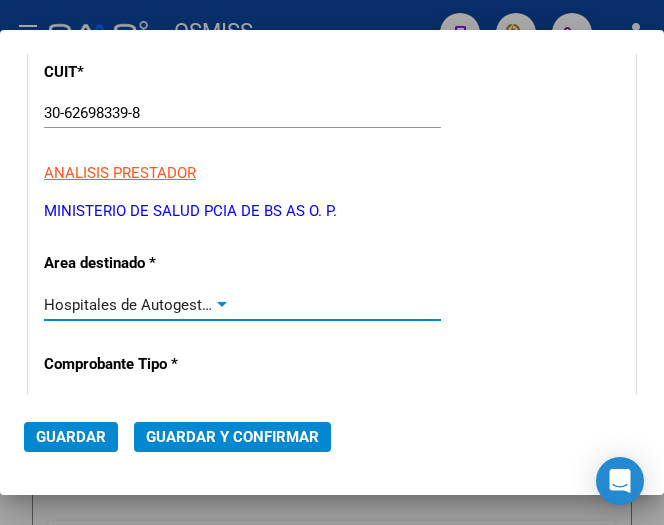 click at bounding box center [222, 305] 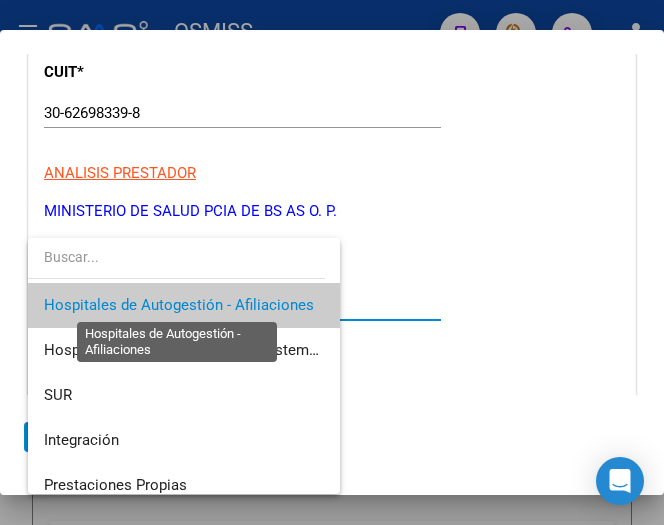click on "Hospitales de Autogestión - Afiliaciones" at bounding box center (179, 305) 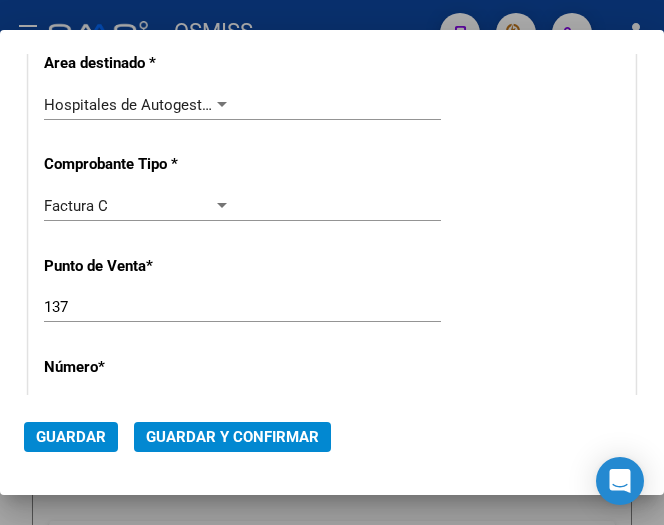 scroll, scrollTop: 500, scrollLeft: 0, axis: vertical 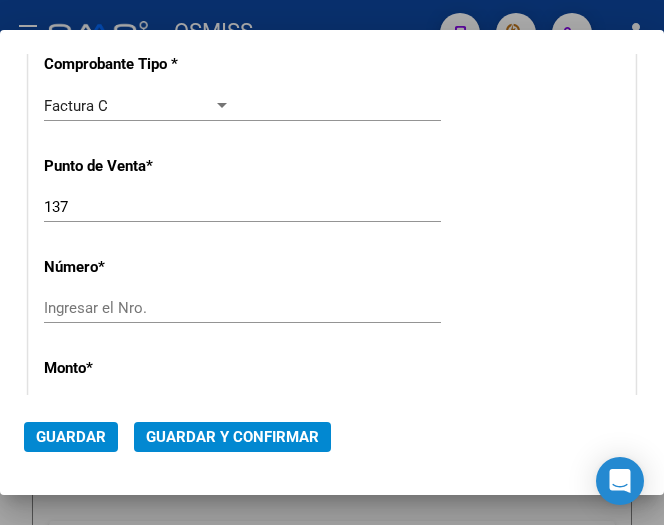 click on "Ingresar el Nro." at bounding box center (137, 308) 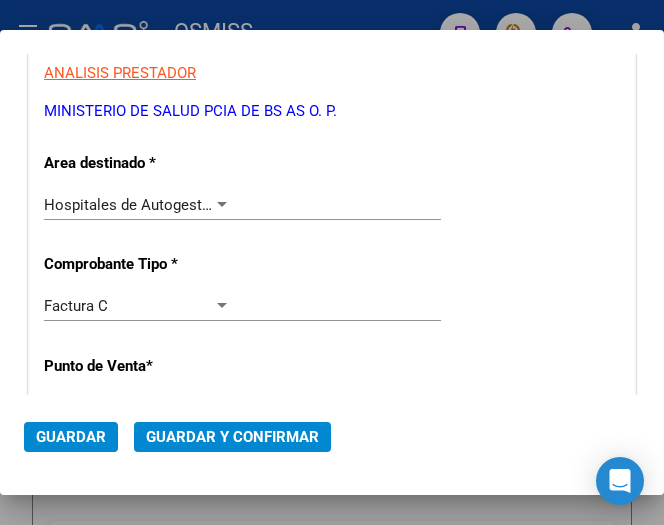 scroll, scrollTop: 200, scrollLeft: 0, axis: vertical 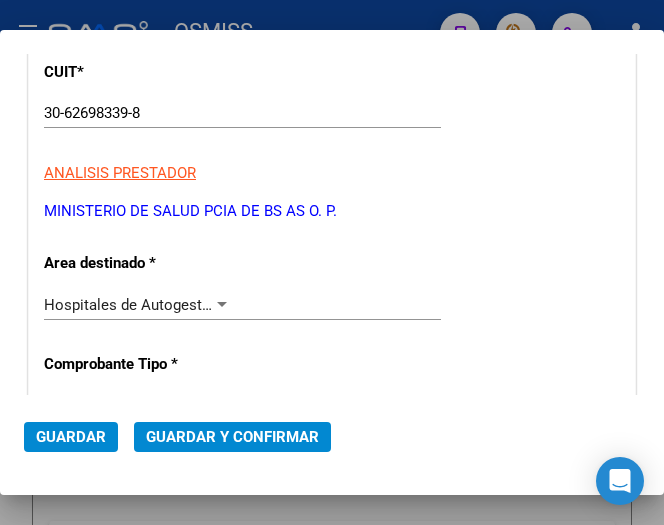 type on "6160" 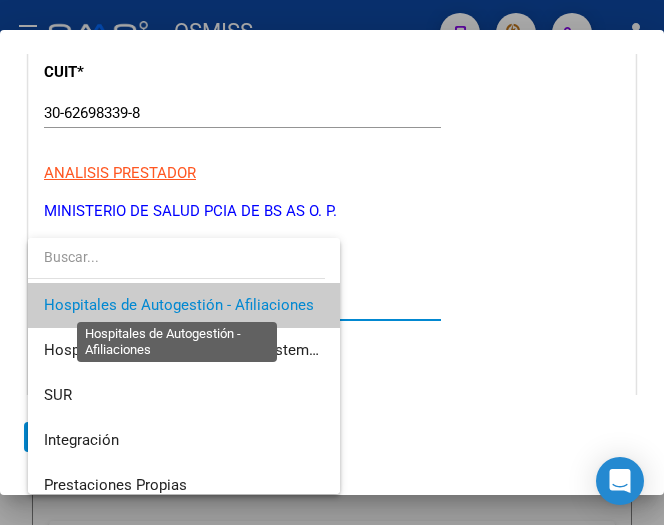 click on "Hospitales de Autogestión - Afiliaciones" at bounding box center [179, 305] 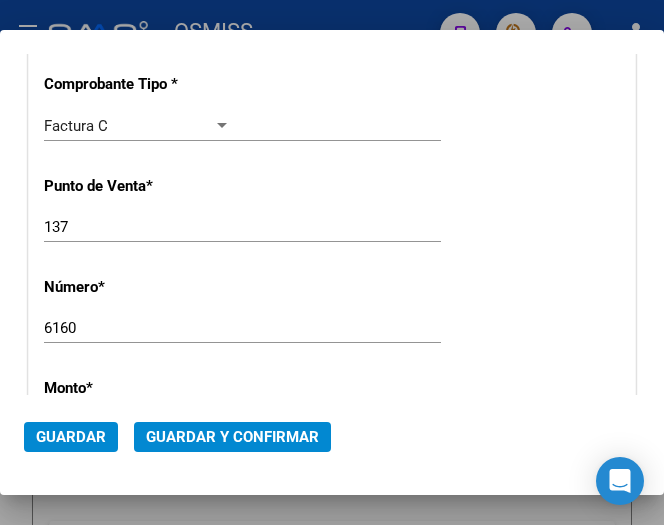 scroll, scrollTop: 680, scrollLeft: 0, axis: vertical 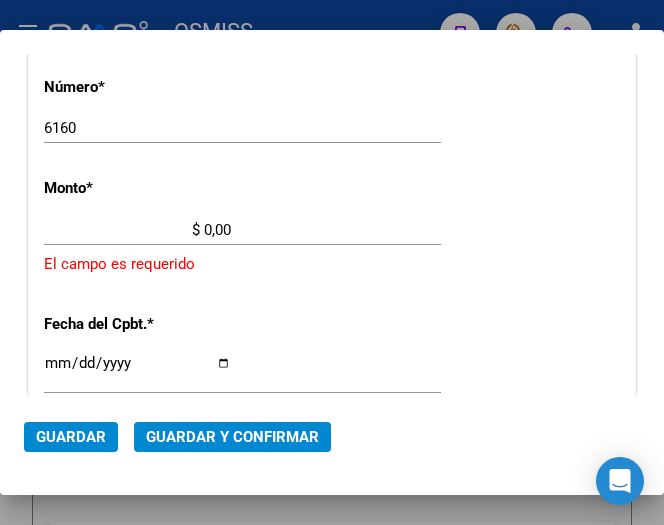click on "$ 0,00" at bounding box center [137, 230] 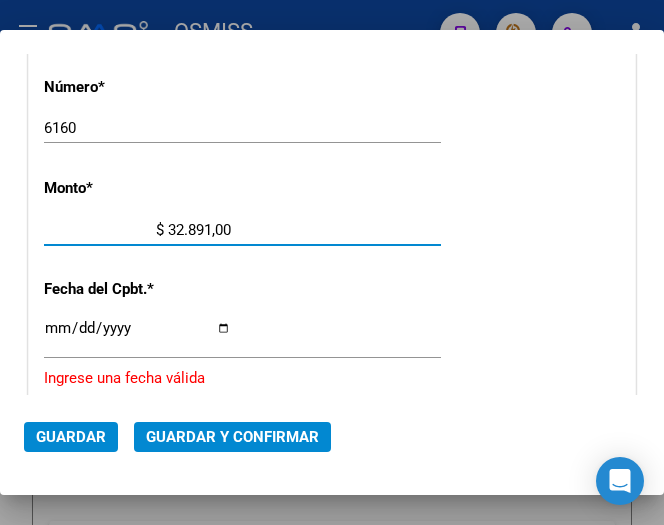 type on "$ 328.913,00" 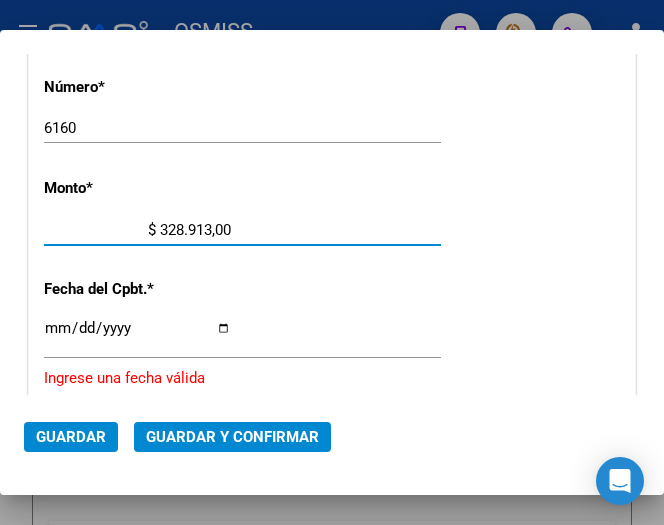 click on "Ingresar la fecha" at bounding box center [137, 336] 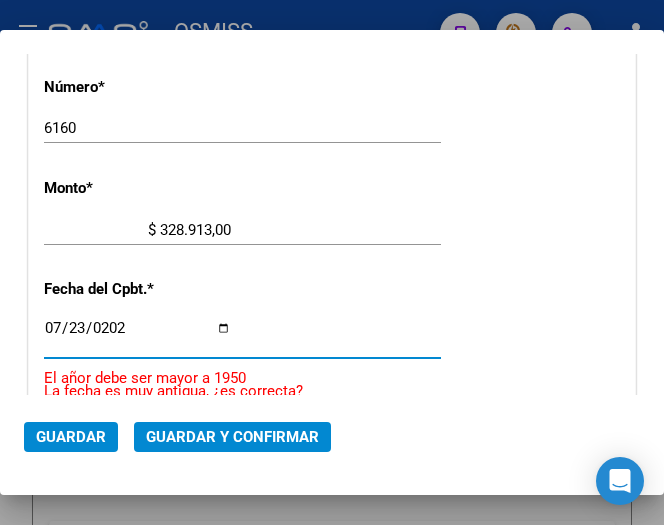 type on "2025-07-23" 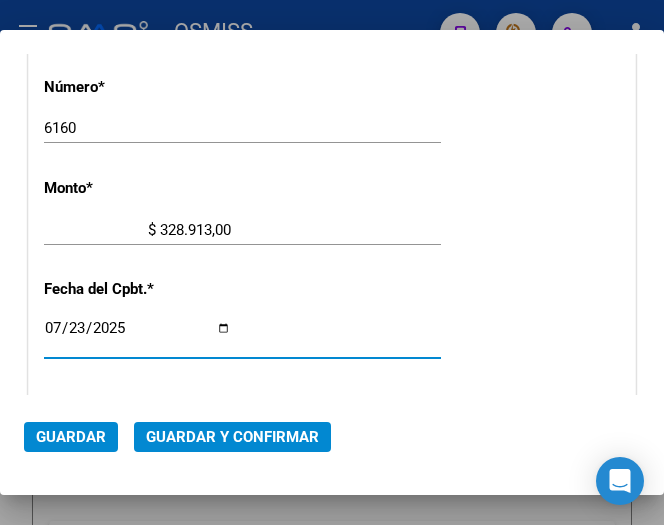 scroll, scrollTop: 780, scrollLeft: 0, axis: vertical 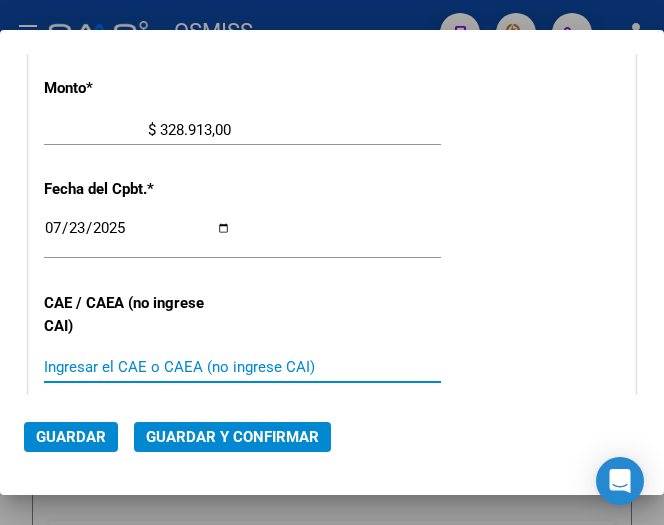 click on "Ingresar el CAE o CAEA (no ingrese CAI)" at bounding box center [137, 367] 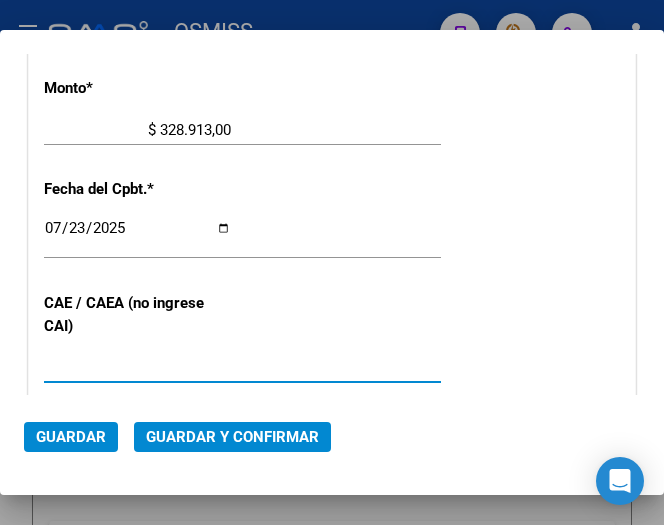 type on "75308478292874" 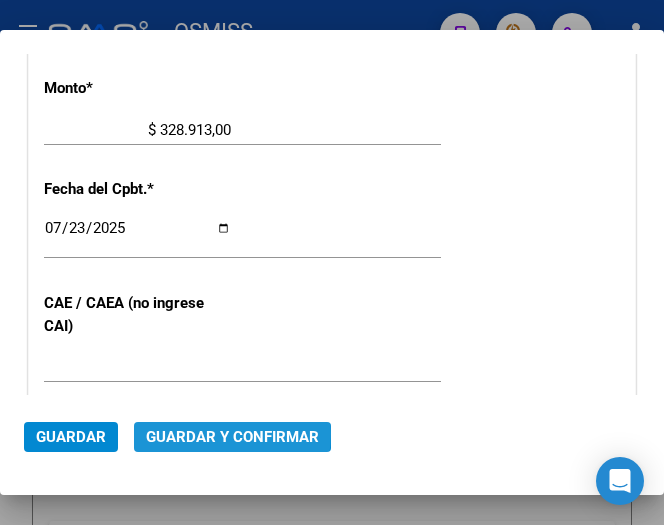 click on "Guardar y Confirmar" 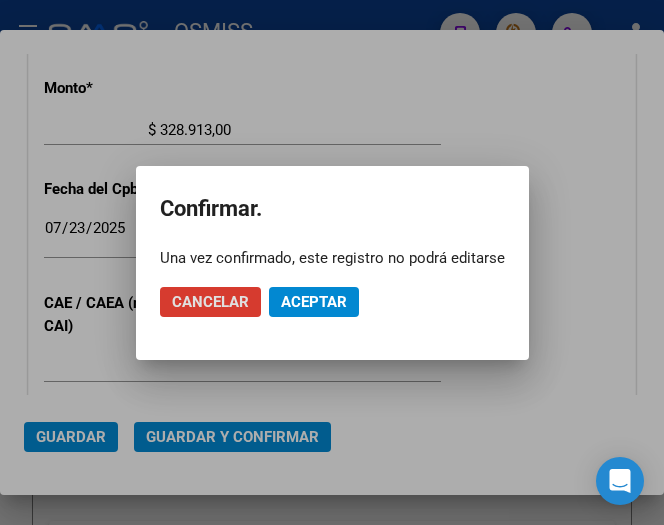click on "Aceptar" 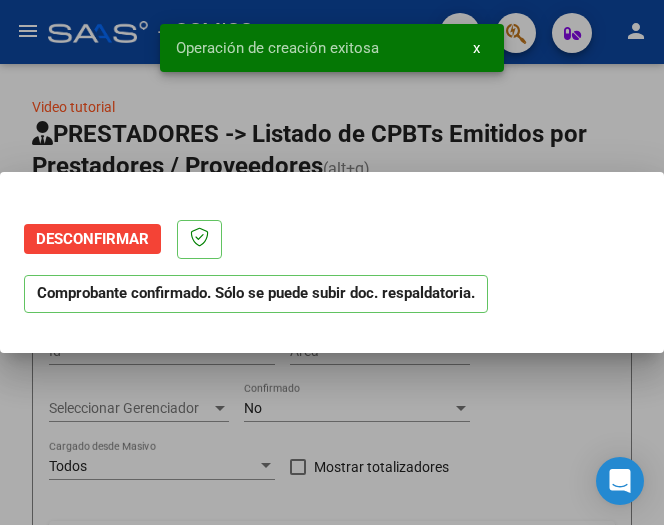 scroll, scrollTop: 0, scrollLeft: 0, axis: both 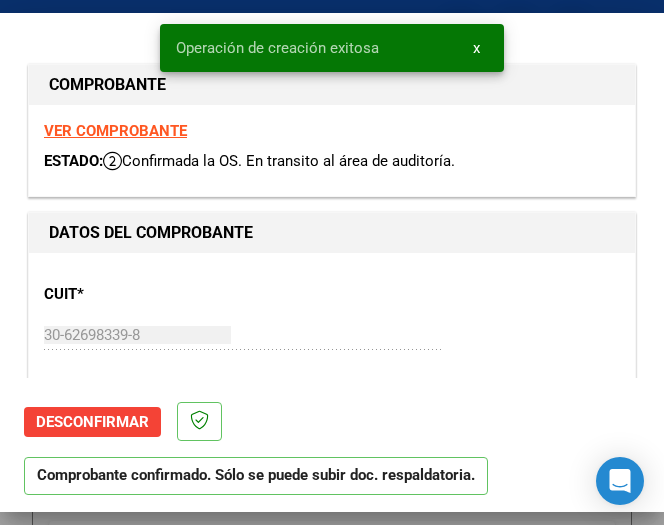 type on "2025-08-22" 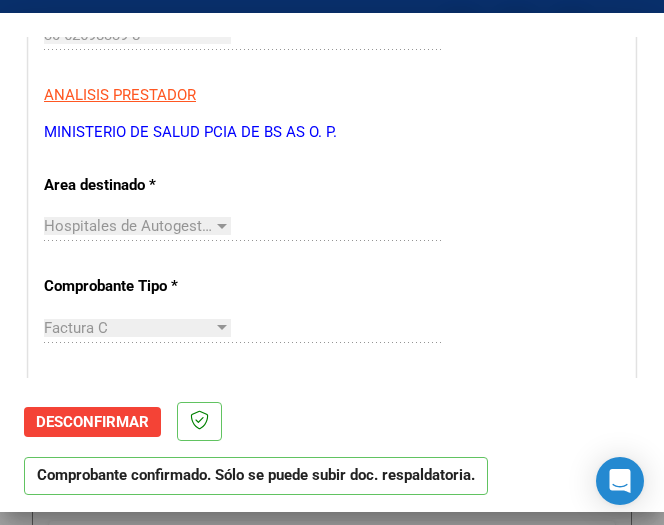 scroll, scrollTop: 600, scrollLeft: 0, axis: vertical 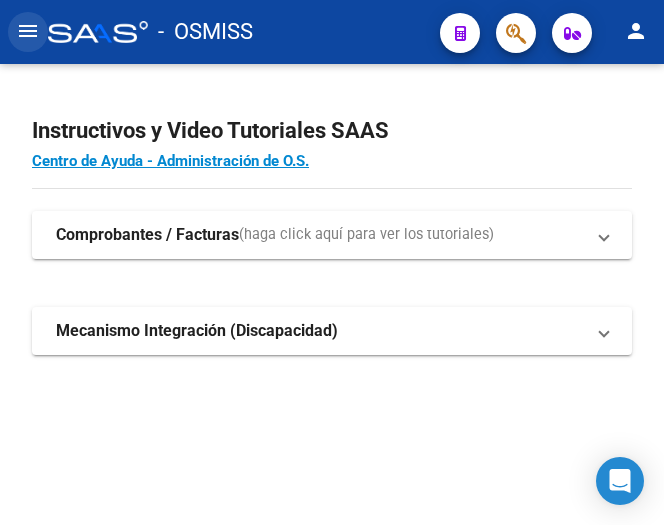 click on "menu" 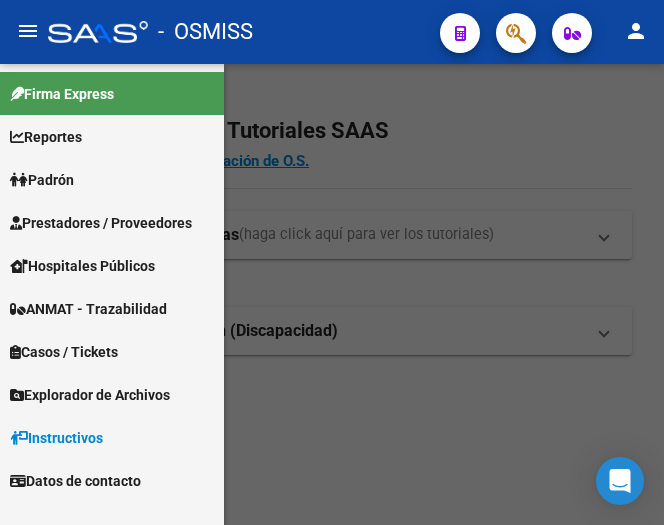 click on "menu" 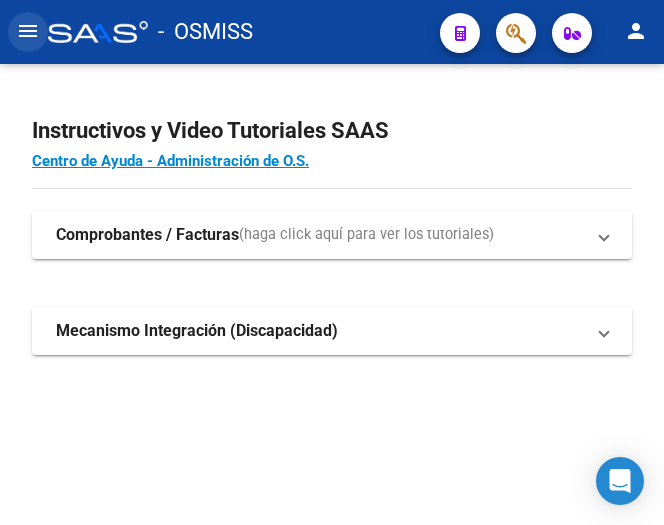 click on "menu" 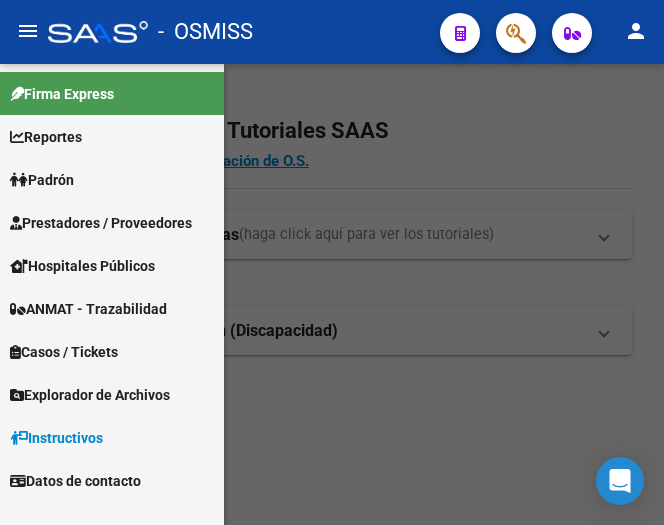 click on "Prestadores / Proveedores" at bounding box center (101, 223) 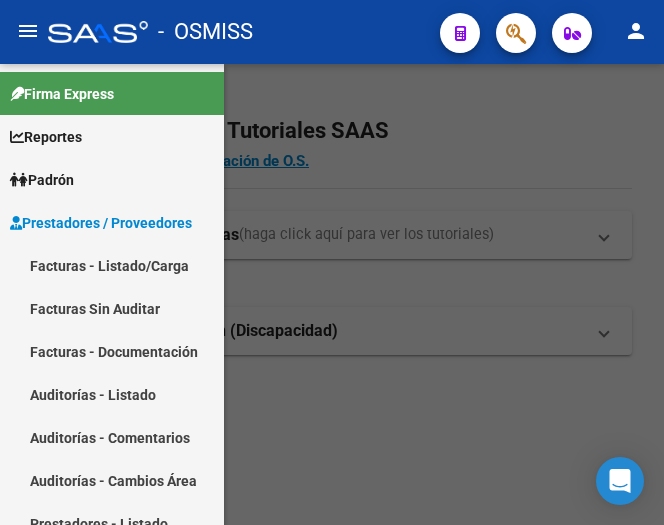 click on "Facturas - Listado/Carga" at bounding box center [112, 265] 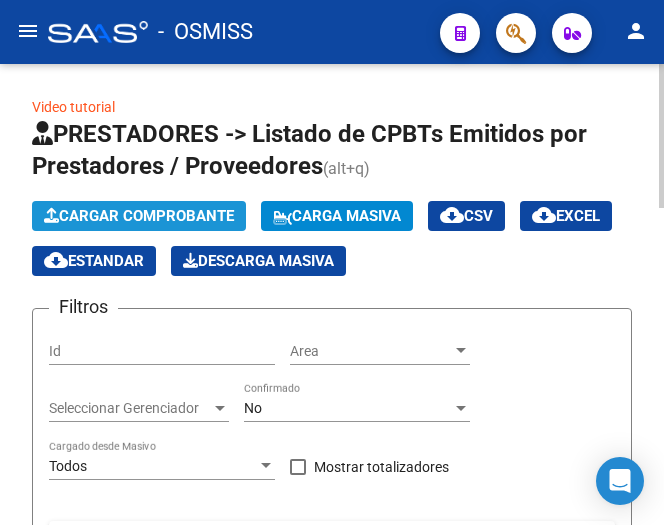 click on "Cargar Comprobante" 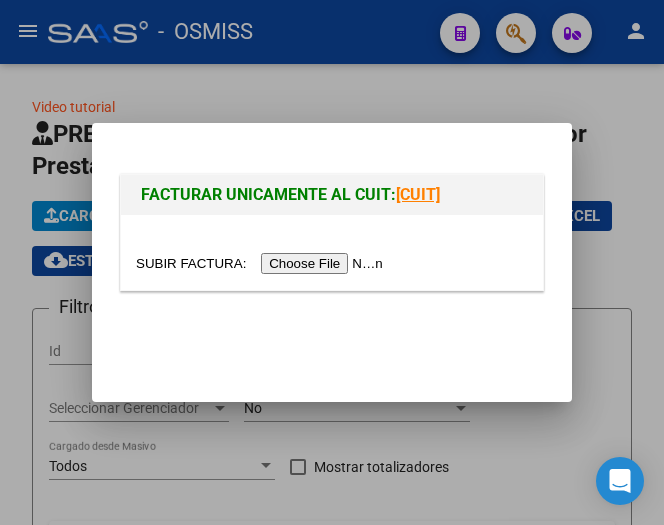 click at bounding box center [262, 263] 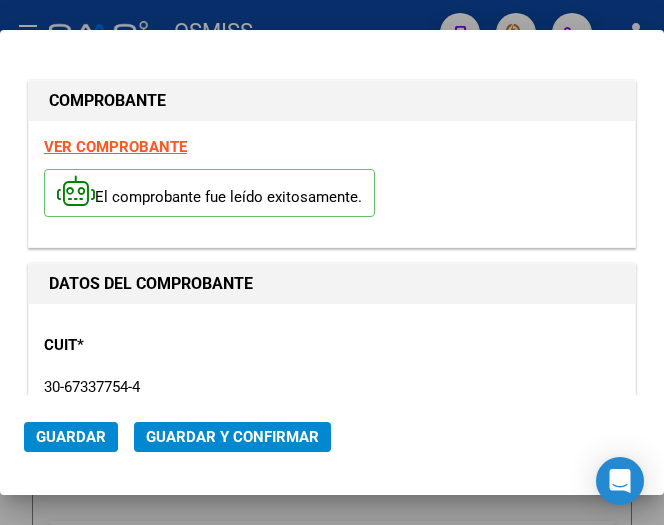 type on "2025-09-04" 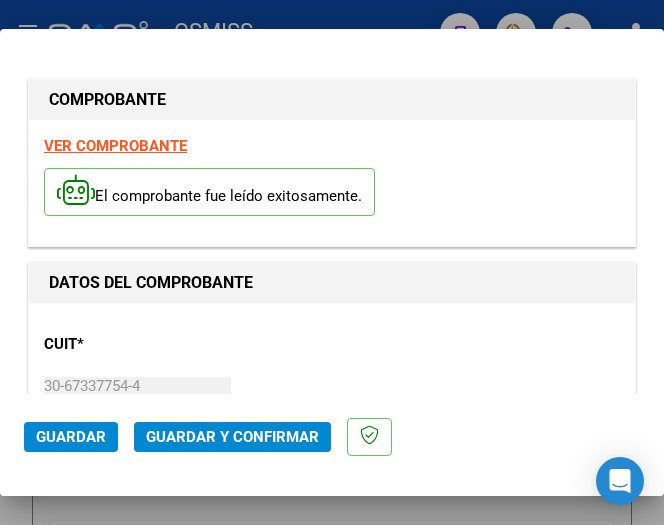 click on "CUIT  *   30-67337754-4 Ingresar CUIT  ANALISIS PRESTADOR  ESTADO PROVINCIA DE SAN LUIS  ARCA Padrón" at bounding box center [332, 406] 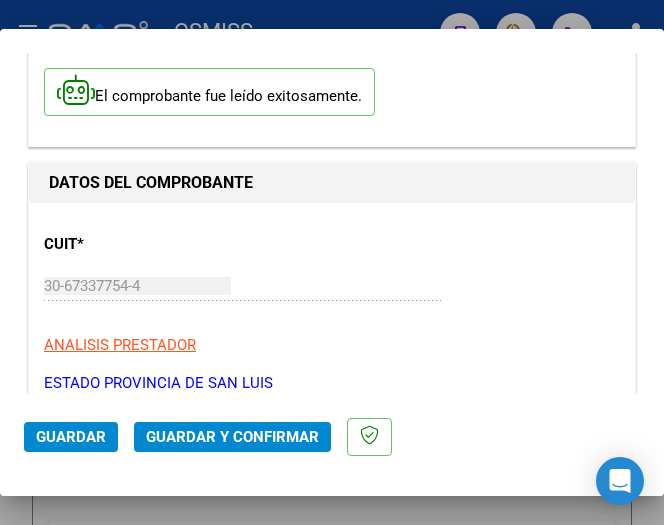 scroll, scrollTop: 200, scrollLeft: 0, axis: vertical 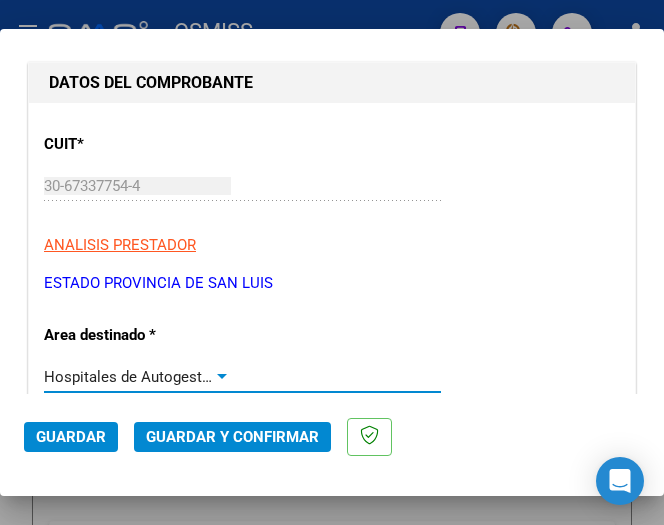 click at bounding box center [222, 377] 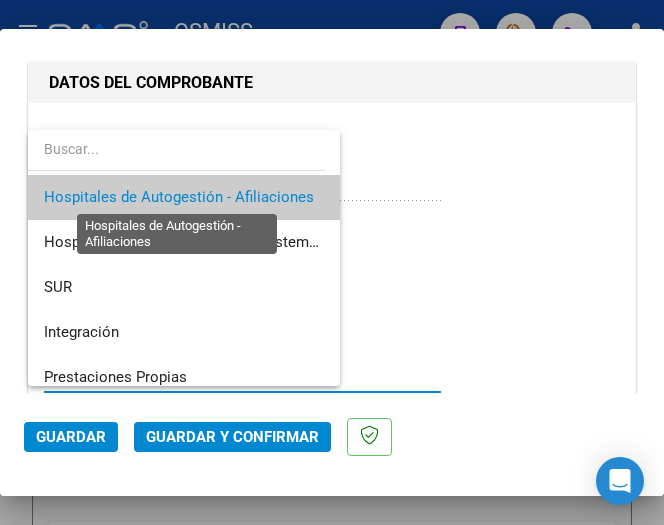 click on "Hospitales de Autogestión - Afiliaciones" at bounding box center (179, 197) 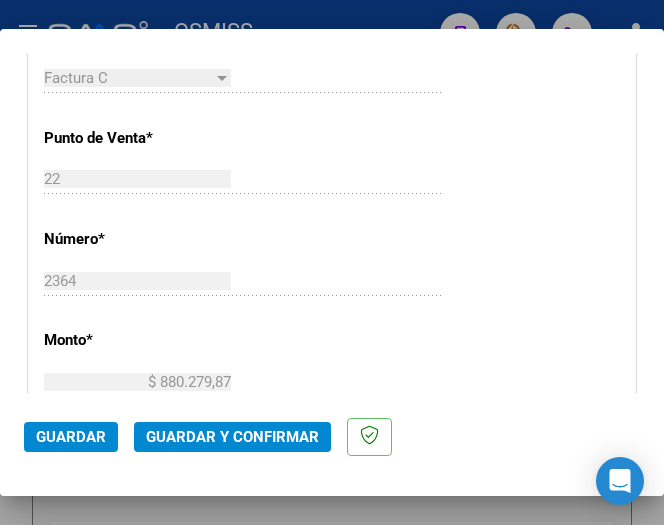 scroll, scrollTop: 700, scrollLeft: 0, axis: vertical 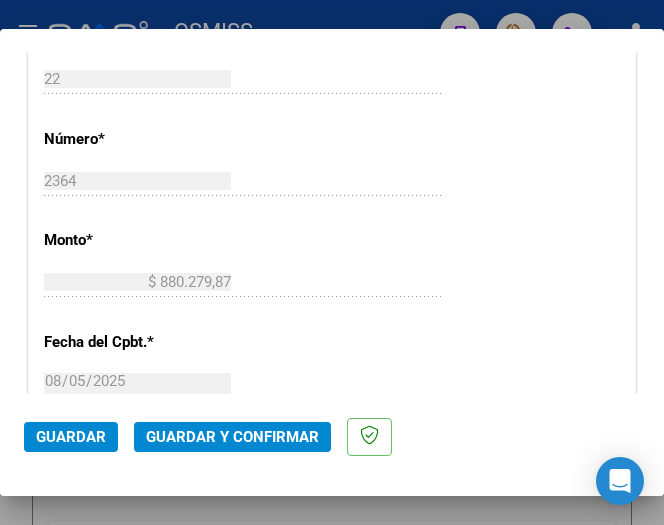 click on "Guardar y Confirmar" 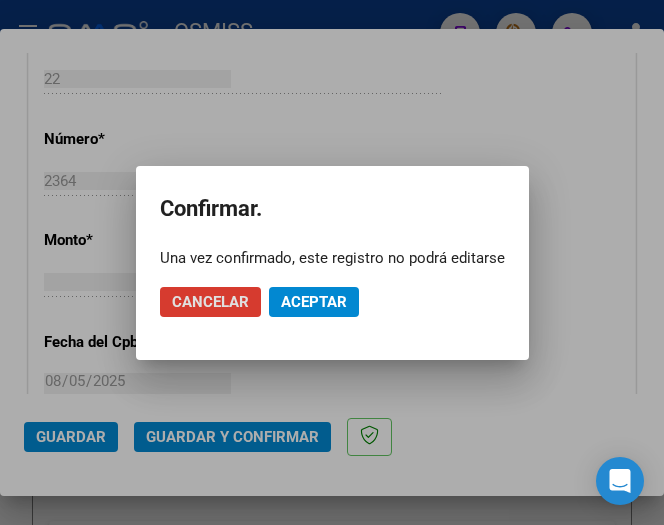 click on "Aceptar" 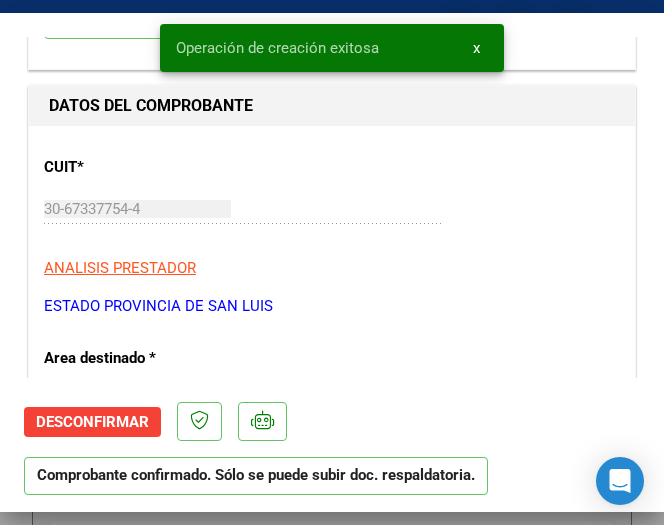 scroll, scrollTop: 300, scrollLeft: 0, axis: vertical 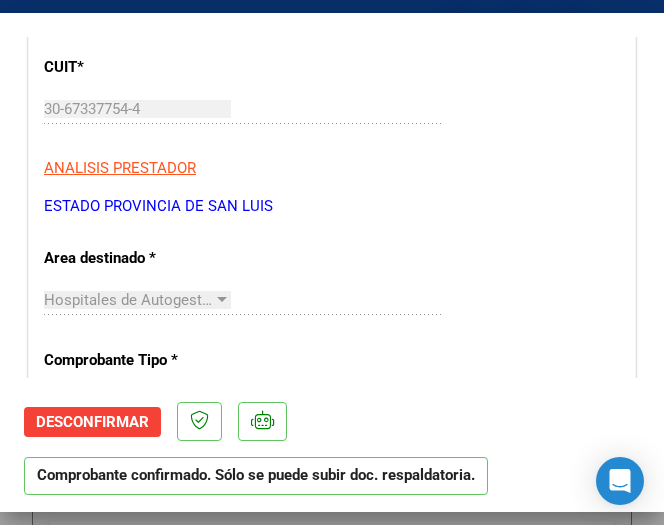 click on "CUIT  *   30-67337754-4 Ingresar CUIT  ANALISIS PRESTADOR  ESTADO PROVINCIA DE SAN LUIS  ARCA Padrón ARCA Padrón  Area destinado * Hospitales de Autogestión - Afiliaciones Seleccionar Area  Comprobante Tipo * Factura C Seleccionar Tipo Punto de Venta  *   22 Ingresar el Nro.  Número  *   2364 Ingresar el Nro.  Monto  *   $ 880.279,87 Ingresar el monto  Fecha del Cpbt.  *   2025-08-05 Ingresar la fecha  CAE / CAEA (no ingrese CAI)    75314077829237 Ingresar el CAE o CAEA (no ingrese CAI)  Fecha Recibido  *   2025-08-05 Ingresar la fecha  Fecha de Vencimiento    2025-09-04 Ingresar la fecha  Ref. Externa    Ingresar la ref.  N° Liquidación    Ingresar el N° Liquidación" at bounding box center [332, 746] 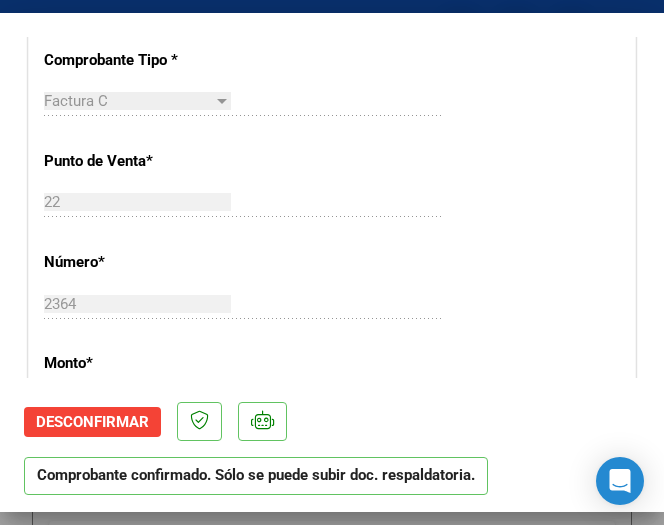 scroll, scrollTop: 700, scrollLeft: 0, axis: vertical 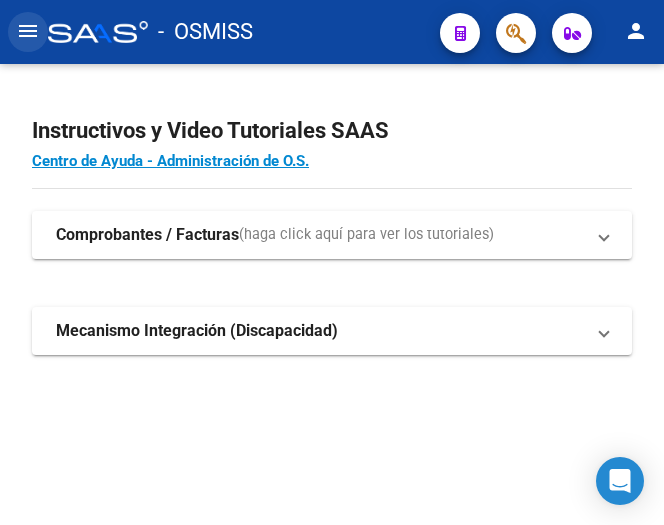 click on "menu" 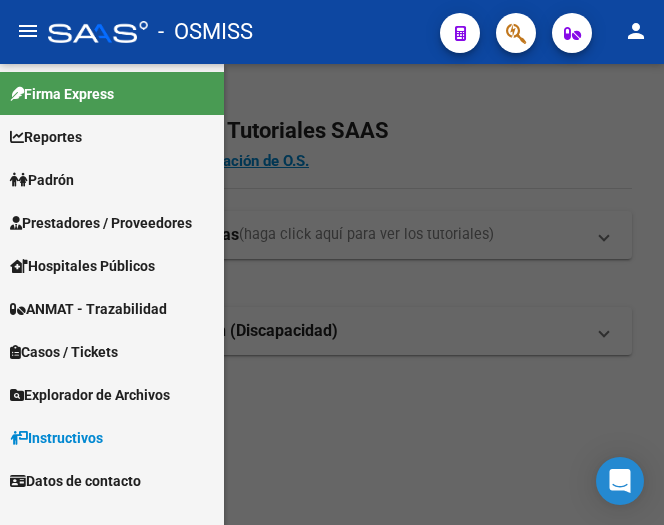 click on "Prestadores / Proveedores" at bounding box center (101, 223) 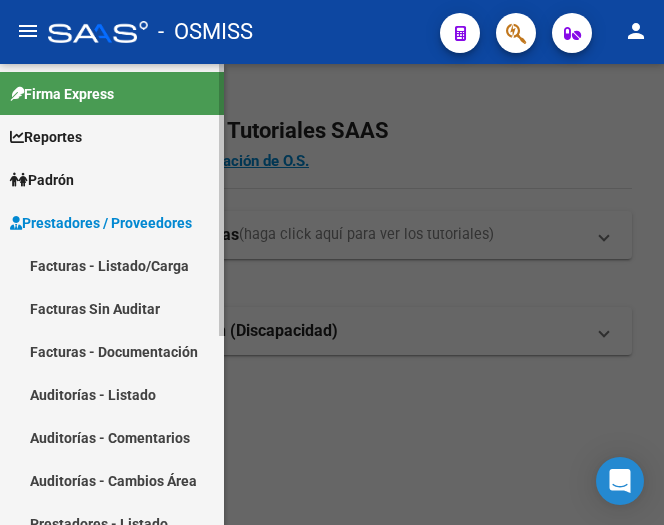 click on "Facturas - Listado/Carga" at bounding box center (112, 265) 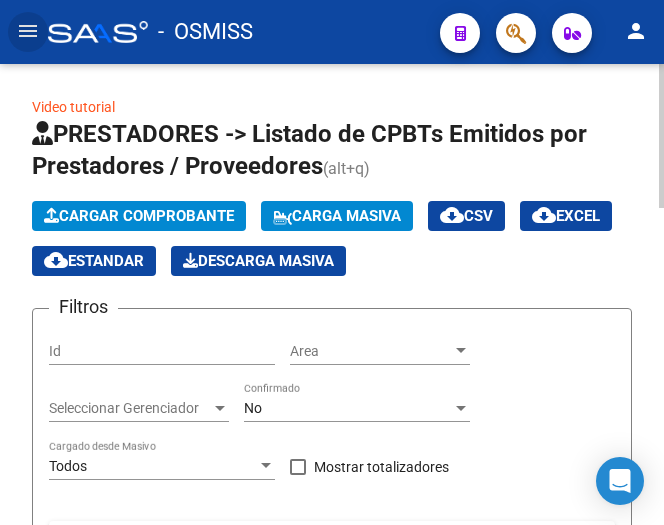 click on "Cargar Comprobante" 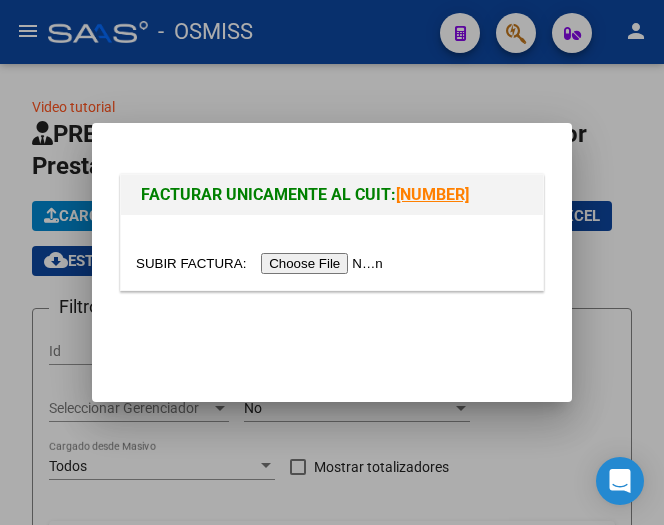 click at bounding box center [262, 263] 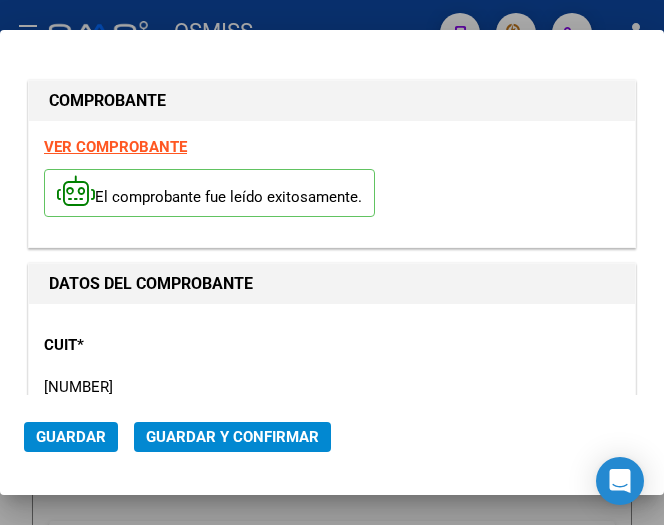 type on "2025-08-31" 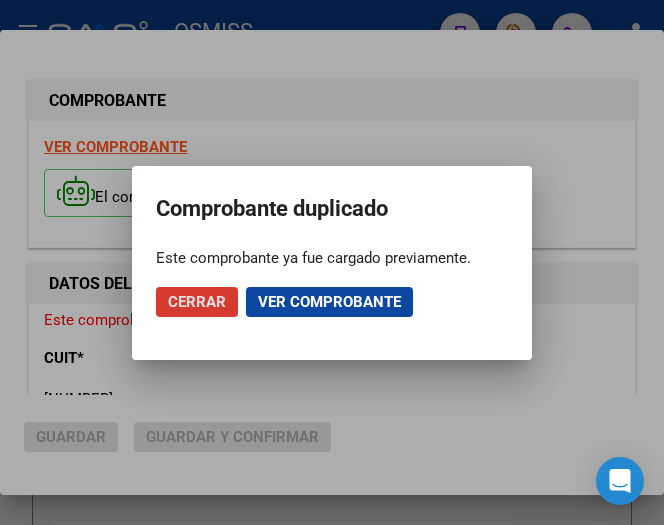 click at bounding box center (332, 262) 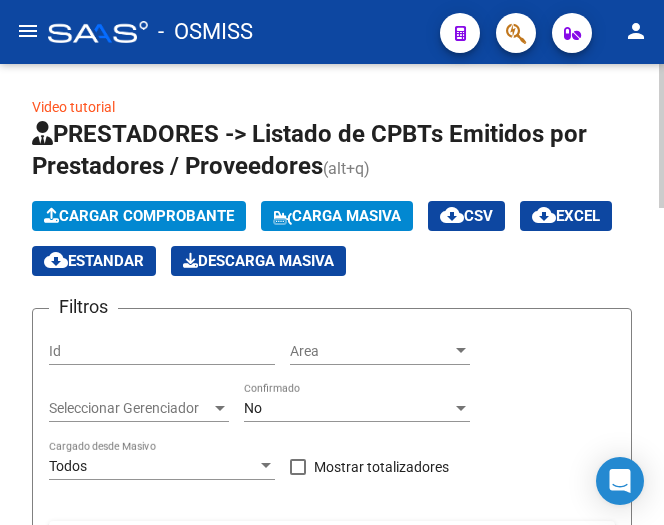 click on "Cargar Comprobante" 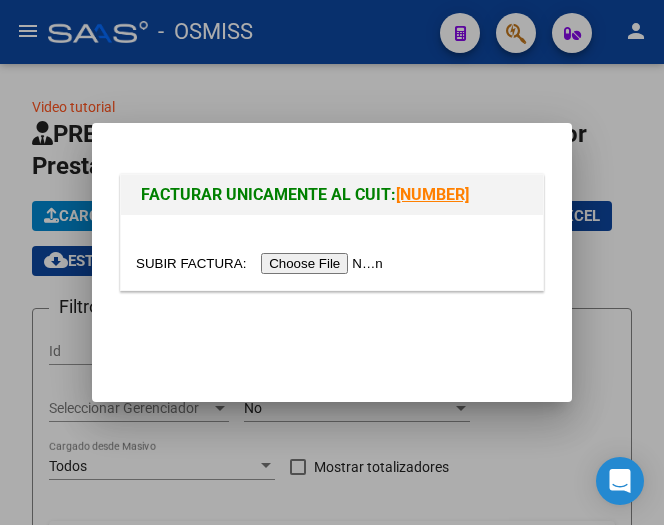 click at bounding box center (262, 263) 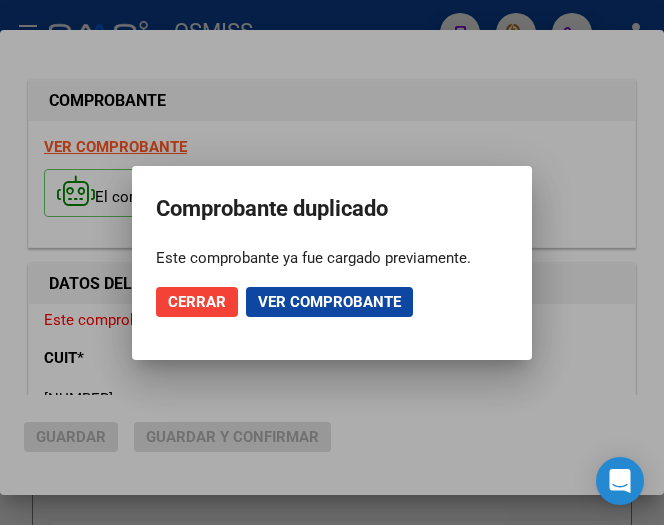 type on "2025-08-31" 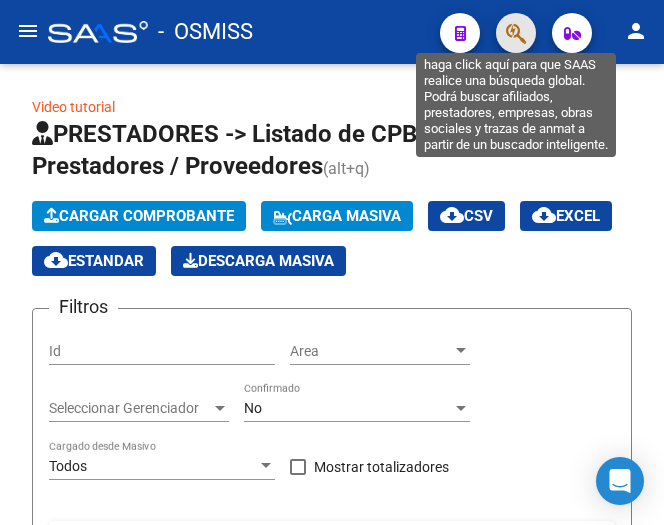 click 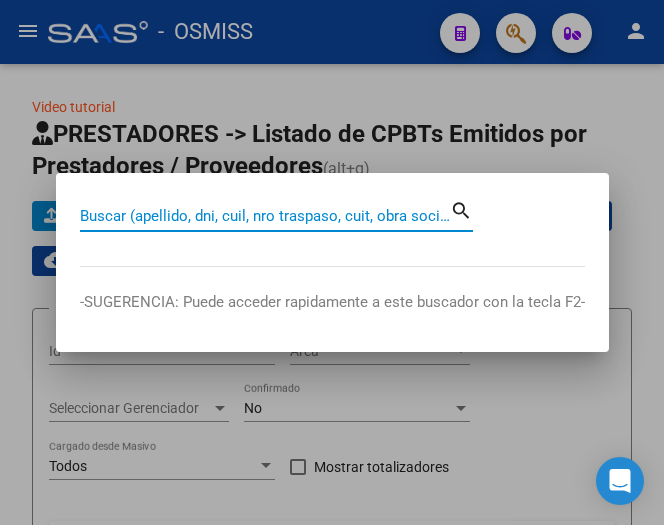 click on "Buscar (apellido, dni, cuil, nro traspaso, cuit, obra social)" at bounding box center (265, 216) 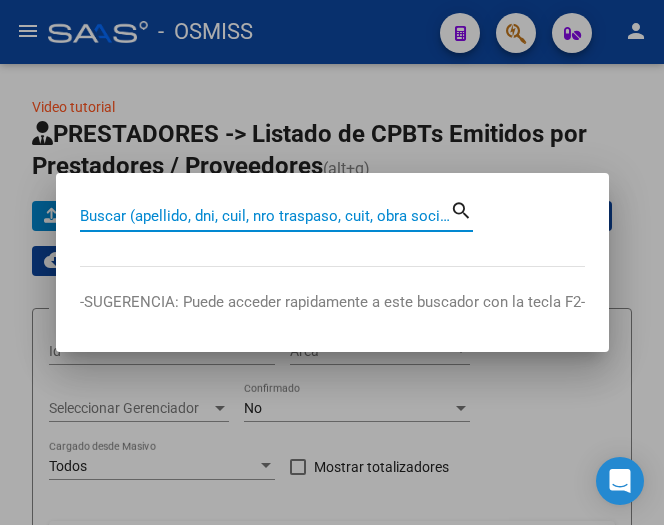 click on "Buscar (apellido, dni, cuil, nro traspaso, cuit, obra social)" at bounding box center (265, 216) 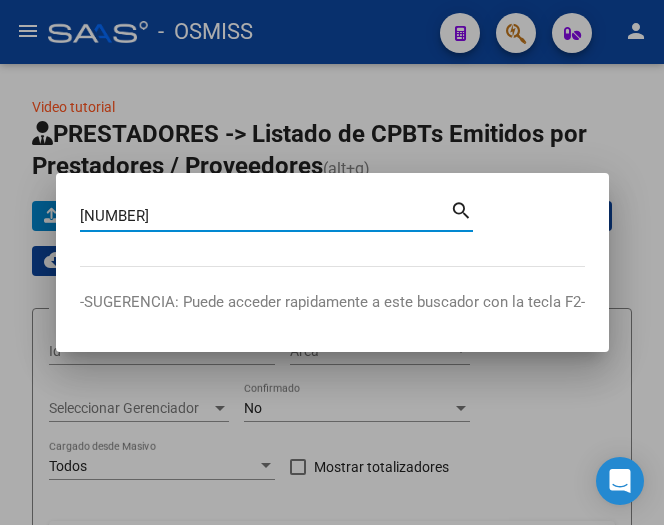 type on "2-00000443" 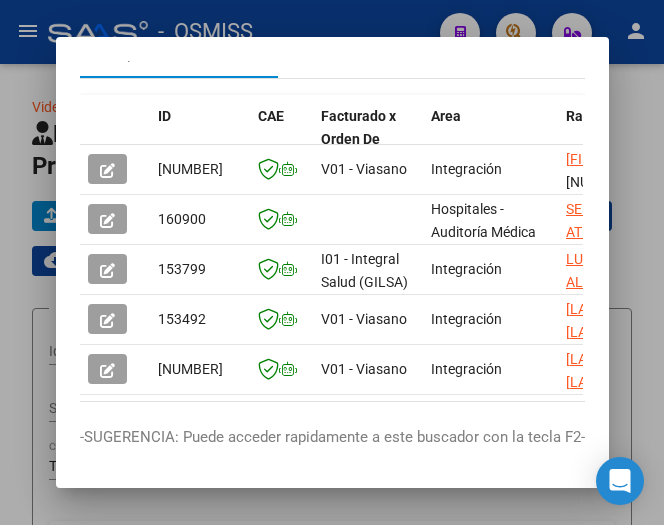 scroll, scrollTop: 200, scrollLeft: 0, axis: vertical 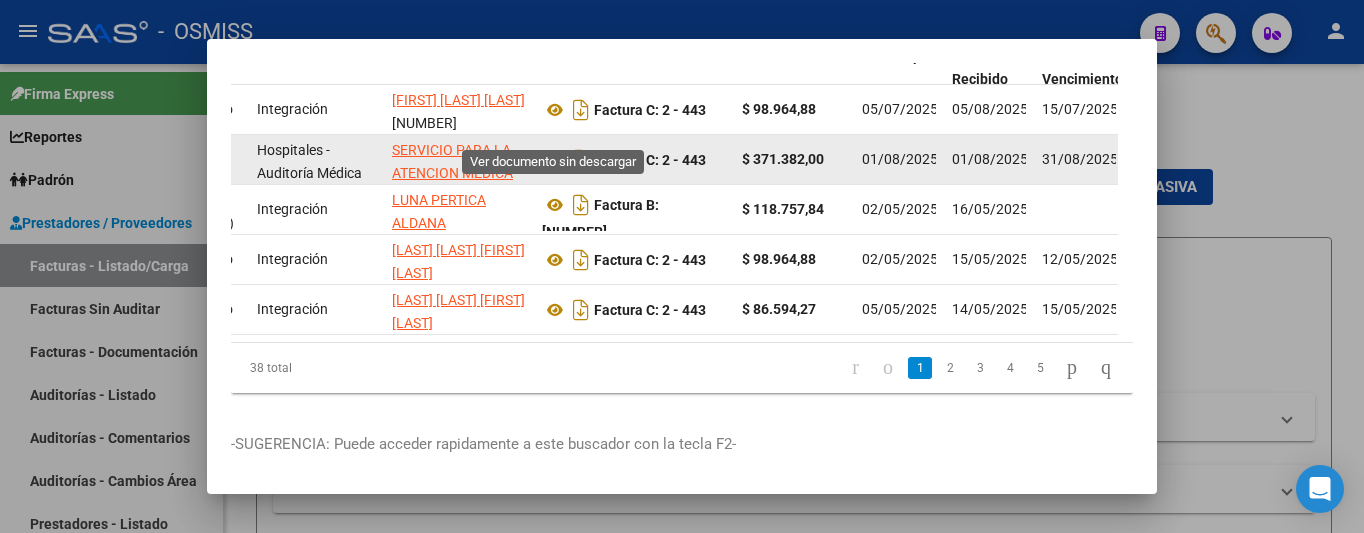 click 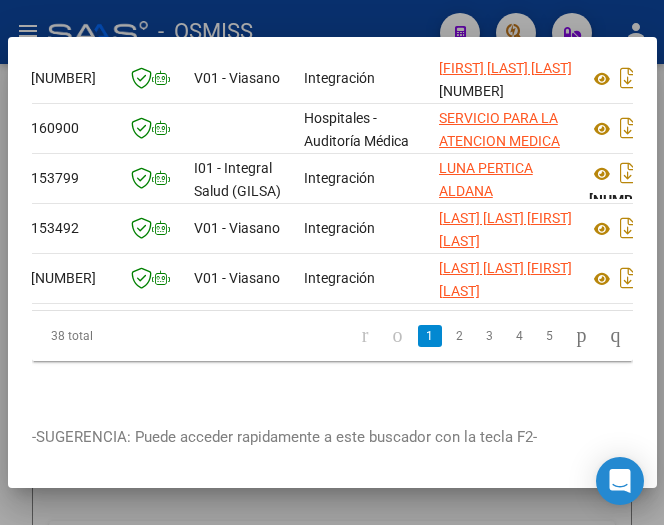 scroll, scrollTop: 0, scrollLeft: 33, axis: horizontal 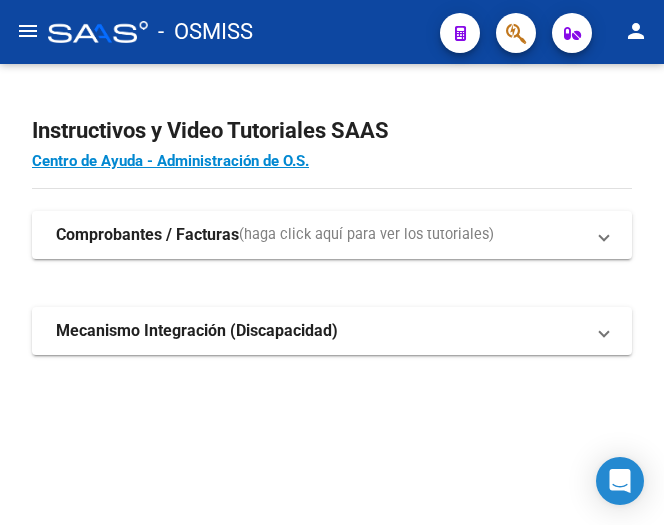 click on "menu" 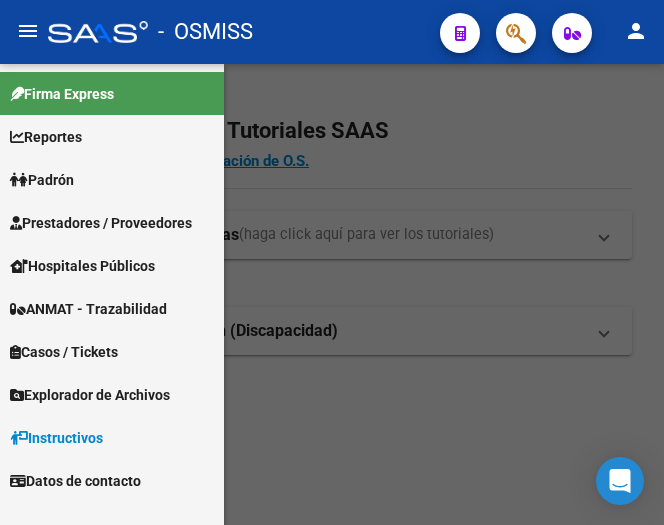 click on "Prestadores / Proveedores" at bounding box center [101, 223] 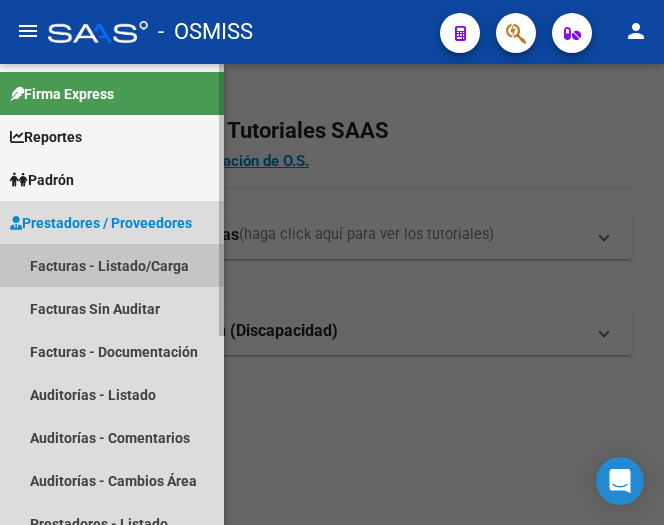 click on "Facturas - Listado/Carga" at bounding box center [112, 265] 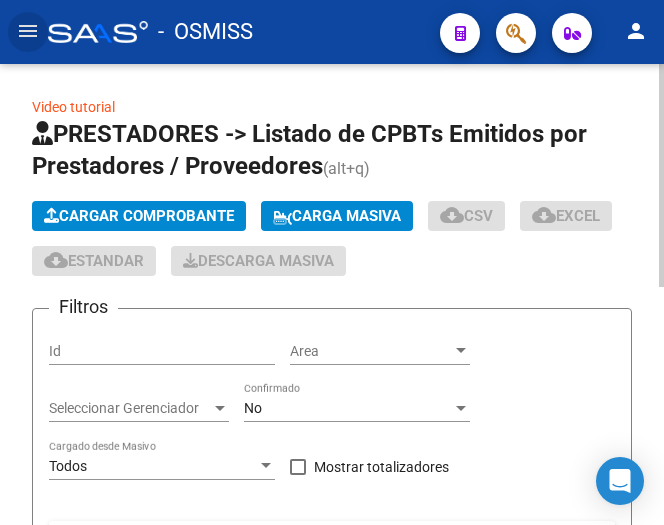 click on "Cargar Comprobante" 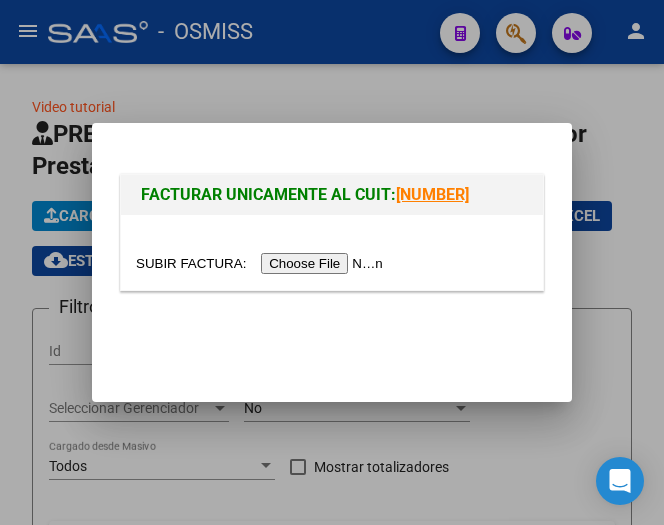 click at bounding box center (262, 263) 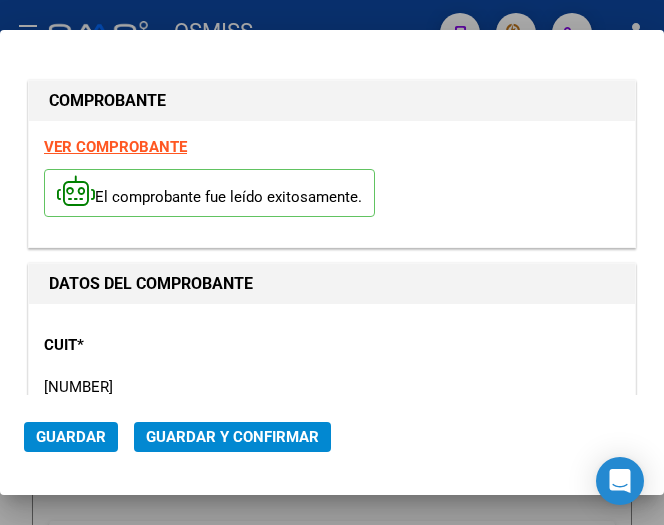 type on "2025-08-31" 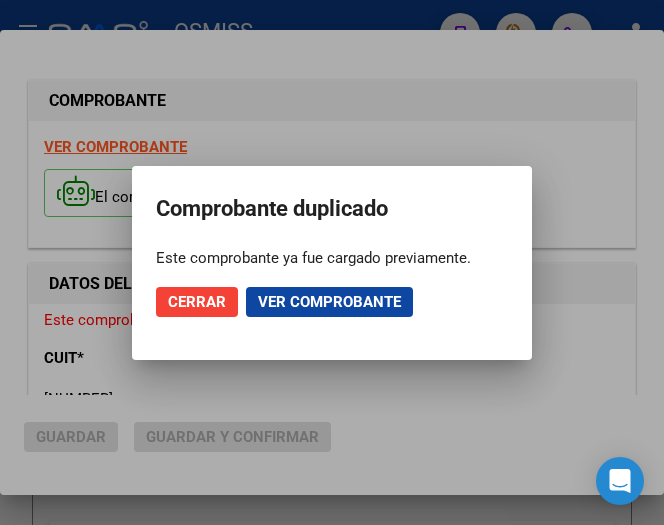 click at bounding box center (332, 262) 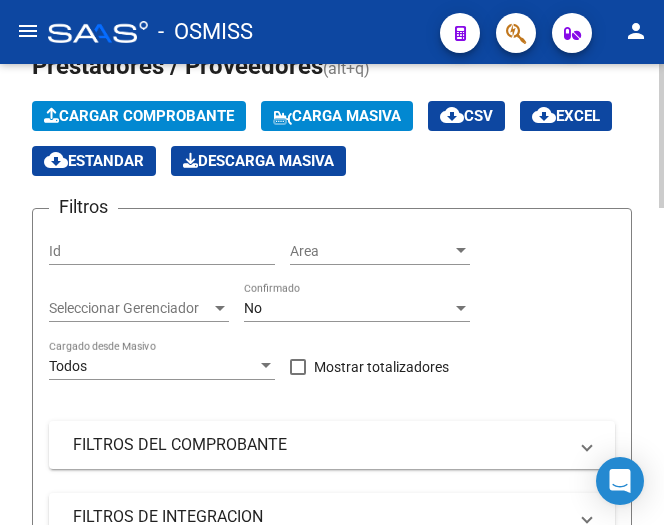 scroll, scrollTop: 300, scrollLeft: 0, axis: vertical 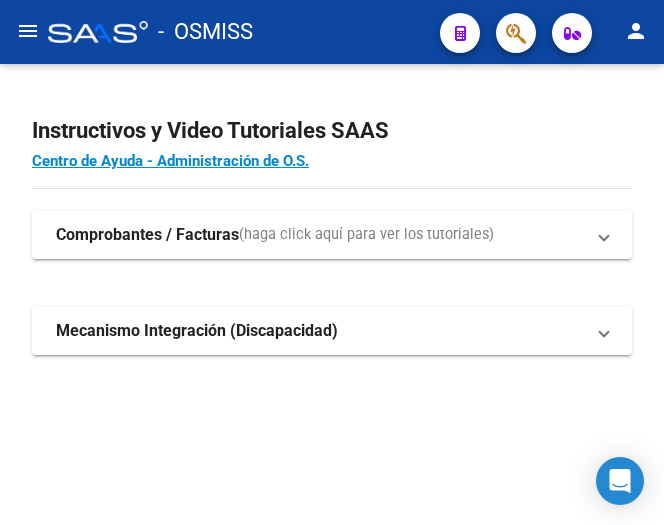 click on "menu" 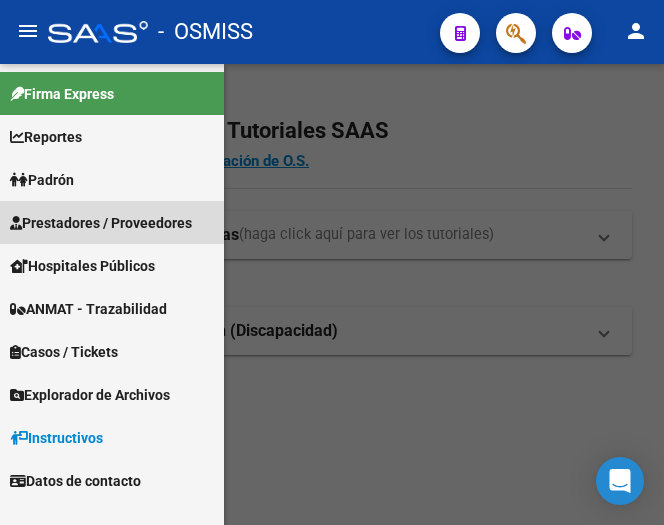click on "Prestadores / Proveedores" at bounding box center (101, 223) 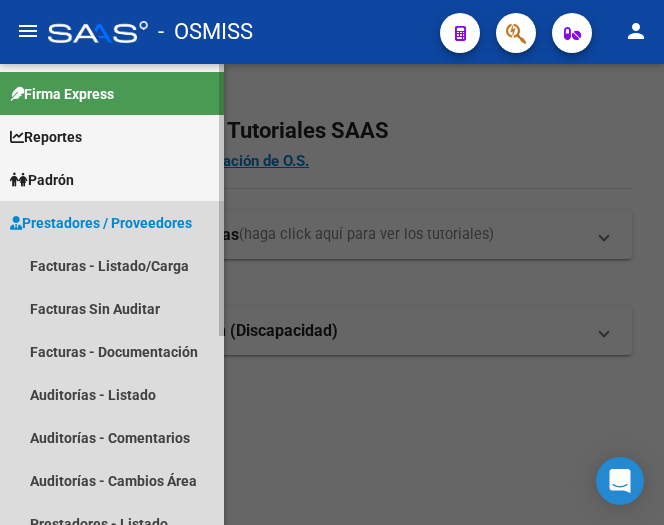 click on "Prestadores / Proveedores" at bounding box center [101, 223] 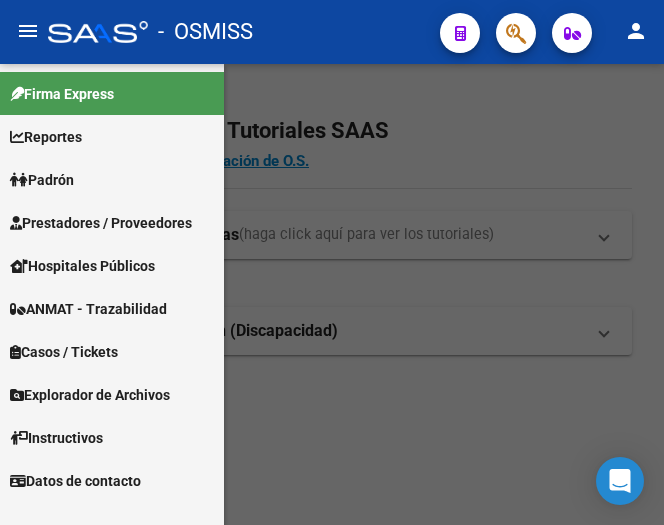 click on "Prestadores / Proveedores" at bounding box center (101, 223) 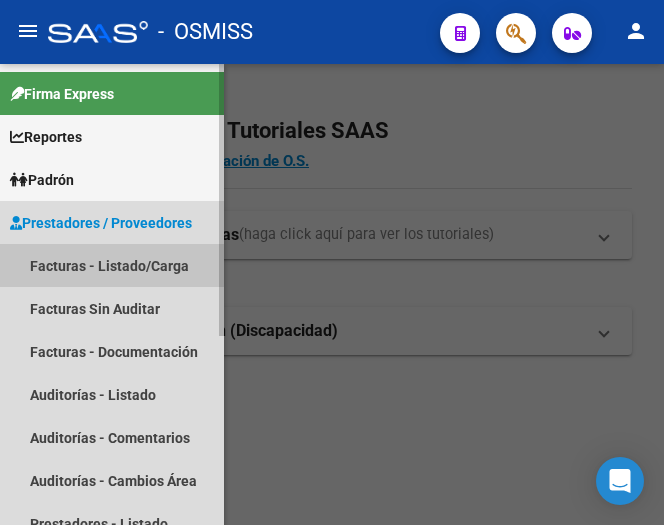 click on "Facturas - Listado/Carga" at bounding box center (112, 265) 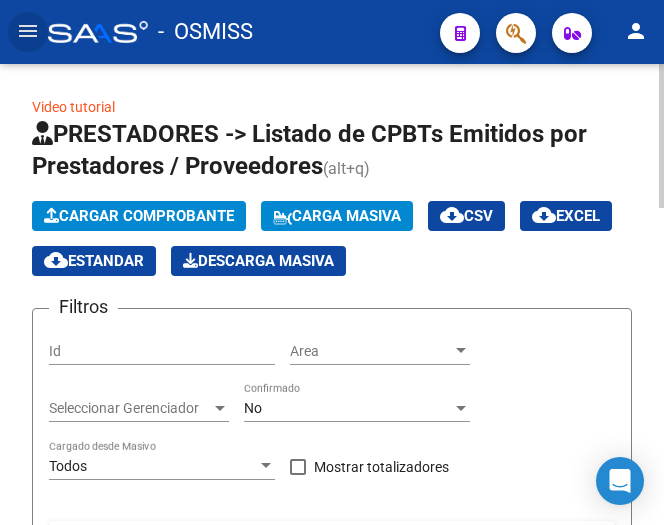 click on "Cargar Comprobante" 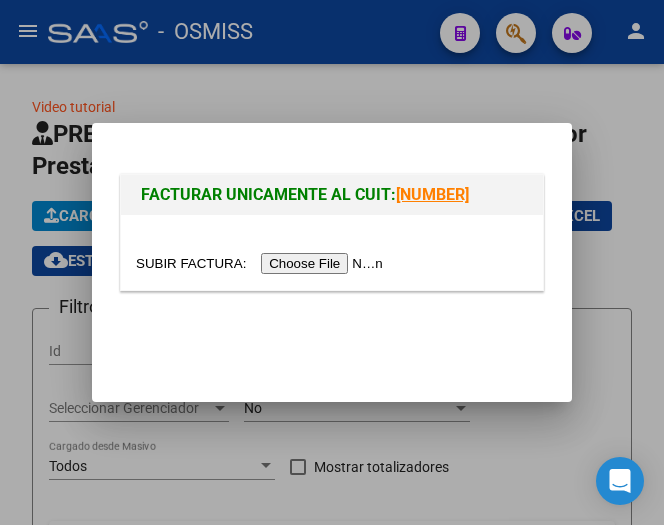 click at bounding box center [262, 263] 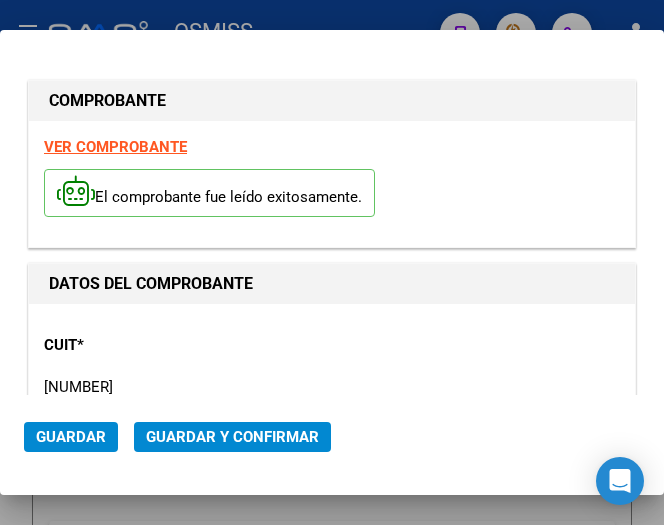 type on "2025-08-31" 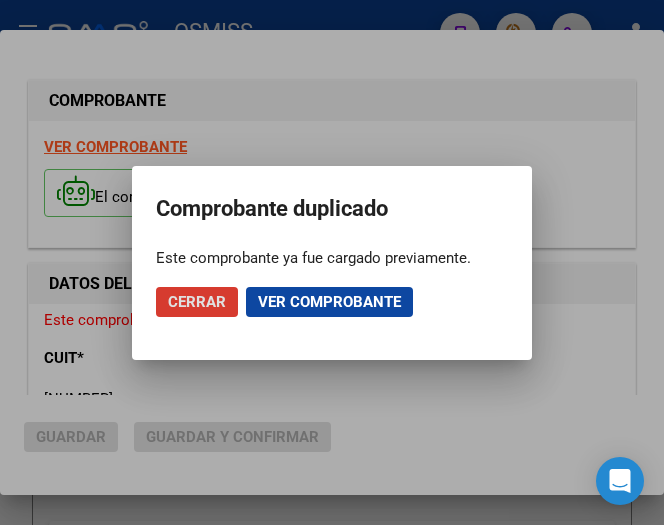 click on "Ver comprobante" 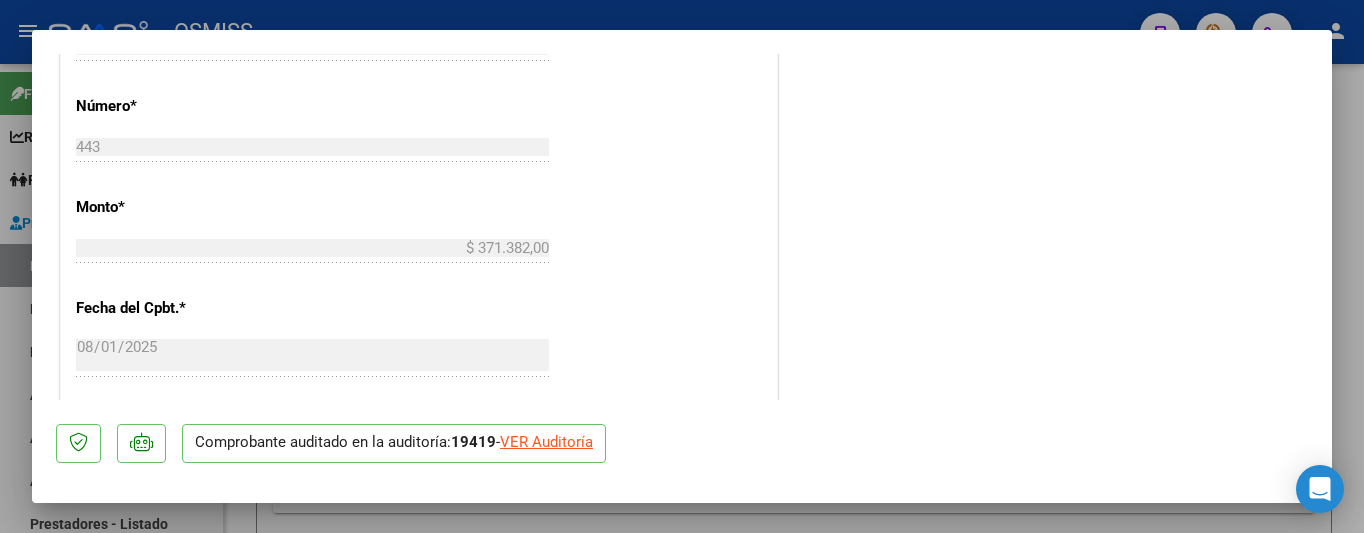 scroll, scrollTop: 1100, scrollLeft: 0, axis: vertical 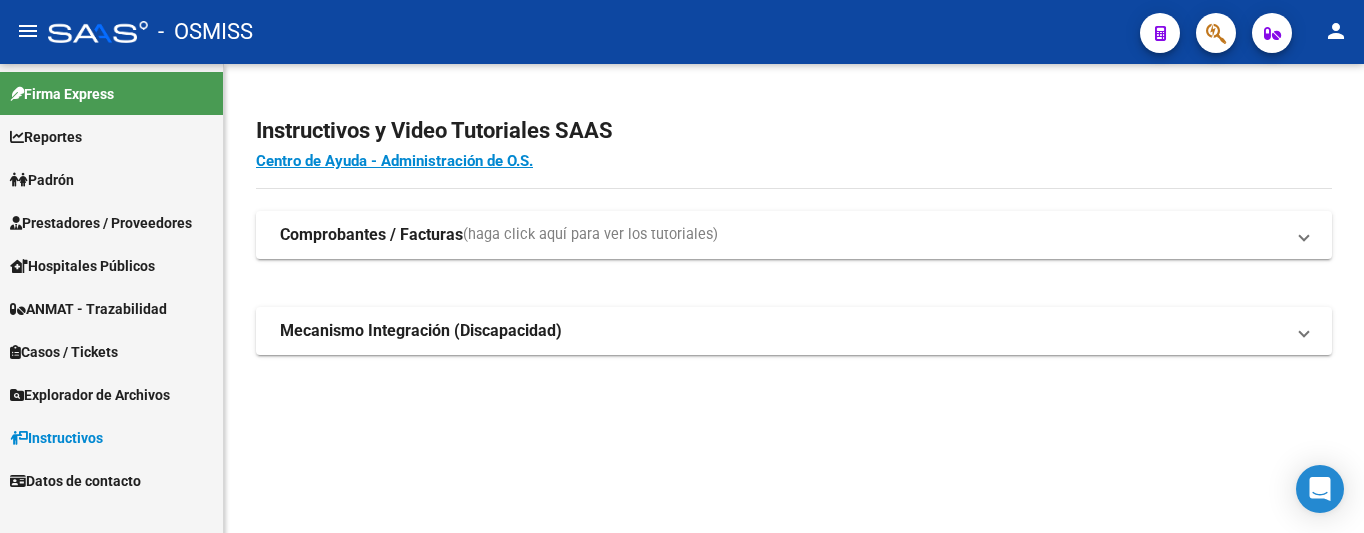 click on "Prestadores / Proveedores" at bounding box center (101, 223) 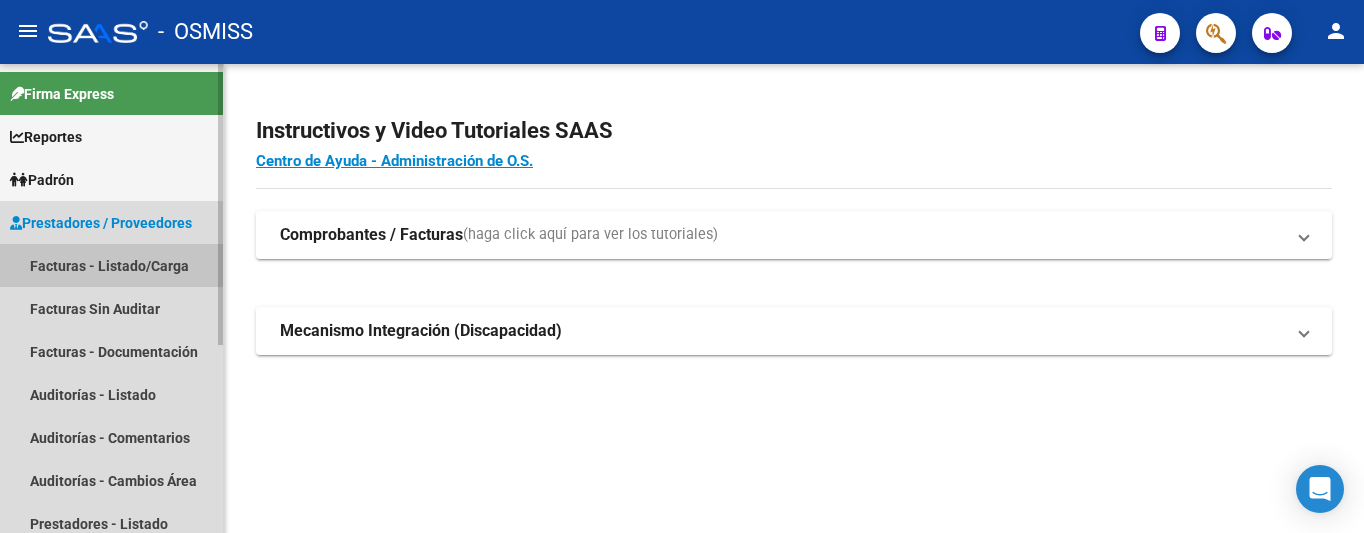 click on "Facturas - Listado/Carga" at bounding box center (111, 265) 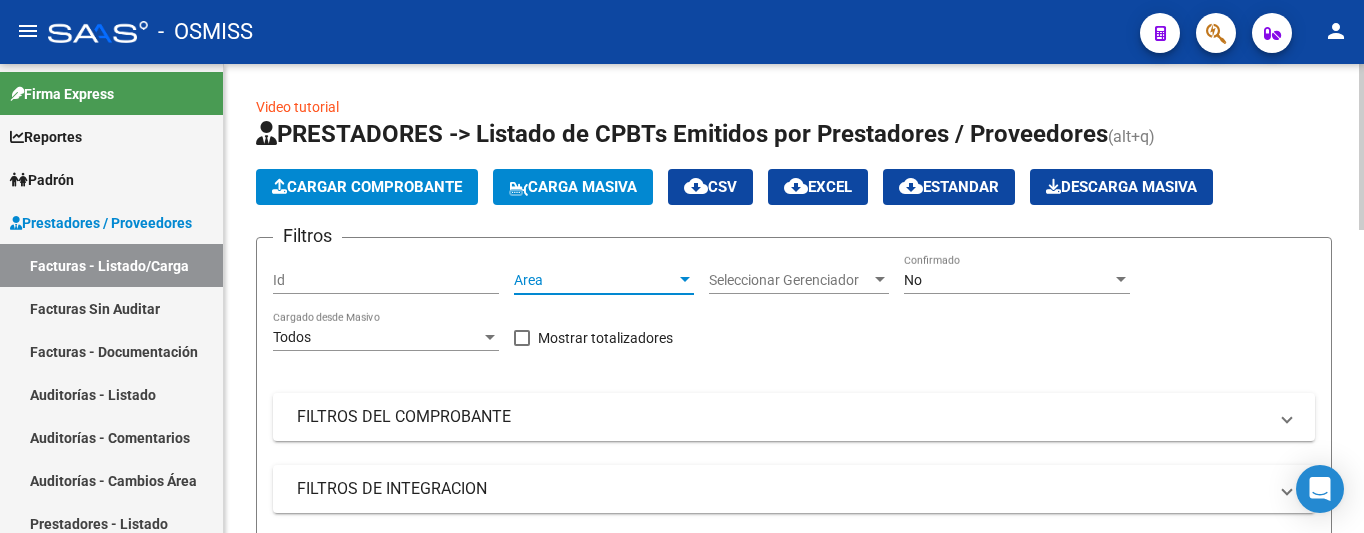 click at bounding box center (685, 280) 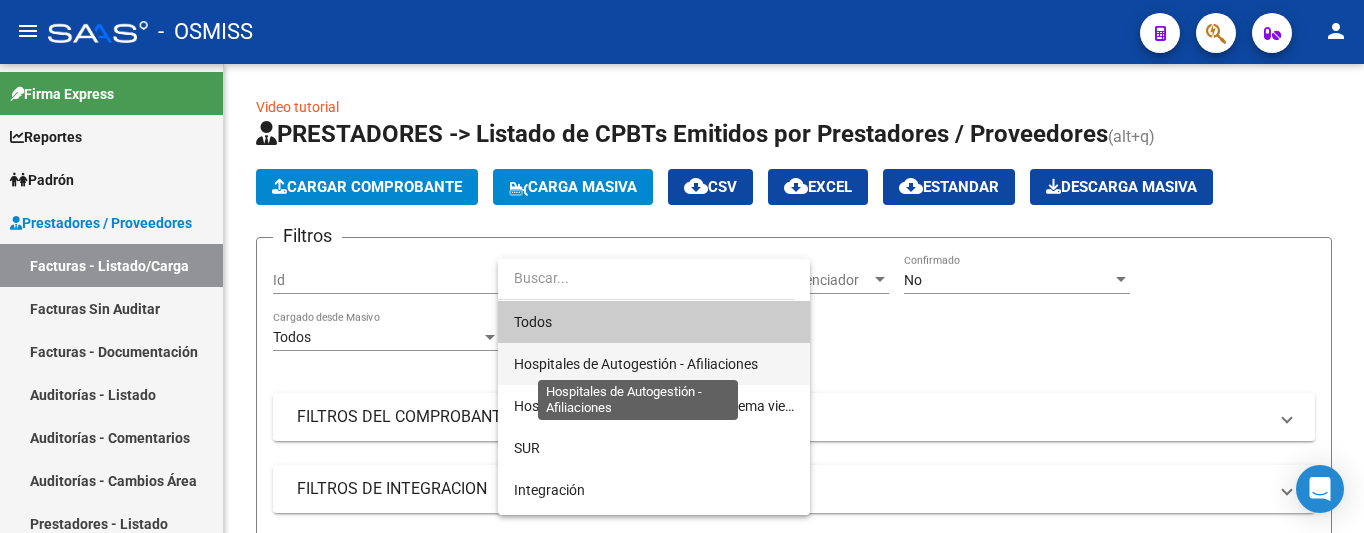 click on "Hospitales de Autogestión - Afiliaciones" at bounding box center (636, 364) 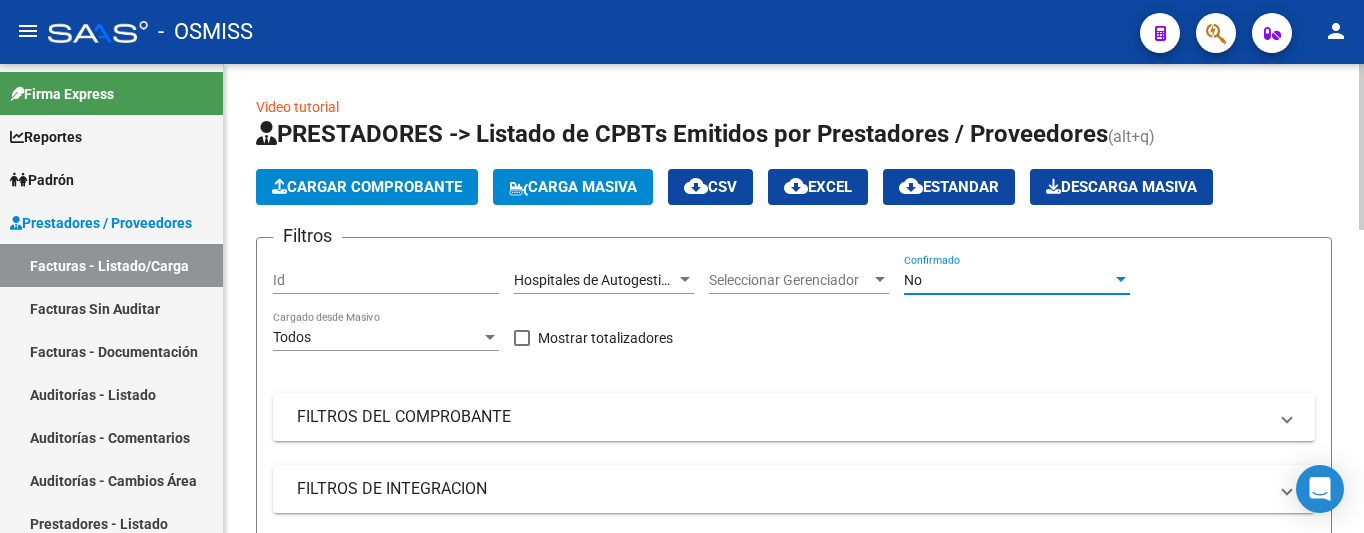 click at bounding box center [1121, 280] 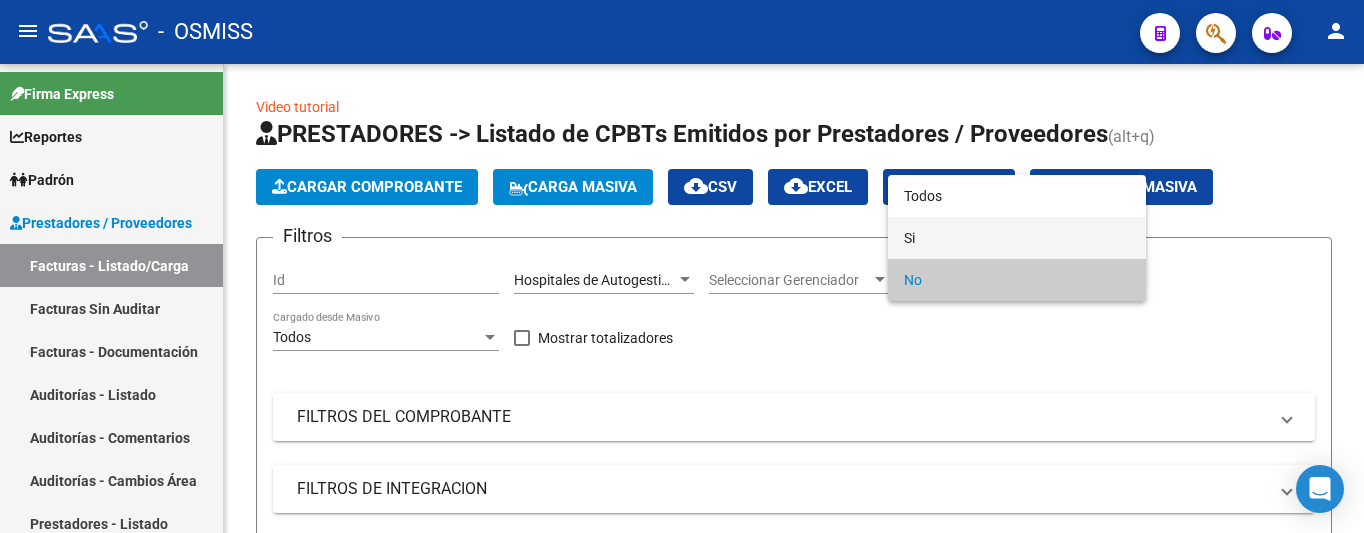 click on "Si" at bounding box center [1017, 238] 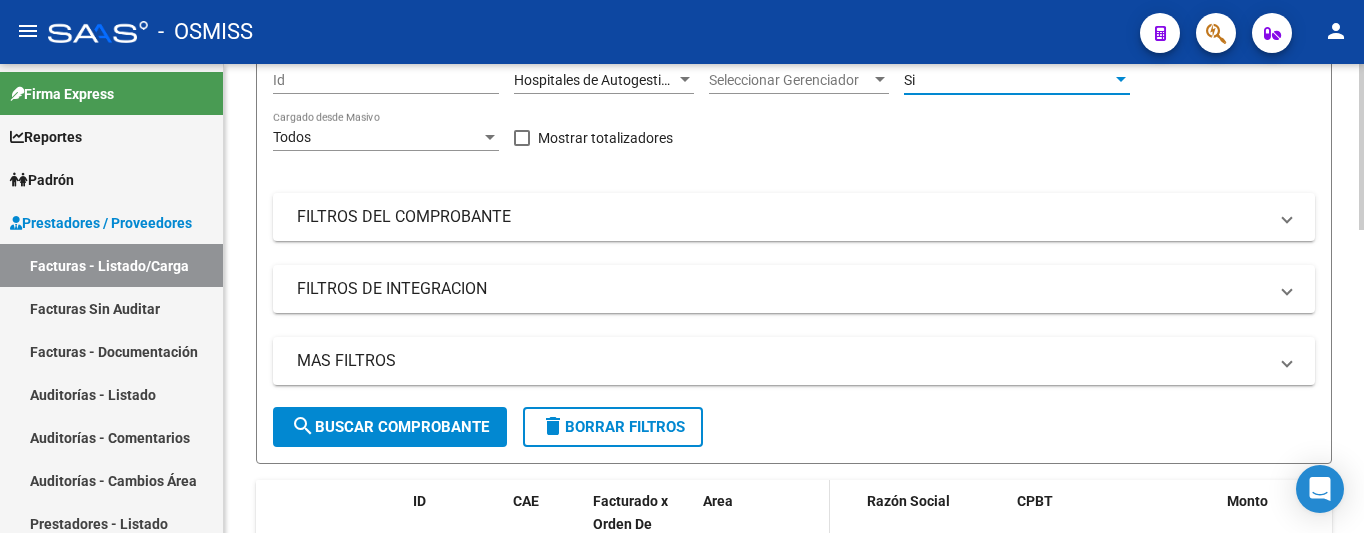 scroll, scrollTop: 300, scrollLeft: 0, axis: vertical 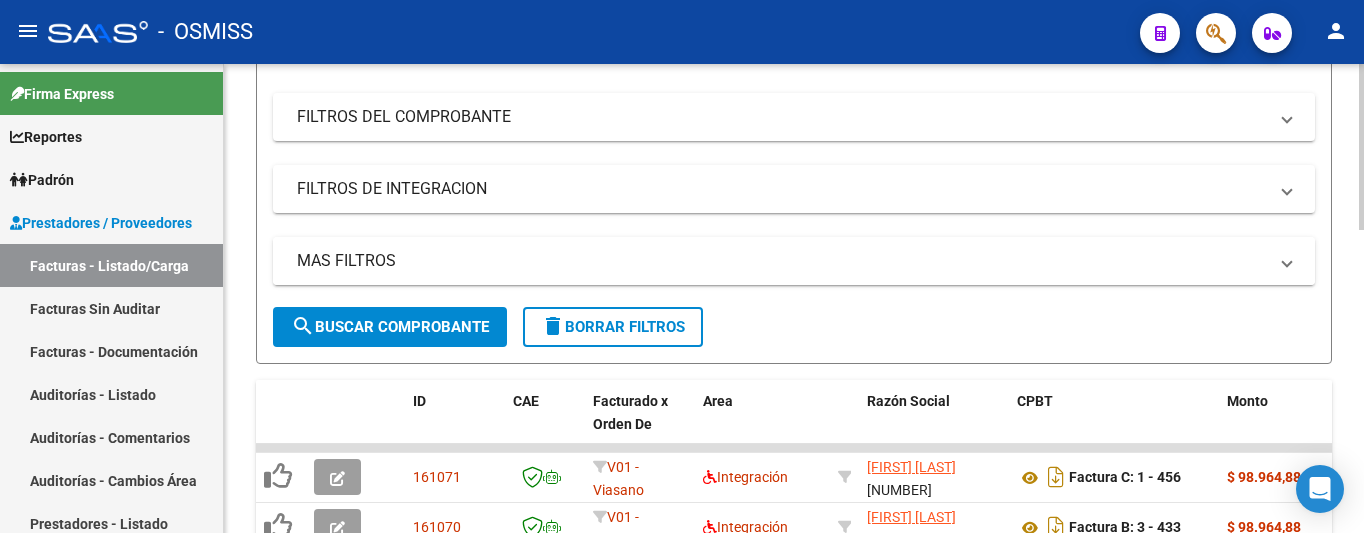 click on "MAS FILTROS" at bounding box center [782, 261] 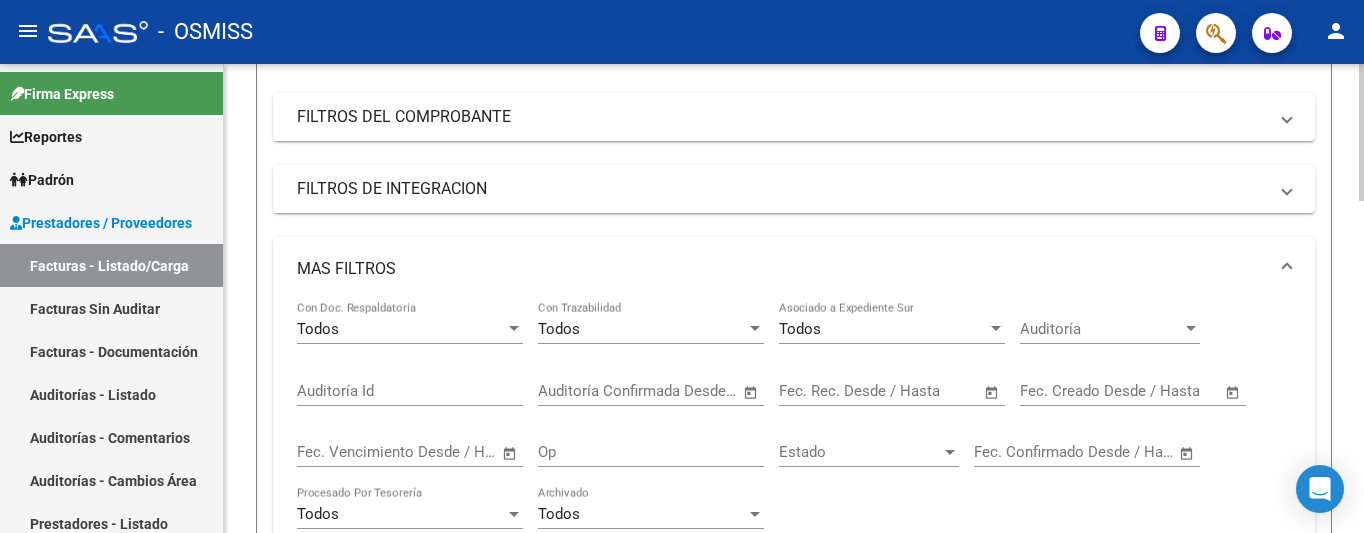 click 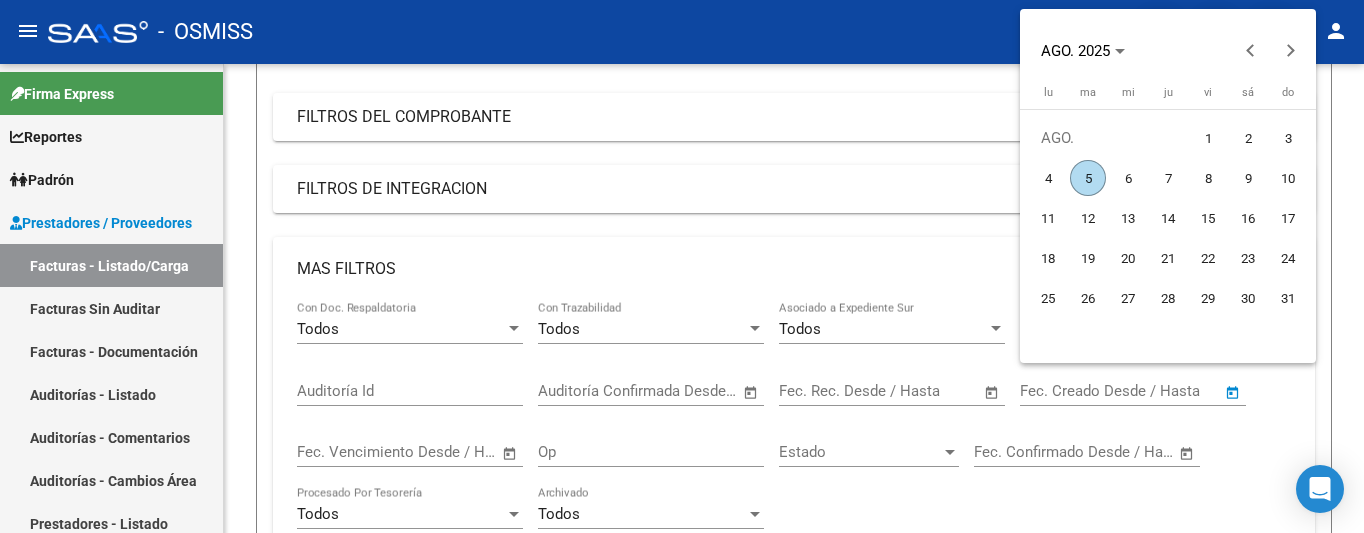 click on "5" at bounding box center [1088, 178] 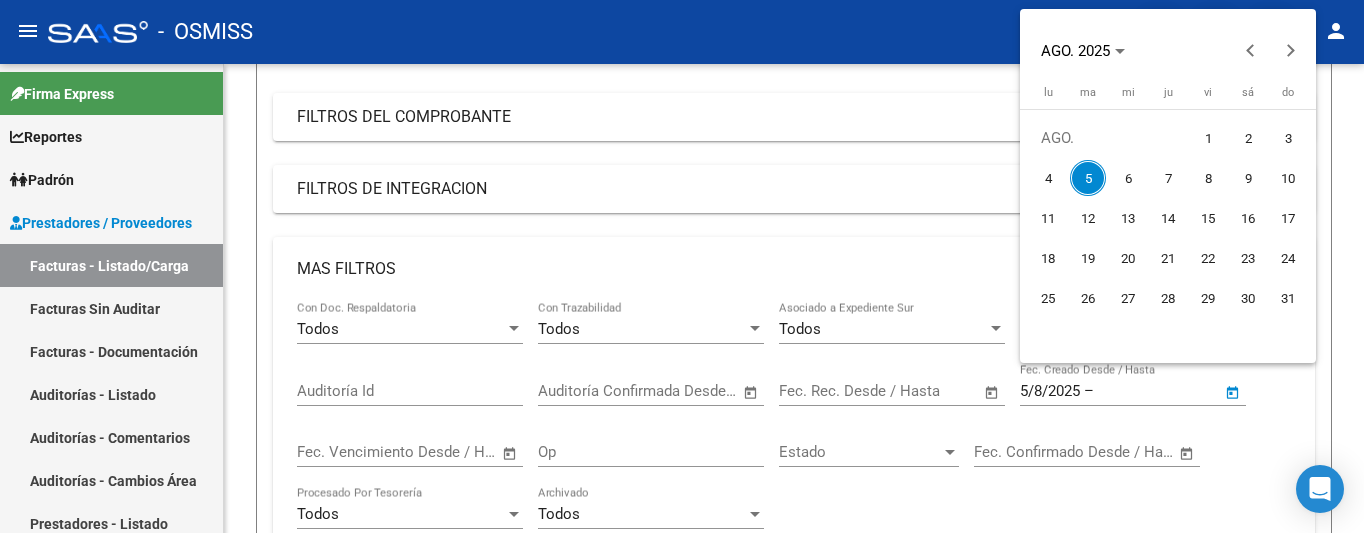 click on "5" at bounding box center [1088, 178] 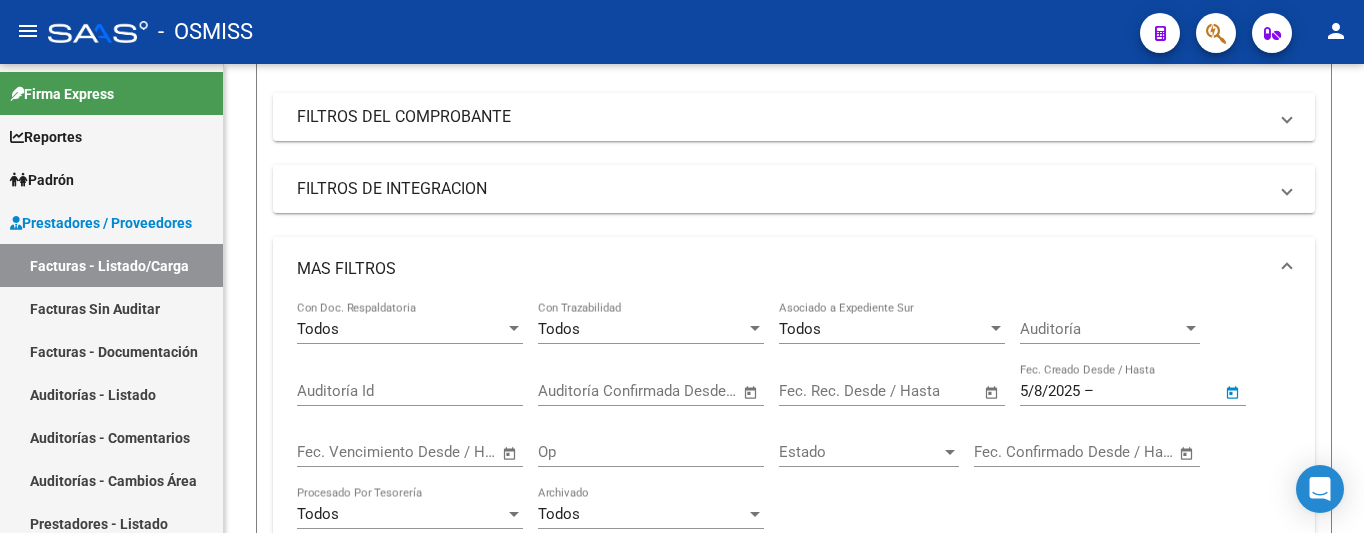 type on "5/8/2025" 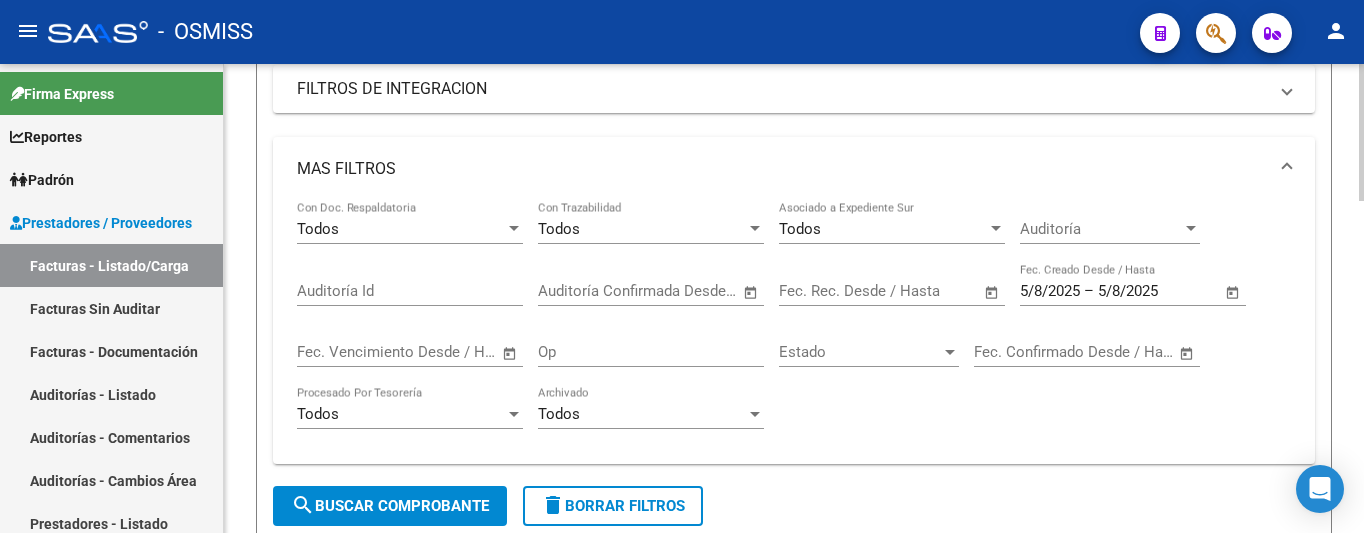 scroll, scrollTop: 600, scrollLeft: 0, axis: vertical 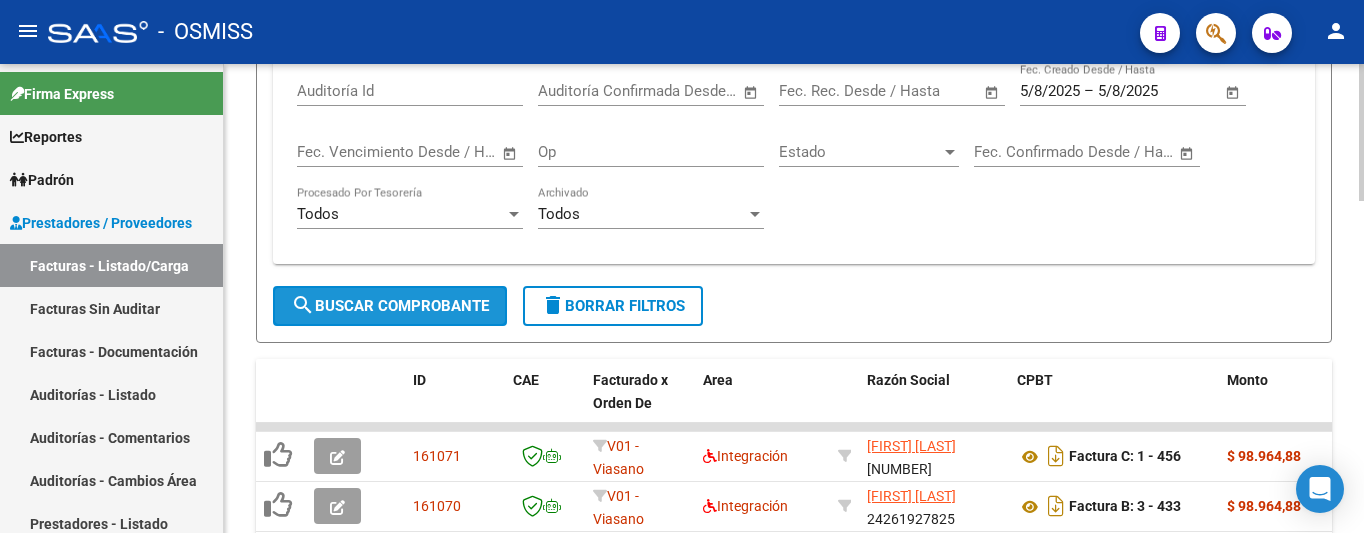 click on "search  Buscar Comprobante" 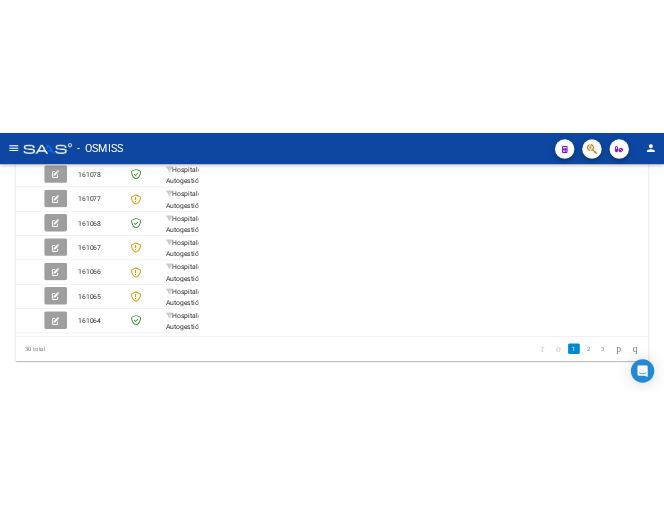 scroll, scrollTop: 780, scrollLeft: 0, axis: vertical 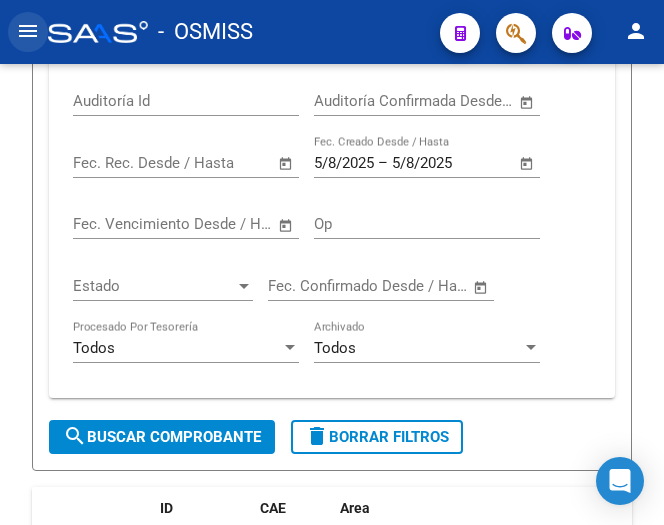click on "menu" 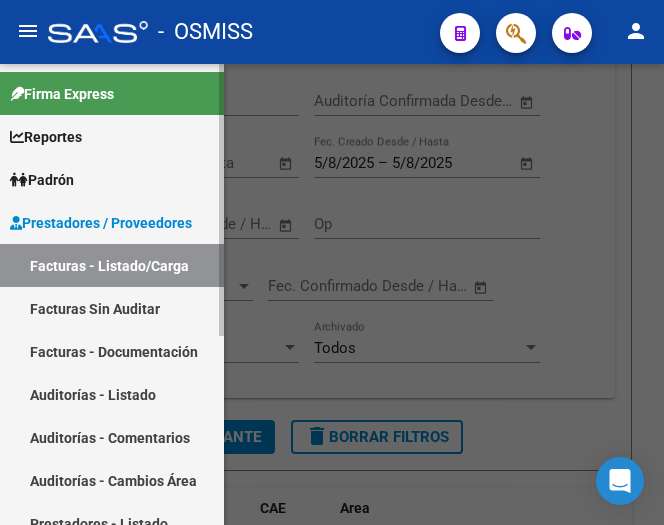 click on "Facturas Sin Auditar" at bounding box center (112, 308) 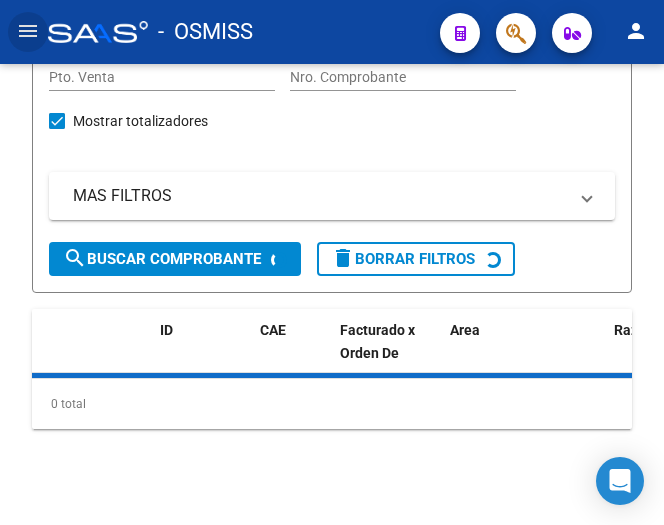 scroll, scrollTop: 322, scrollLeft: 0, axis: vertical 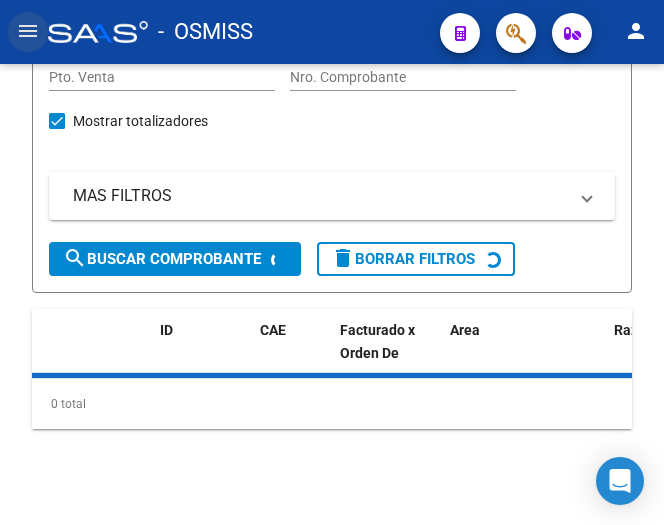 click on "menu" 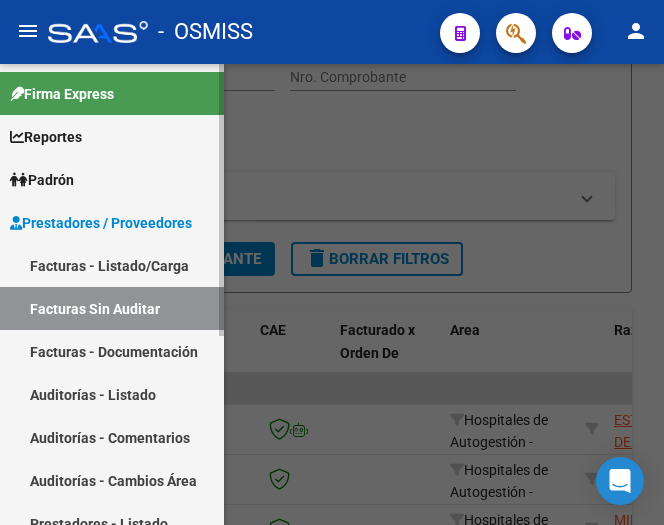 scroll, scrollTop: 780, scrollLeft: 0, axis: vertical 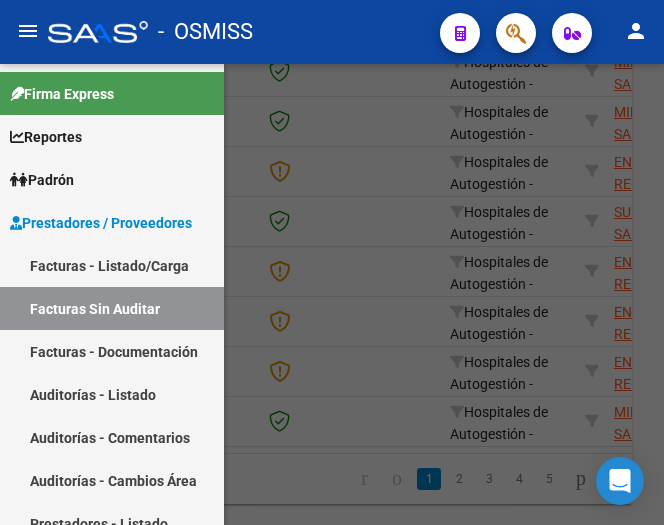 click on "menu" 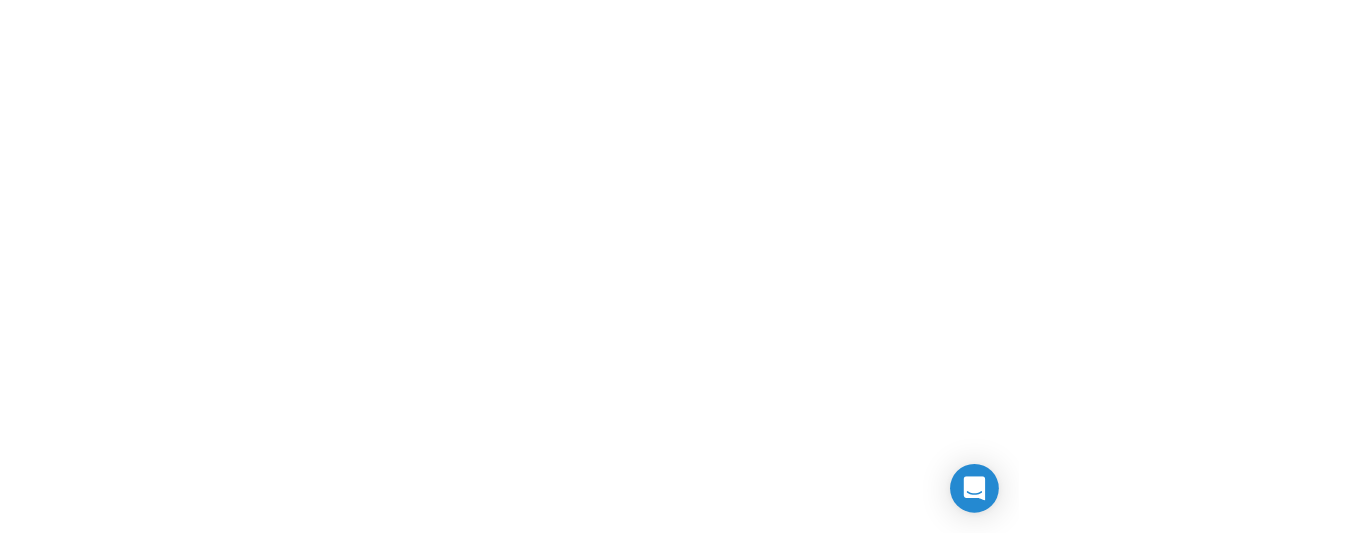 scroll, scrollTop: 0, scrollLeft: 0, axis: both 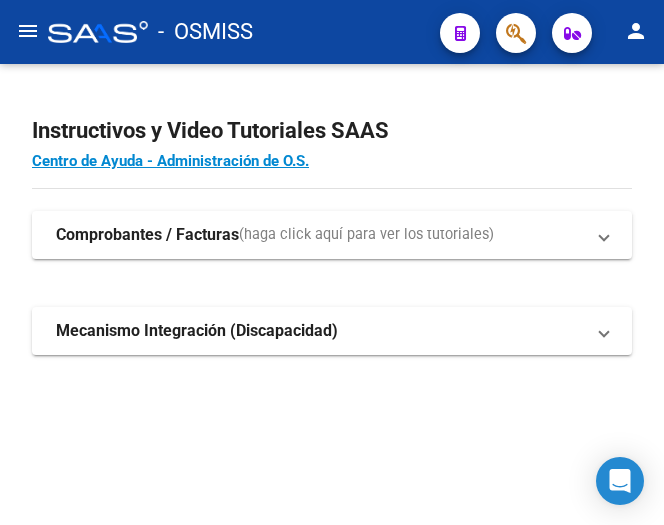 click on "menu" 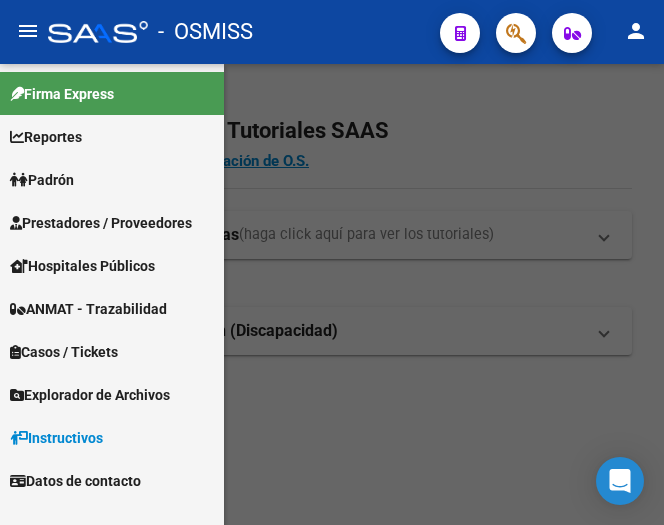 click on "Prestadores / Proveedores" at bounding box center (101, 223) 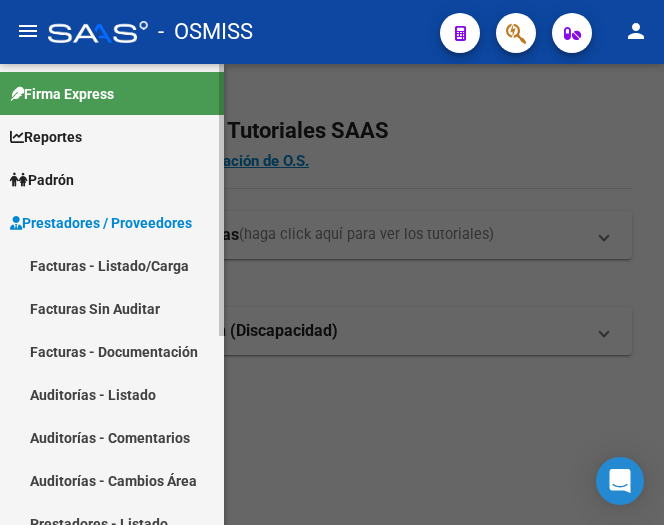 click on "Facturas - Listado/Carga" at bounding box center (112, 265) 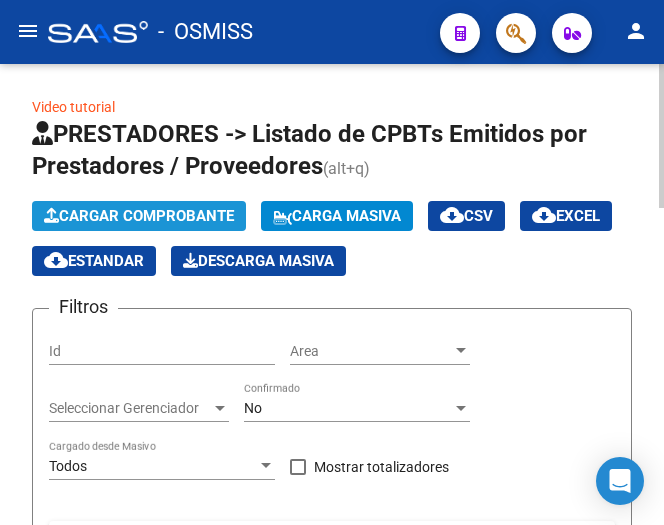 click on "Cargar Comprobante" 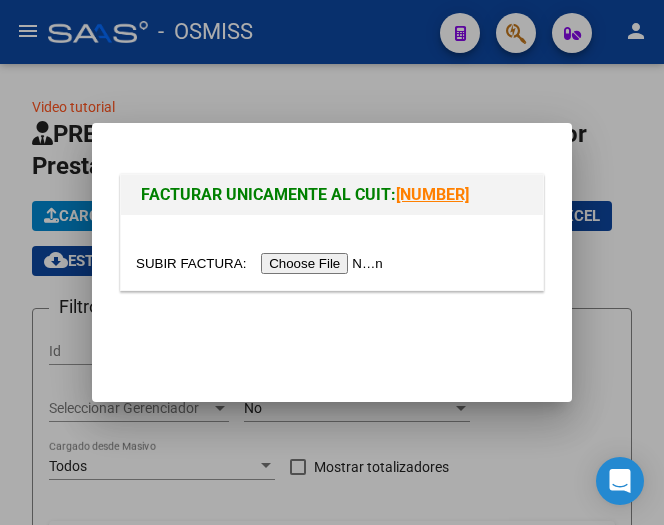 click at bounding box center [262, 263] 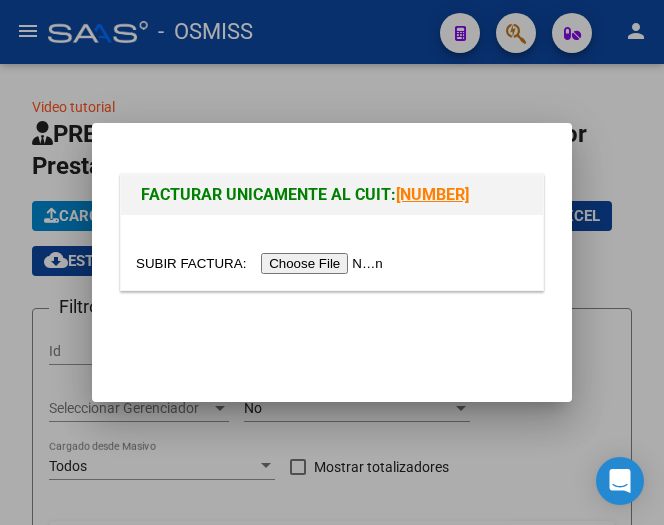 type on "C:\fakepath\FAC C002000004591.PDF" 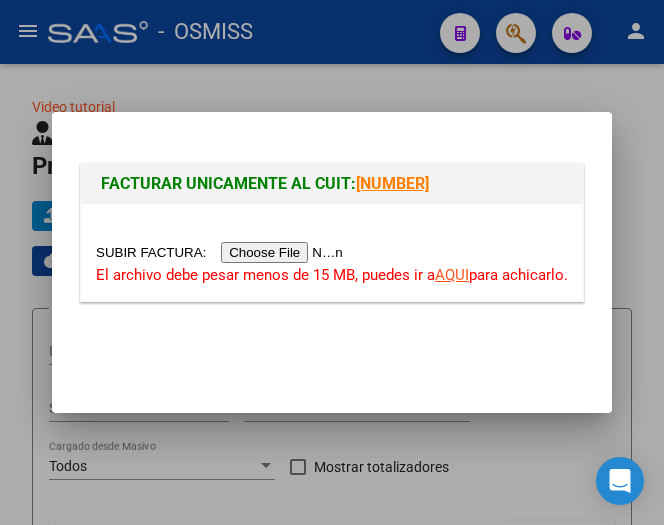 click at bounding box center (222, 252) 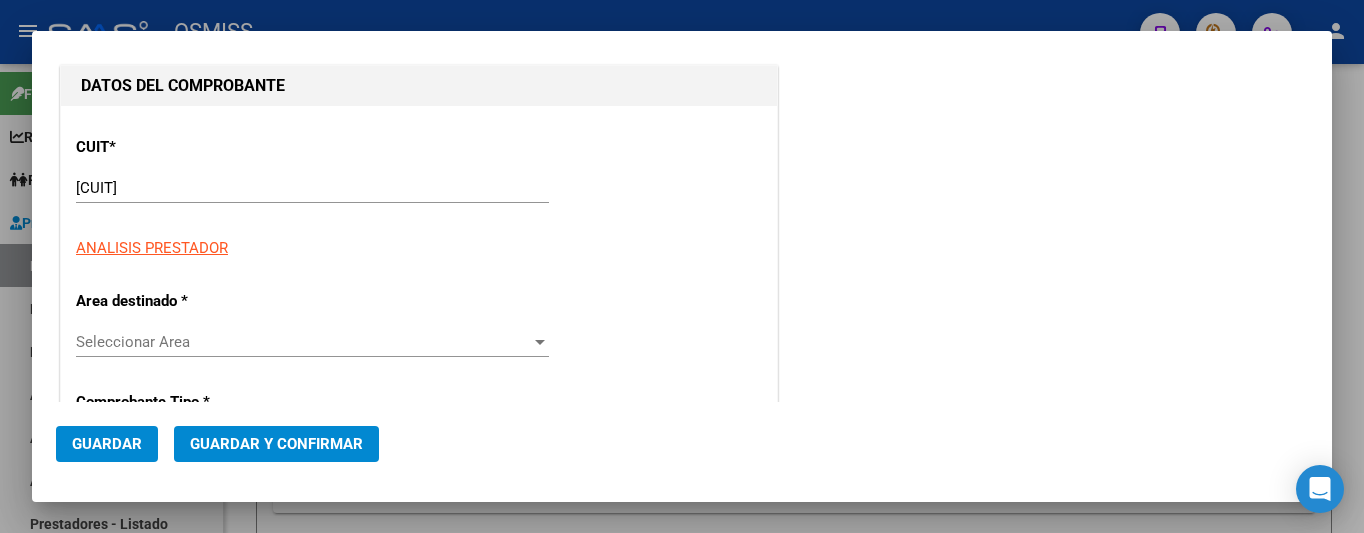 scroll, scrollTop: 300, scrollLeft: 0, axis: vertical 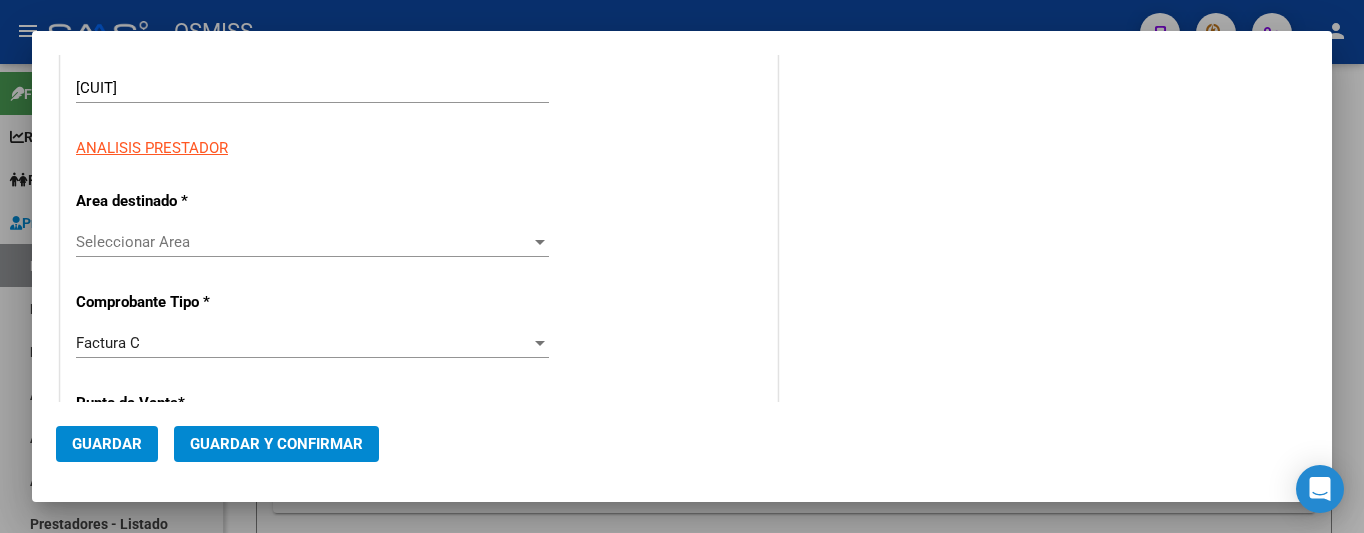 click at bounding box center (540, 242) 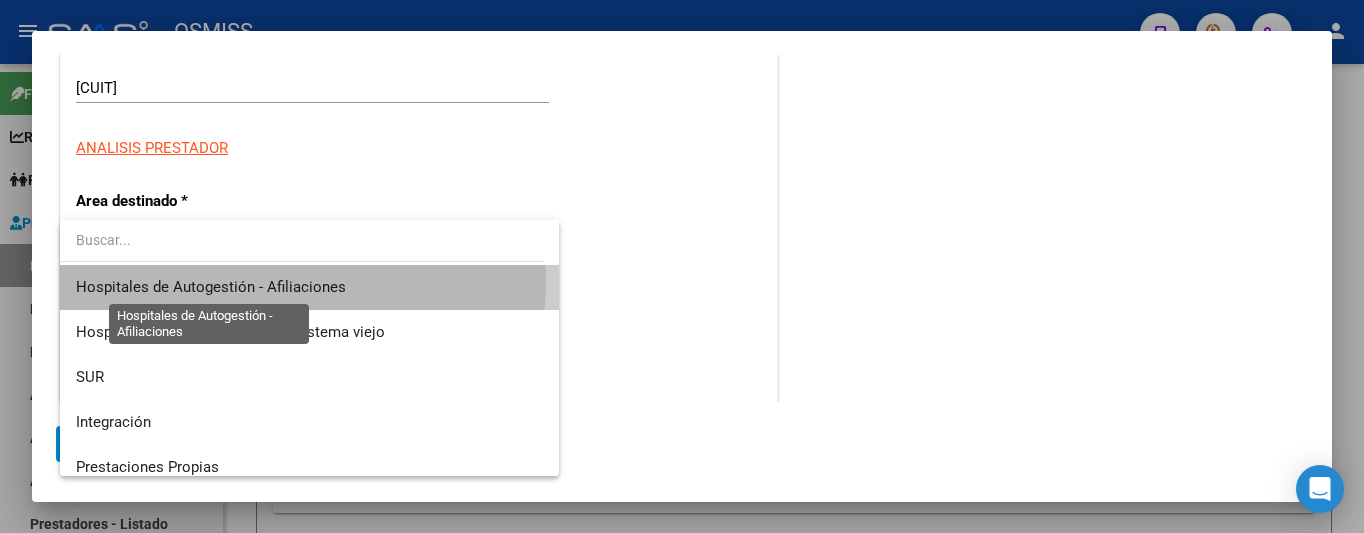 click on "Hospitales de Autogestión - Afiliaciones" at bounding box center [211, 287] 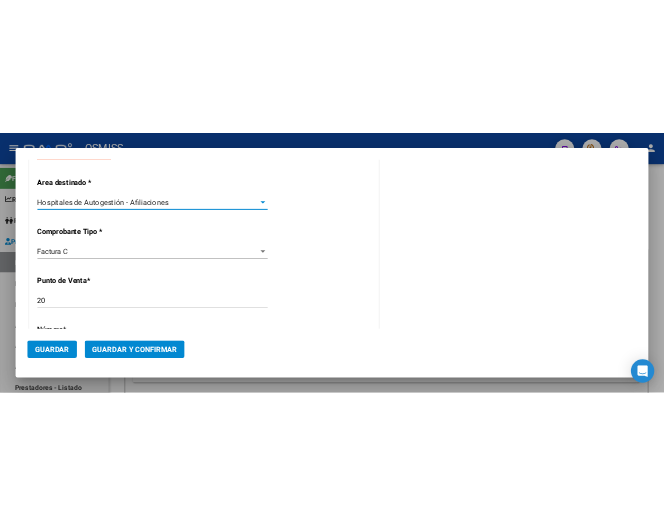 scroll, scrollTop: 500, scrollLeft: 0, axis: vertical 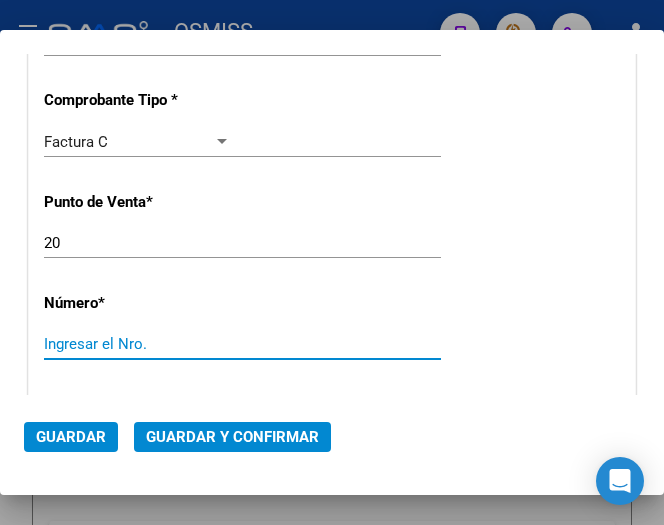 click on "Ingresar el Nro." at bounding box center (137, 344) 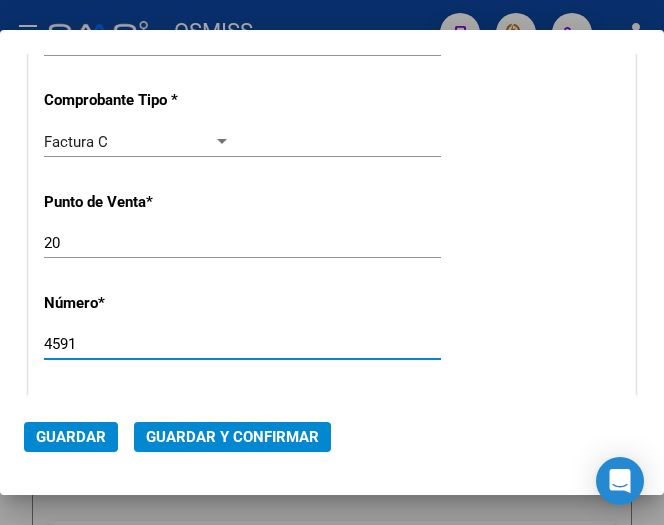 type on "4591" 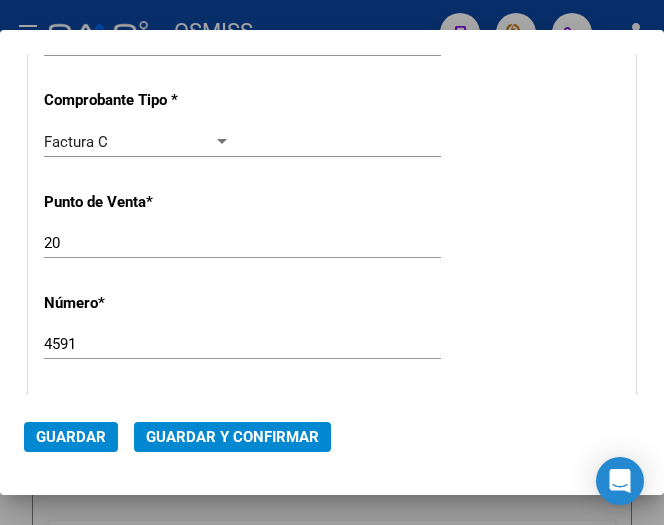 scroll, scrollTop: 700, scrollLeft: 0, axis: vertical 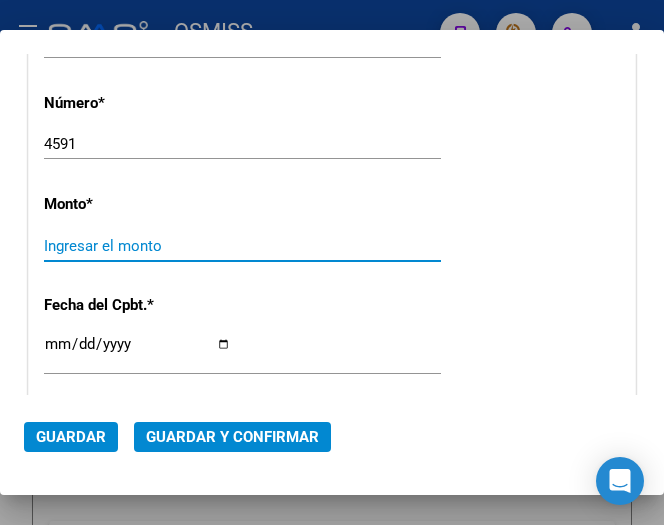 click on "Ingresar el monto" at bounding box center [137, 246] 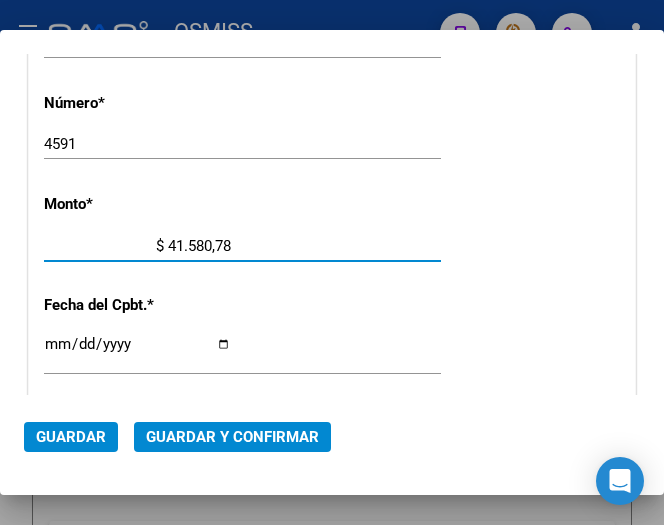 type on "$ 415.807,87" 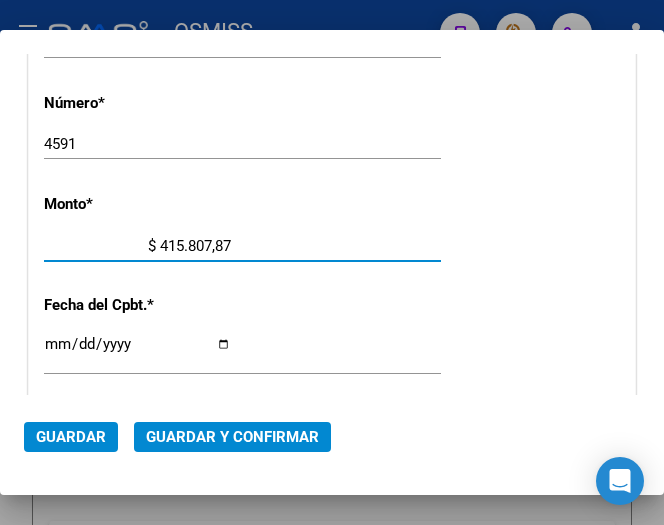 click on "Ingresar la fecha" at bounding box center [137, 352] 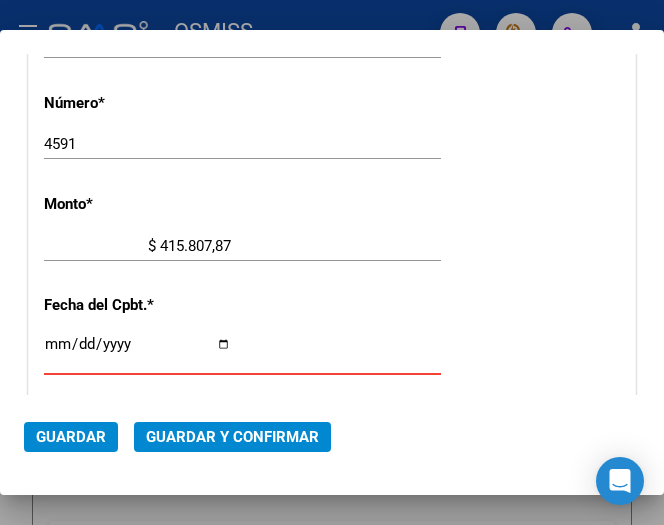 click on "Ingresar la fecha" at bounding box center (137, 352) 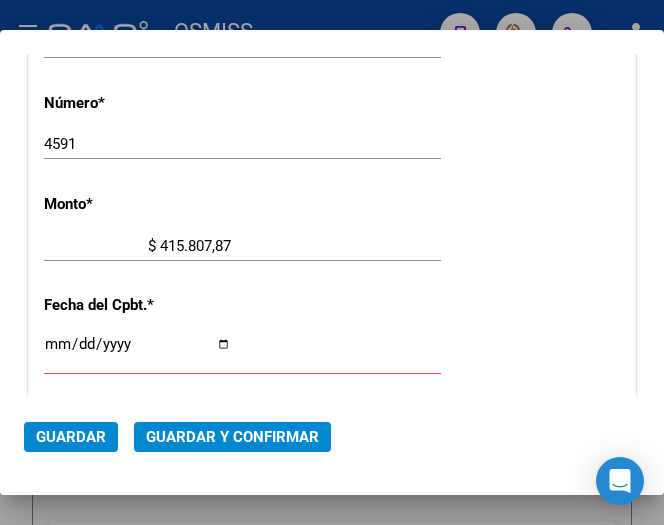 click on "Ingresar la fecha" 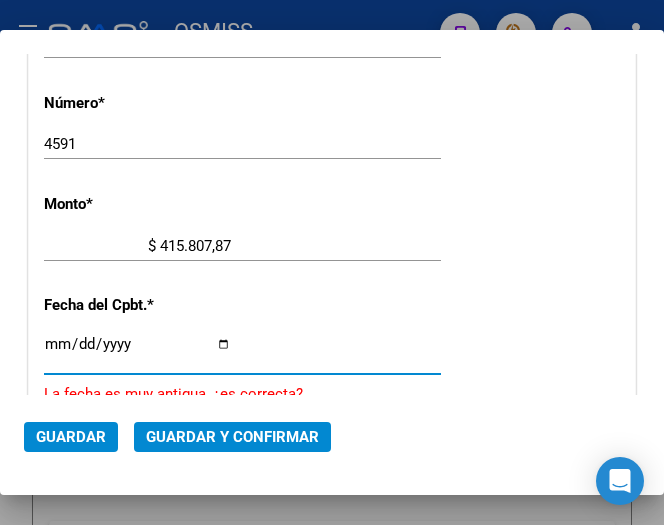 type on "2025-08-01" 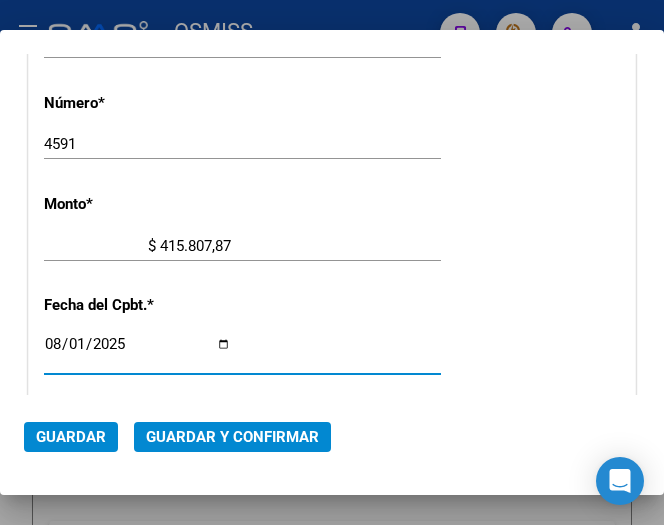scroll, scrollTop: 900, scrollLeft: 0, axis: vertical 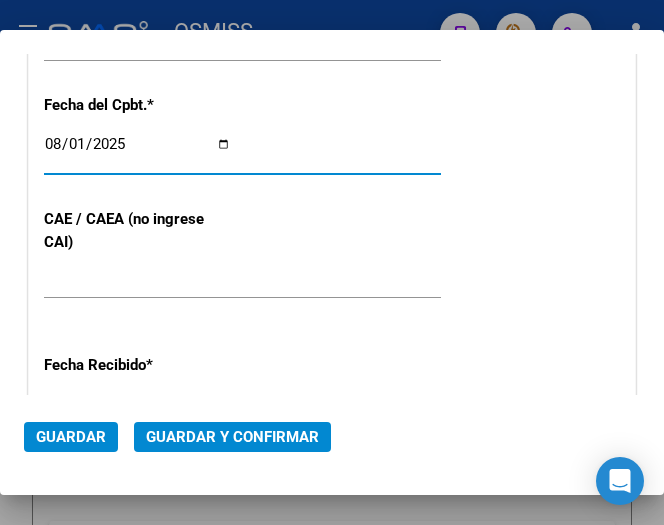 click on "CUIT  *   [CUIT] Ingresar CUIT  ANALISIS PRESTADOR  Area destinado * Hospitales de Autogestión - Afiliaciones Seleccionar Area  Comprobante Tipo * Factura C Seleccionar Tipo Punto de Venta  *   20 Ingresar el Nro.  Número  *   4591 Ingresar el Nro.  Monto  *   $ 415.807,87 Ingresar el monto  Fecha del Cpbt.  *   [DATE] Ingresar la fecha  CAE / CAEA (no ingrese CAI)    75313602911323 Ingresar el CAE o CAEA (no ingrese CAI)  Fecha Recibido  *   [DATE] Ingresar la fecha  Fecha de Vencimiento    Ingresar la fecha  Ref. Externa    Ingresar la ref.  N° Liquidación    Ingresar el N° Liquidación" at bounding box center [332, 105] 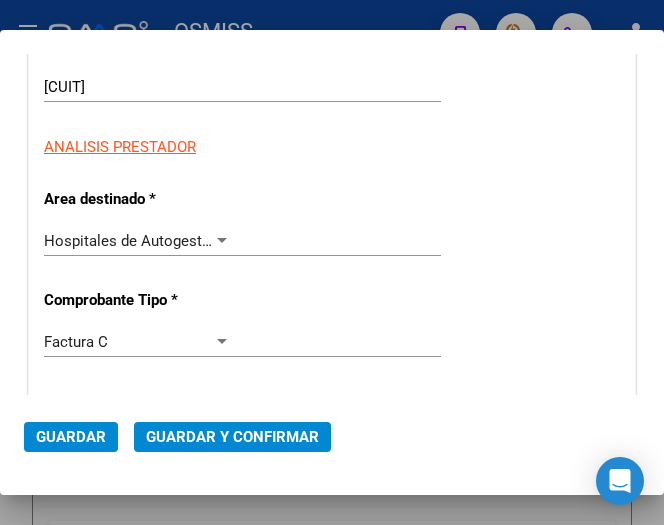 scroll, scrollTop: 400, scrollLeft: 0, axis: vertical 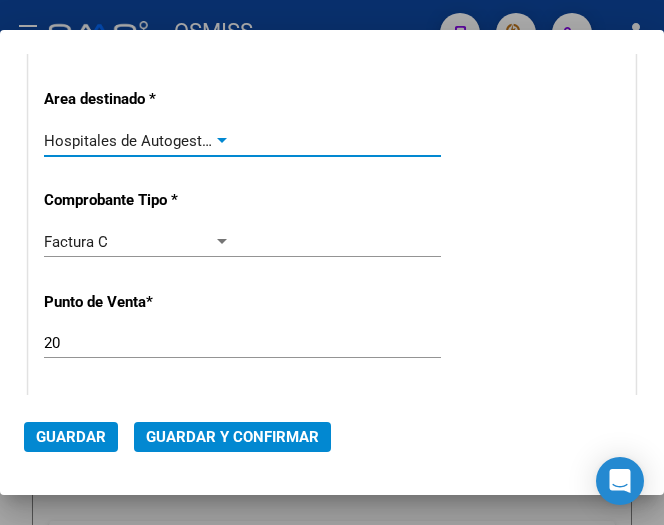 click at bounding box center [222, 140] 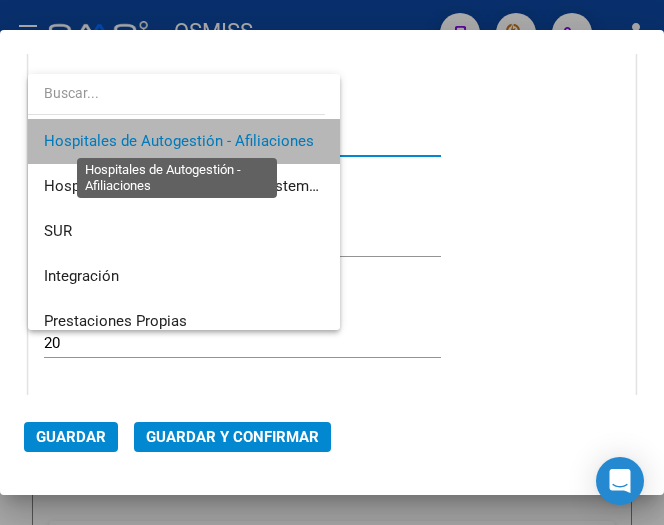 click on "Hospitales de Autogestión - Afiliaciones" at bounding box center (179, 141) 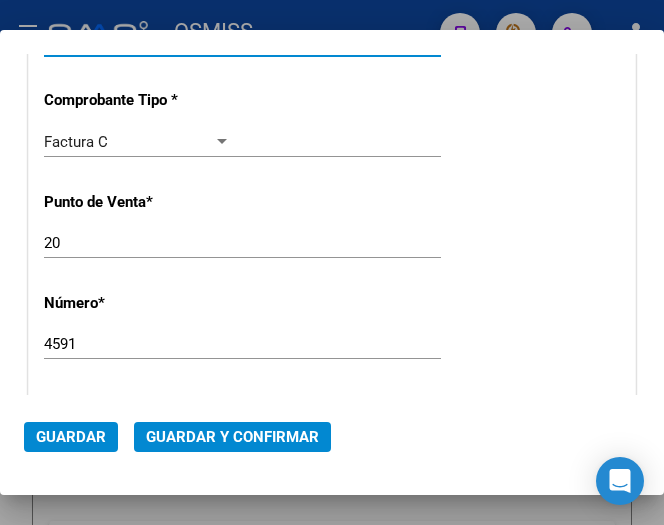 scroll, scrollTop: 600, scrollLeft: 0, axis: vertical 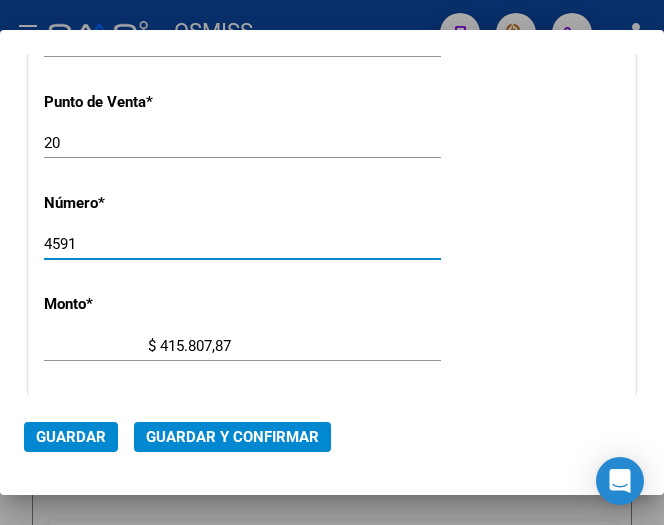 click on "4591" at bounding box center (137, 244) 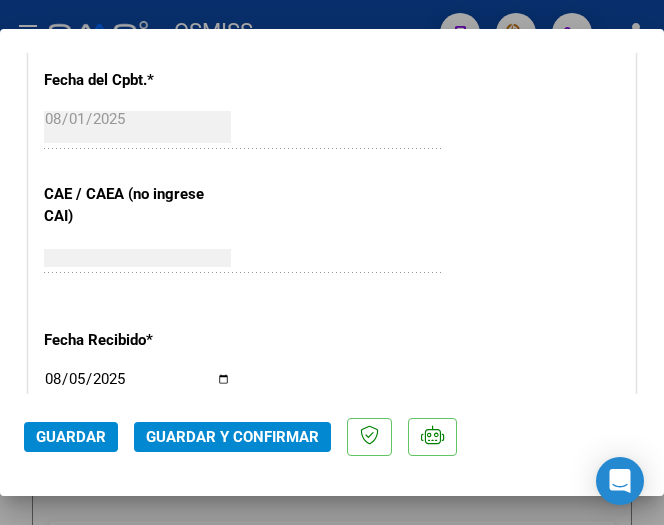 scroll, scrollTop: 1100, scrollLeft: 0, axis: vertical 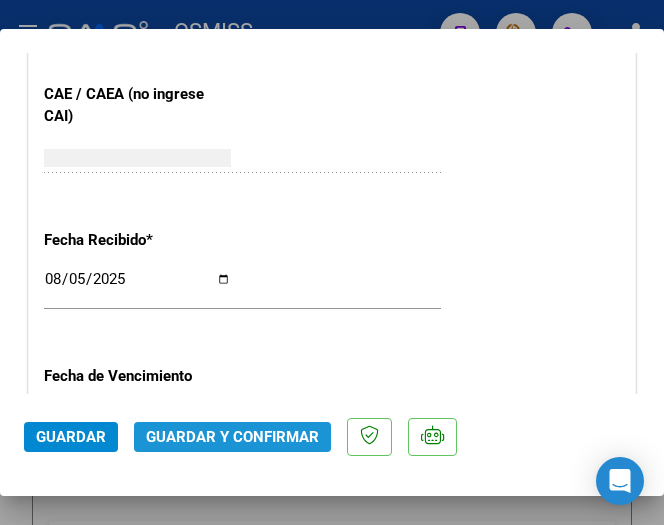click on "Guardar y Confirmar" 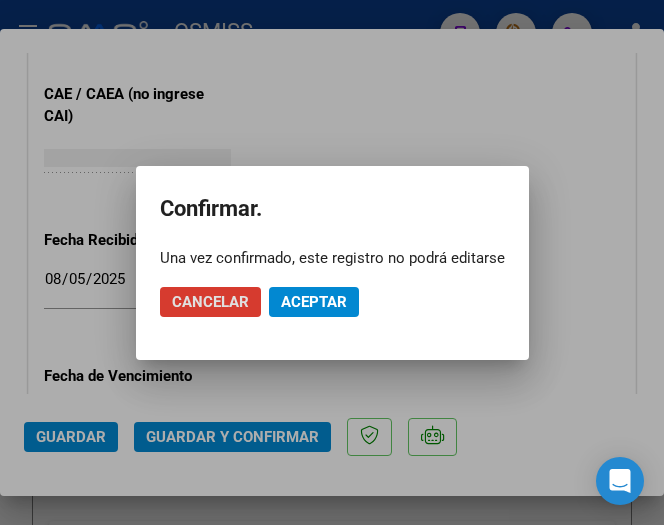 click on "Aceptar" 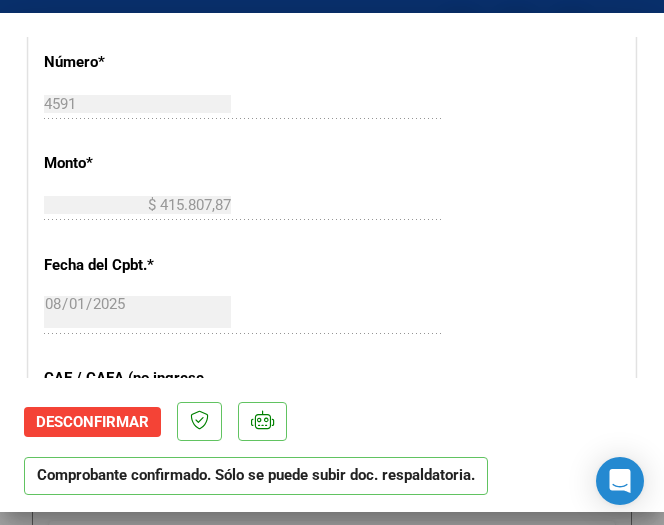 scroll, scrollTop: 700, scrollLeft: 0, axis: vertical 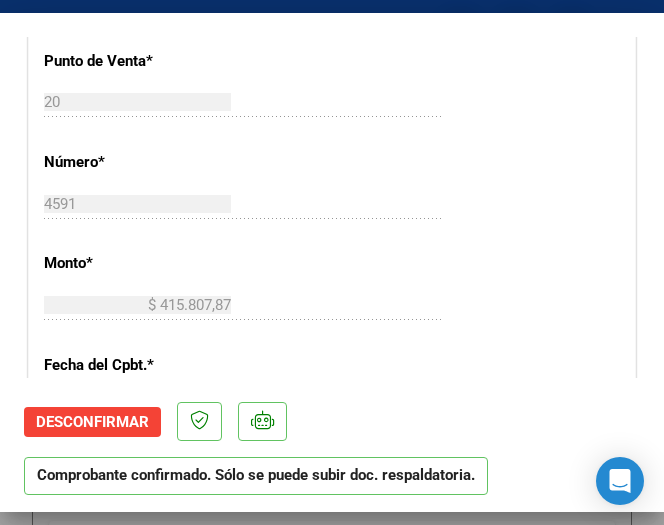 click on "4591 Ingresar el Nro." 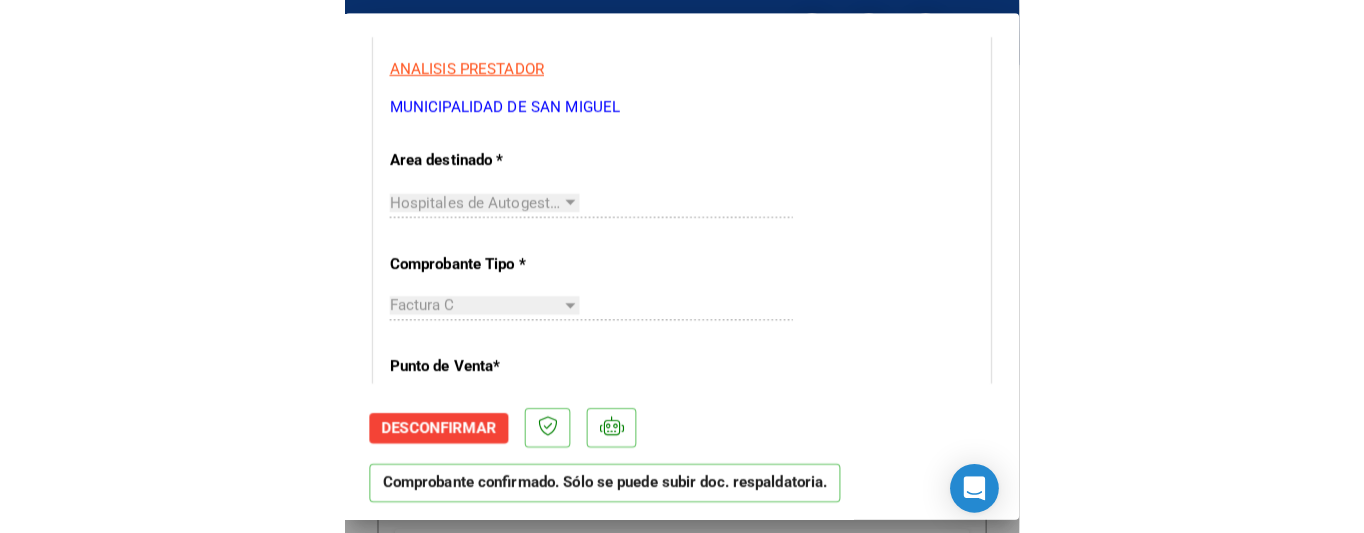 scroll, scrollTop: 300, scrollLeft: 0, axis: vertical 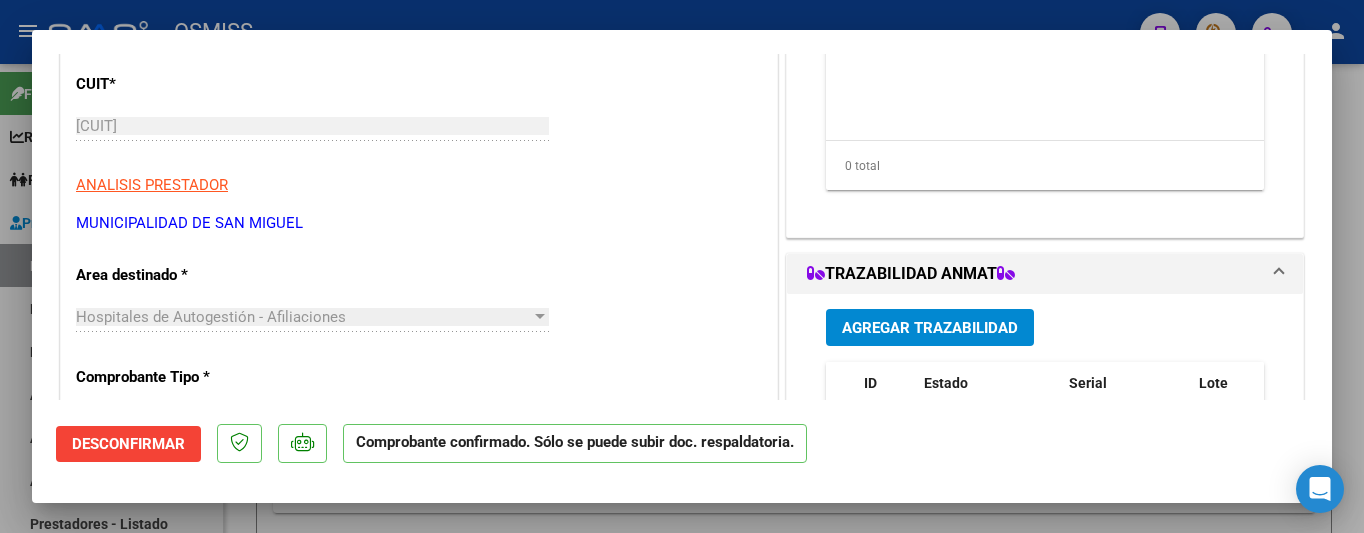 click on "Desconfirmar" 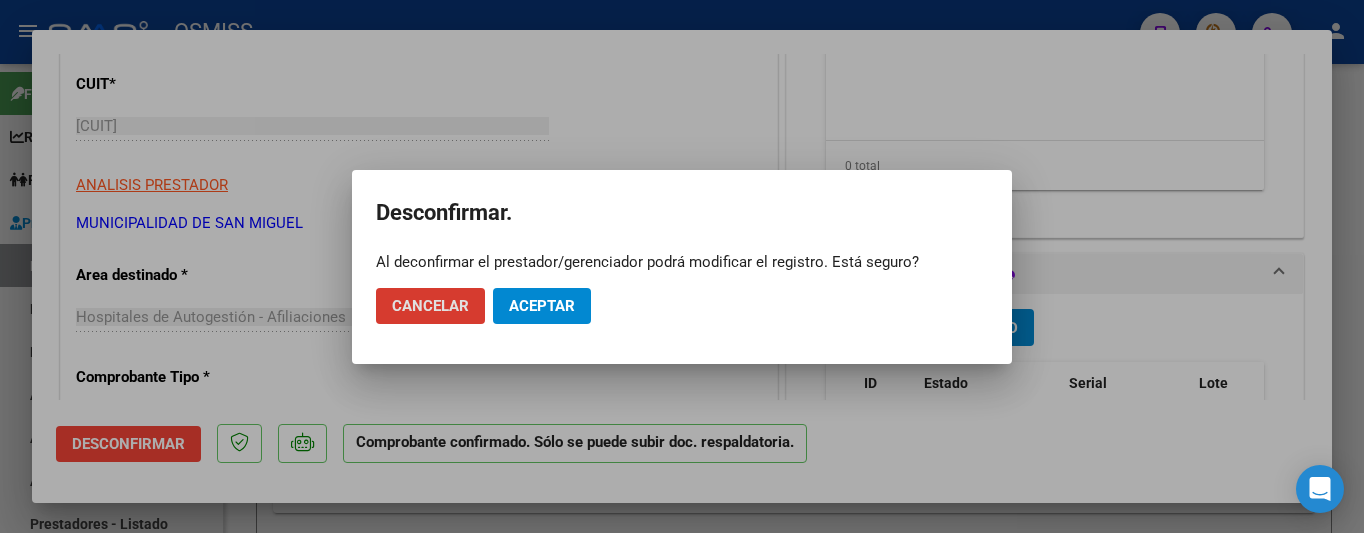 click on "Aceptar" 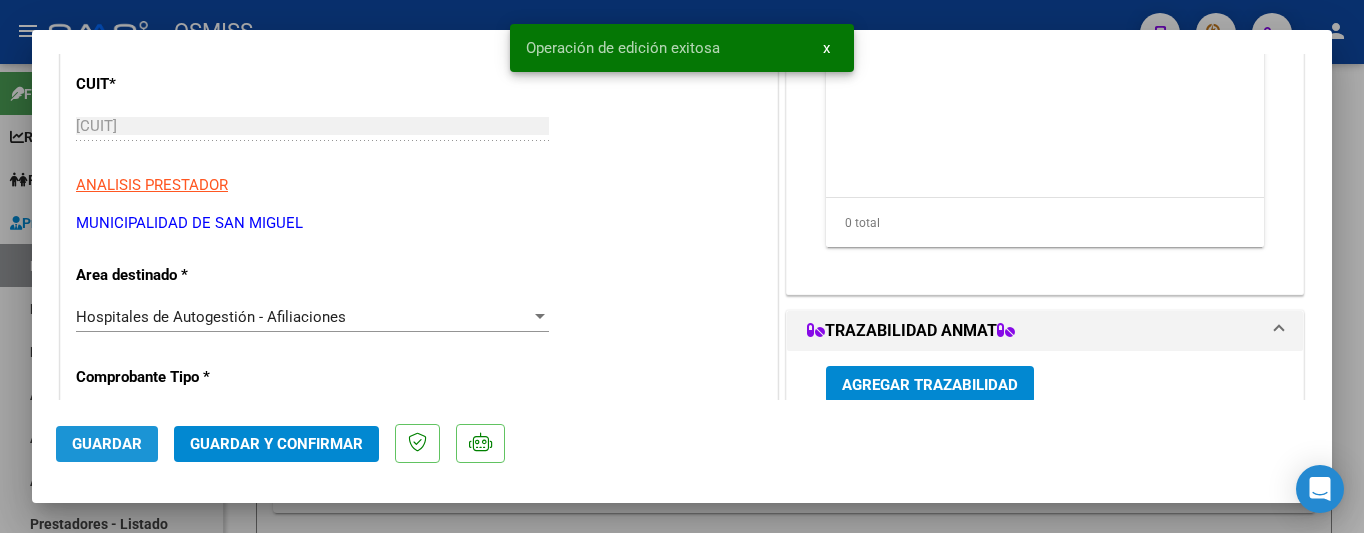 click on "Guardar" 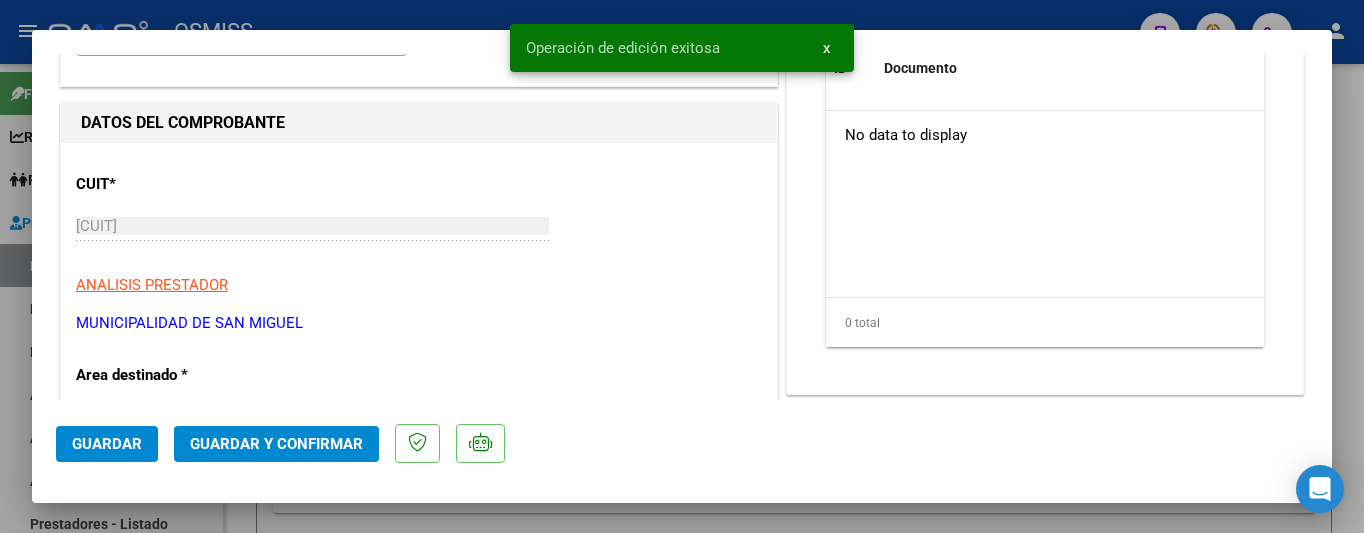 scroll, scrollTop: 0, scrollLeft: 0, axis: both 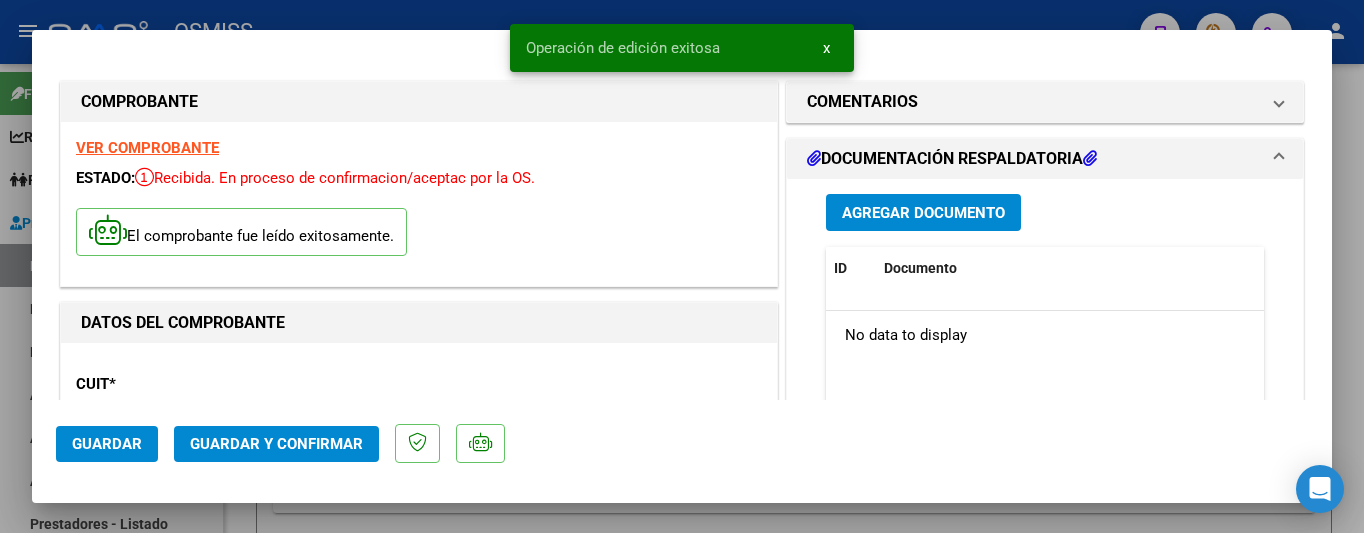 click on "Agregar Documento" at bounding box center [923, 213] 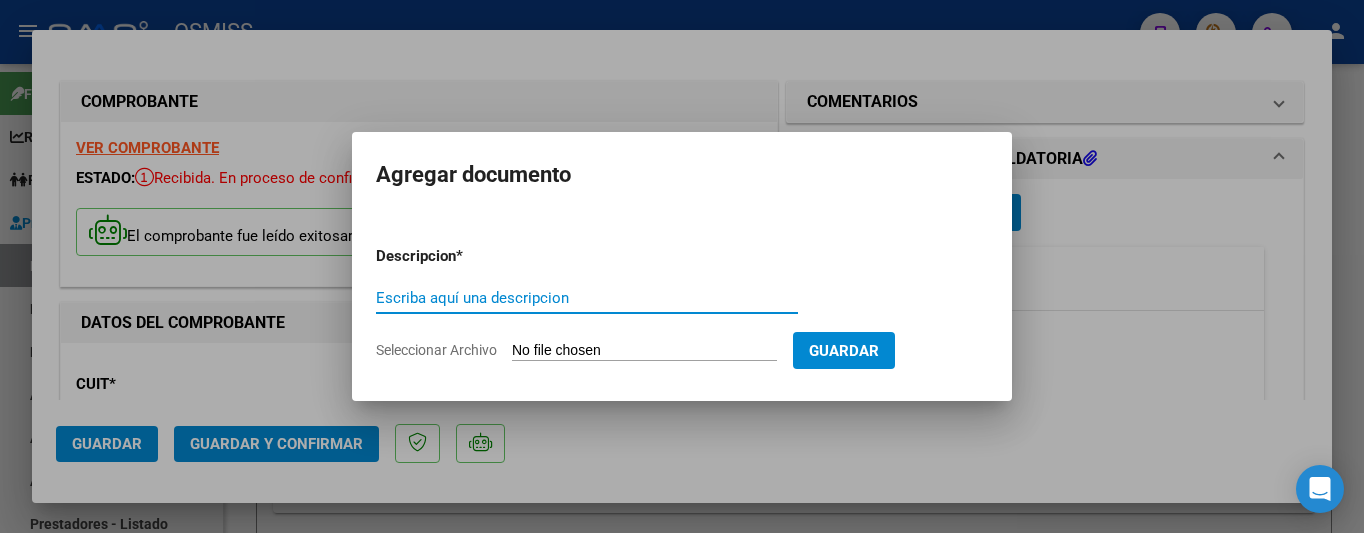 click on "Escriba aquí una descripcion" at bounding box center [587, 298] 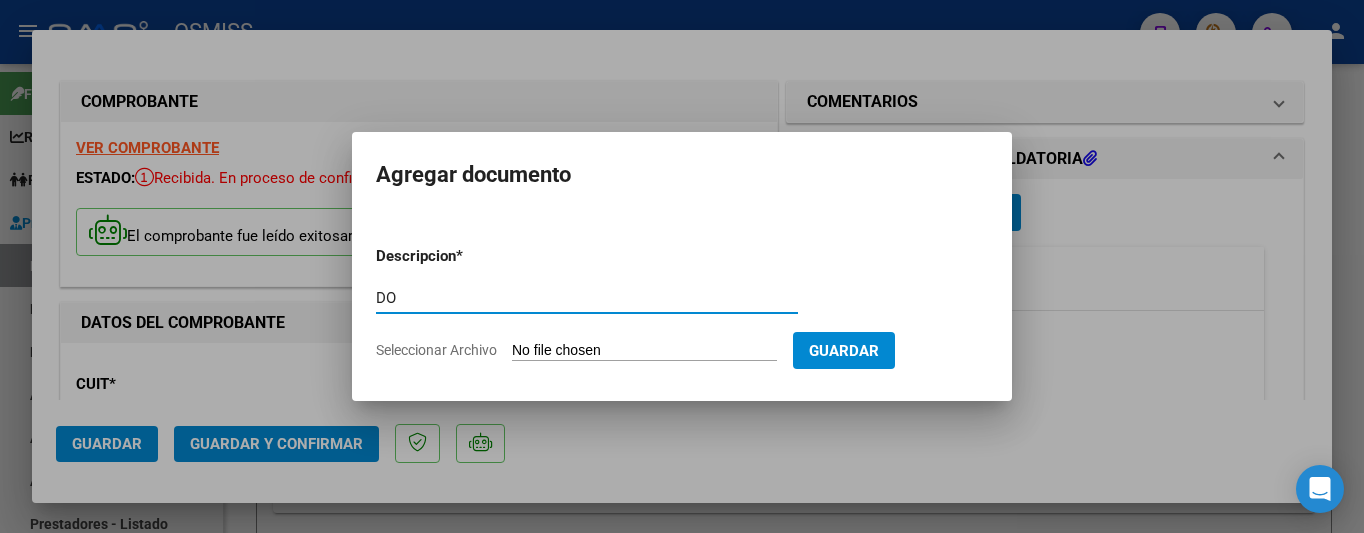 type on "D" 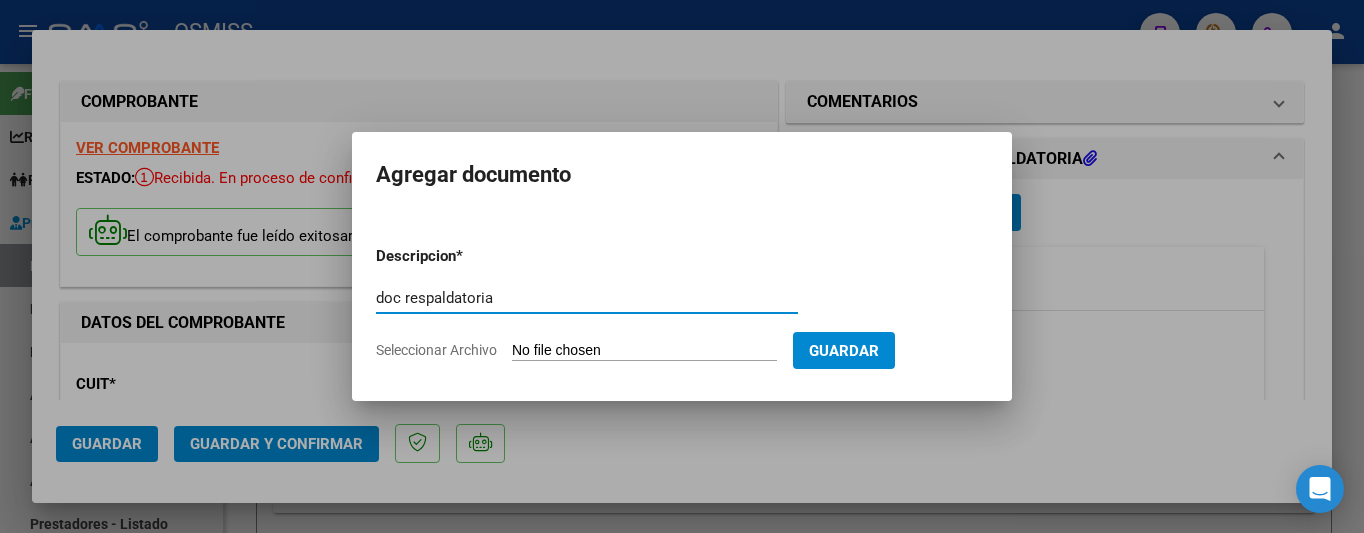 type on "doc respaldatoria" 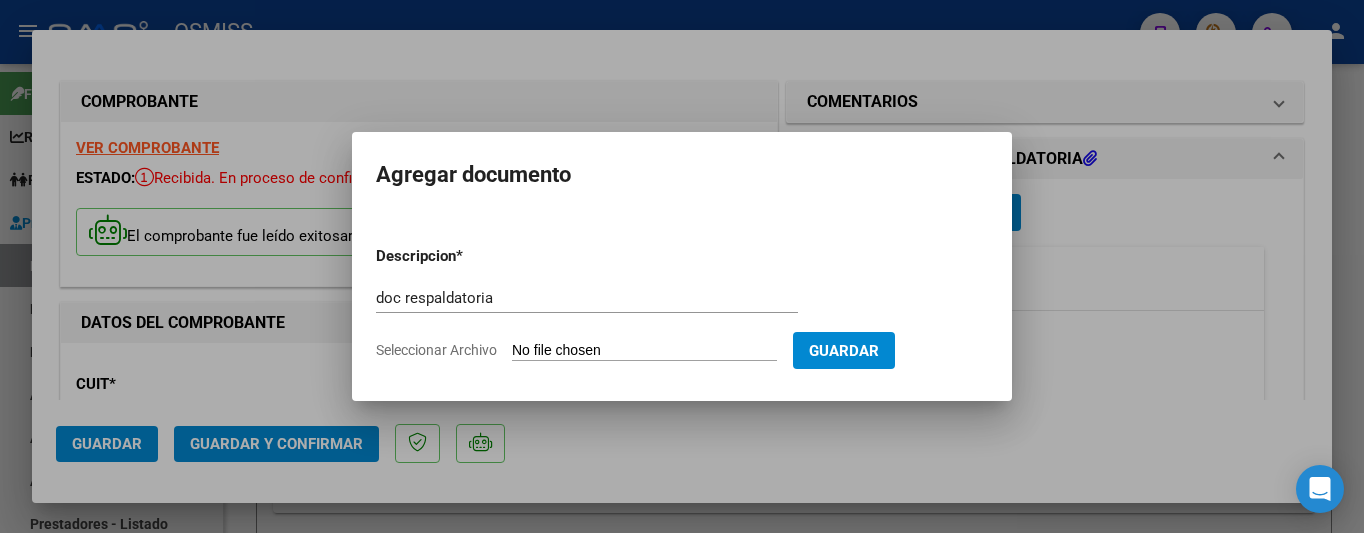 type on "C:\fakepath\2_pdfsam_FAC C002000004591.pdf" 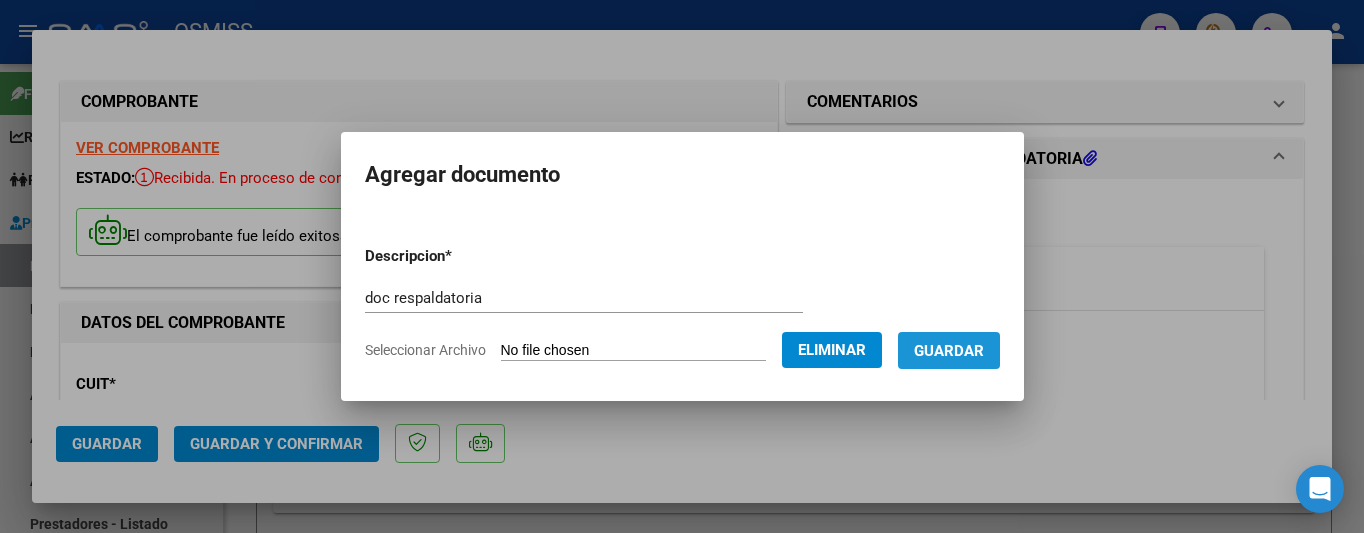 click on "Guardar" at bounding box center (949, 351) 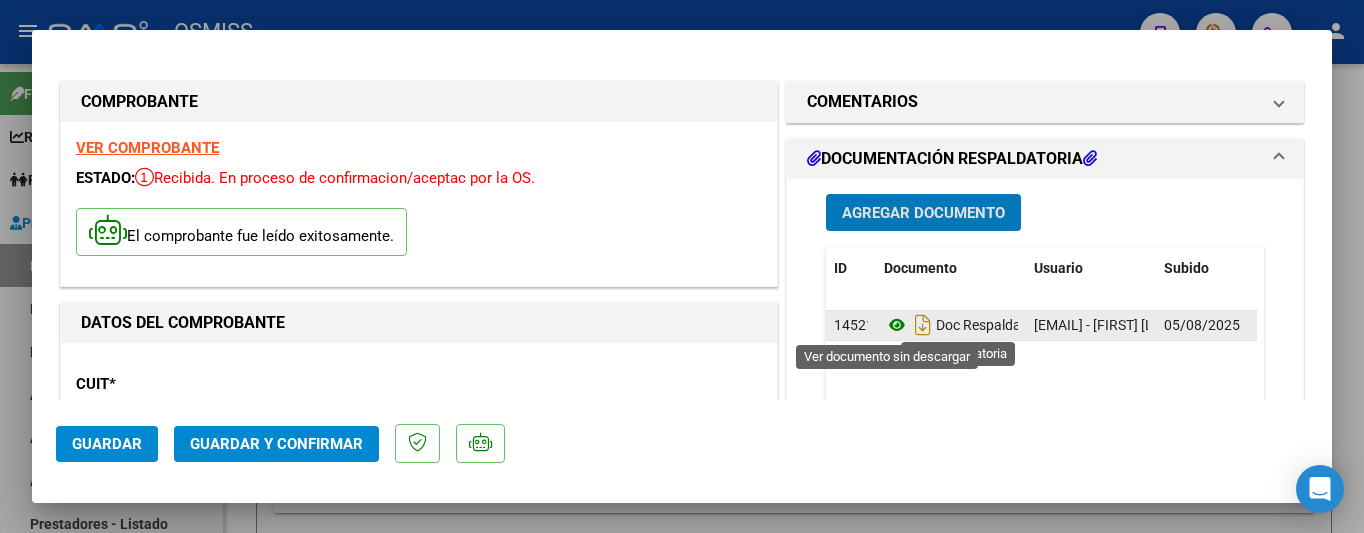click 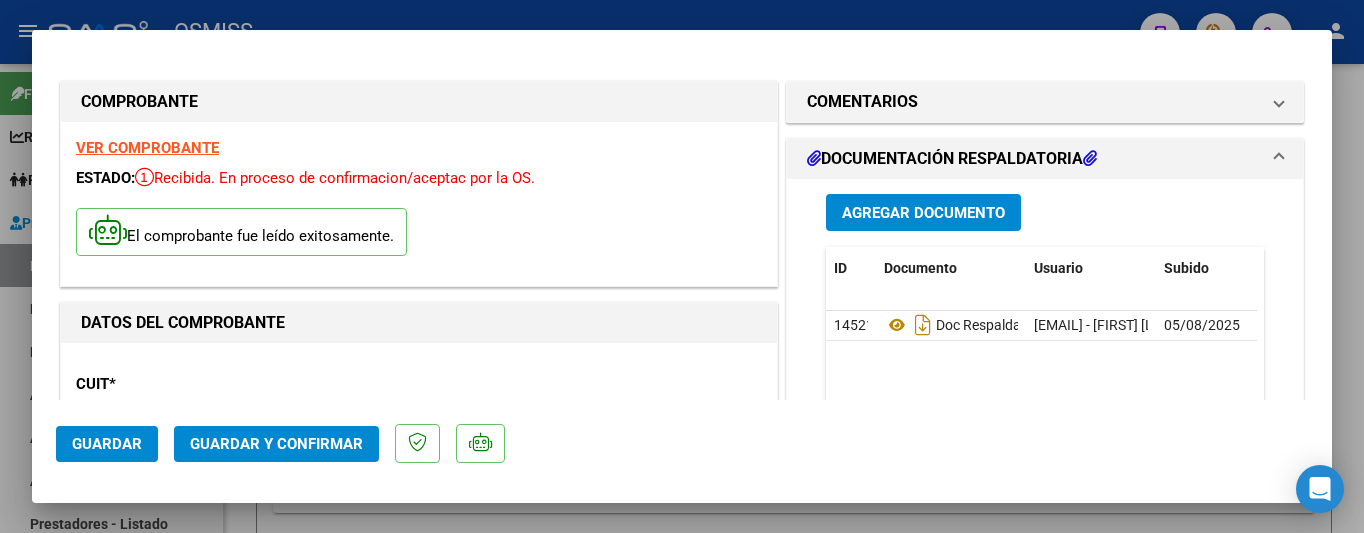 scroll, scrollTop: 200, scrollLeft: 0, axis: vertical 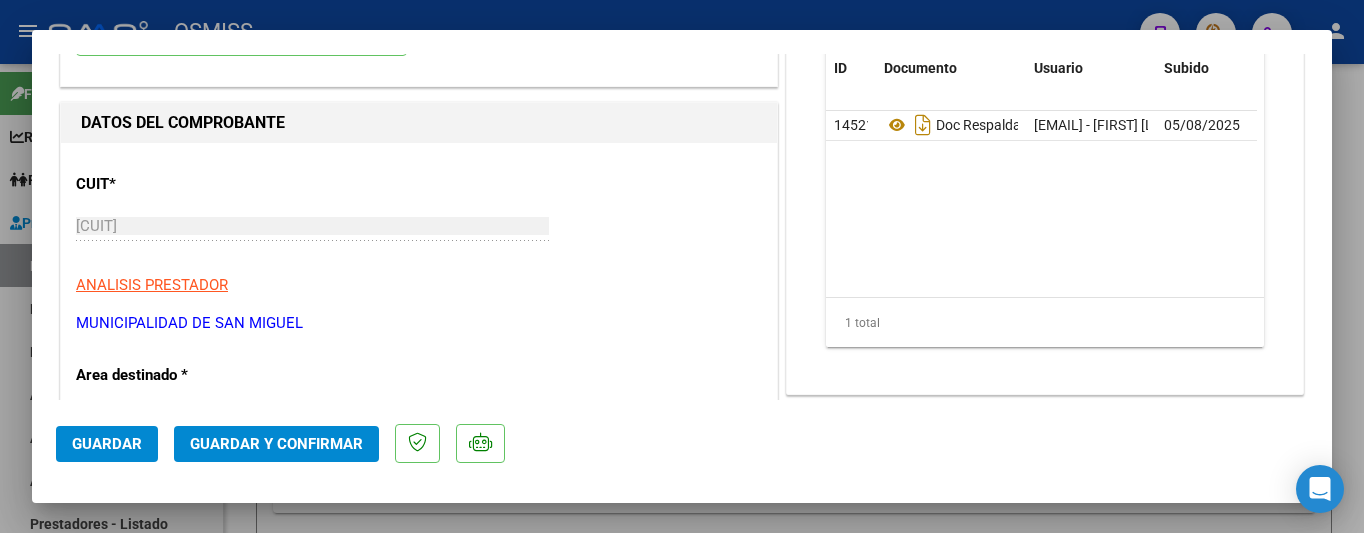 click on "Guardar y Confirmar" 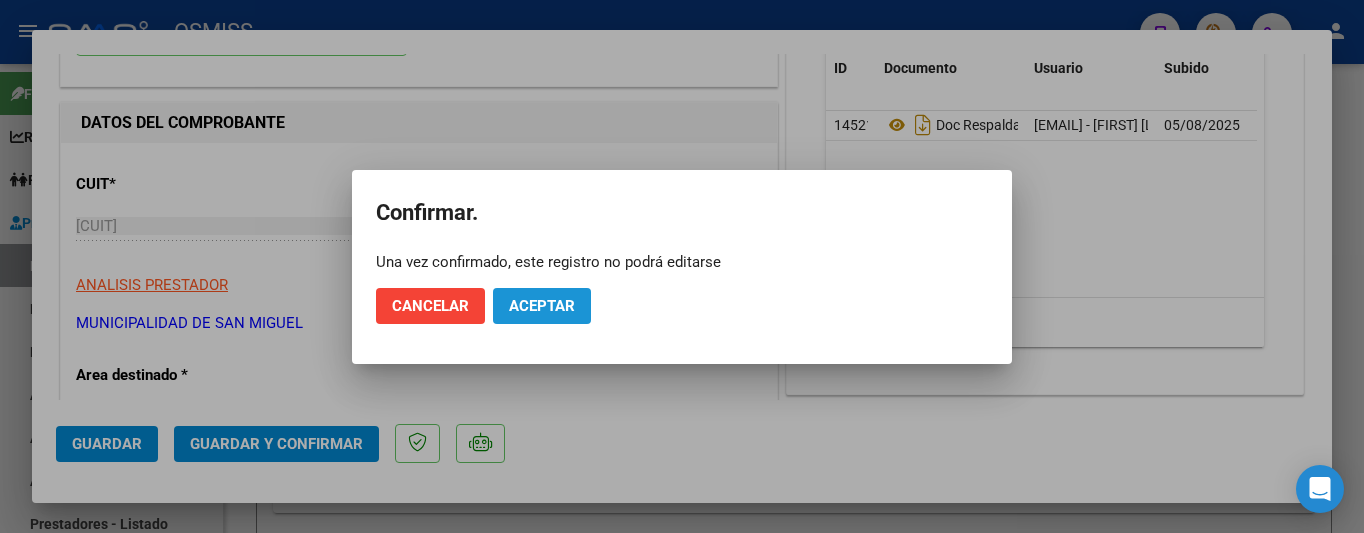 click on "Aceptar" 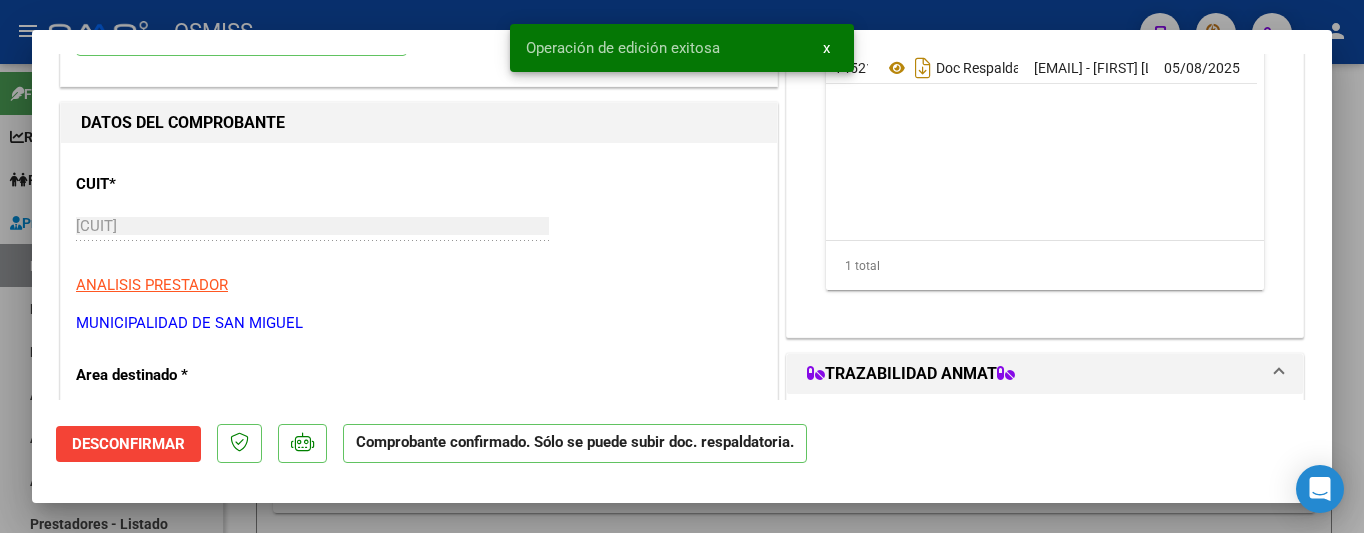 click on "CUIT  *   30-68161778-3 Ingresar CUIT  ANALISIS PRESTADOR  MUNICIPALIDAD DE SAN MIGUEL  ARCA Padrón" at bounding box center [419, 246] 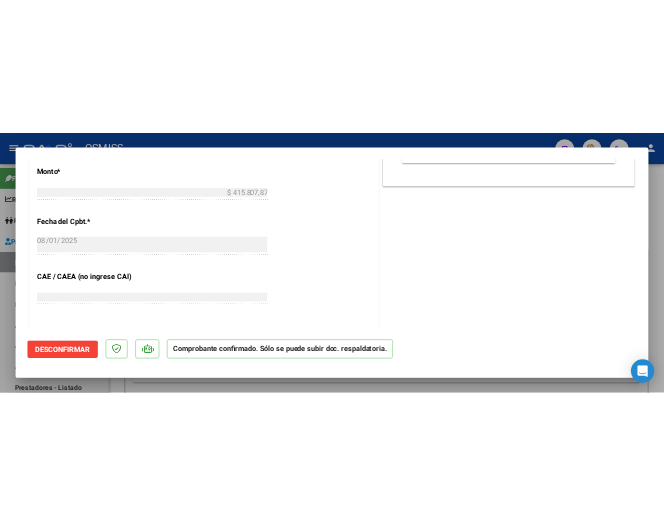 scroll, scrollTop: 1200, scrollLeft: 0, axis: vertical 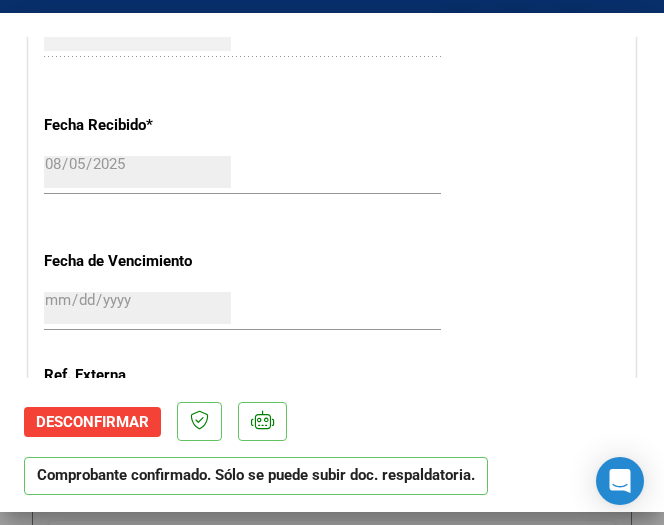 click on "CUIT  *   30-68161778-3 Ingresar CUIT  ANALISIS PRESTADOR  MUNICIPALIDAD DE SAN MIGUEL  ARCA Padrón  Area destinado * Hospitales de Autogestión - Afiliaciones Seleccionar Area  Comprobante Tipo * Factura C Seleccionar Tipo Punto de Venta  *   20 Ingresar el Nro.  Número  *   4591 Ingresar el Nro.  Monto  *   $ 415.807,87 Ingresar el monto  Fecha del Cpbt.  *   2025-08-01 Ingresar la fecha  CAE / CAEA (no ingrese CAI)    75313602911323 Ingresar el CAE o CAEA (no ingrese CAI)  Fecha Recibido  *   2025-08-05 Ingresar la fecha  Fecha de Vencimiento    Ingresar la fecha  Ref. Externa    Ingresar la ref.  N° Liquidación    Ingresar el N° Liquidación" at bounding box center [332, -154] 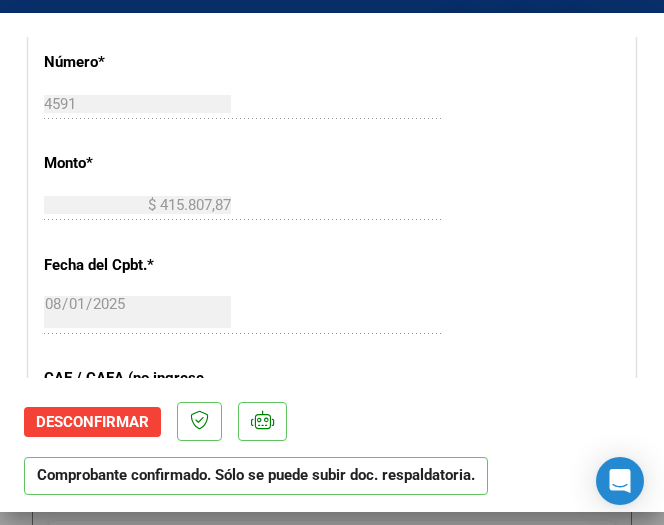 scroll, scrollTop: 600, scrollLeft: 0, axis: vertical 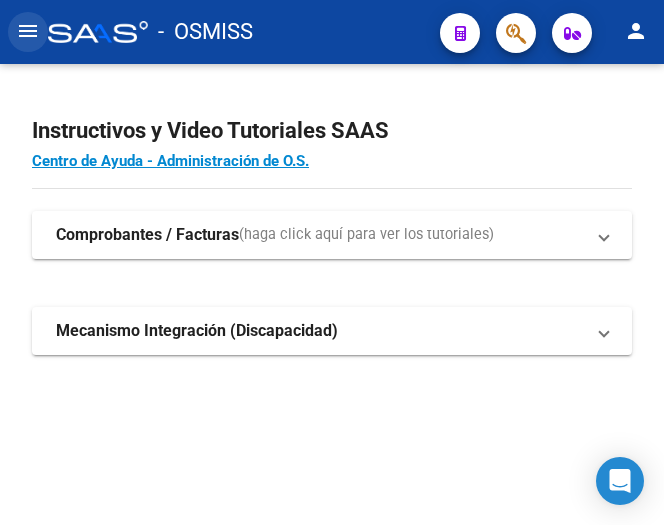 click on "menu" 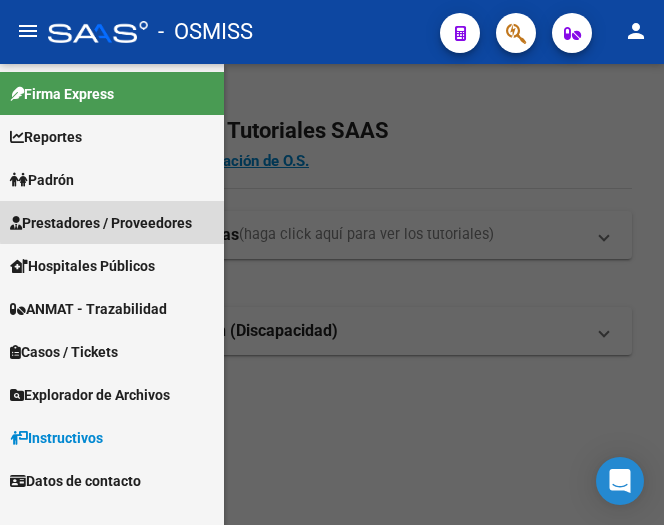 click on "Prestadores / Proveedores" at bounding box center [101, 223] 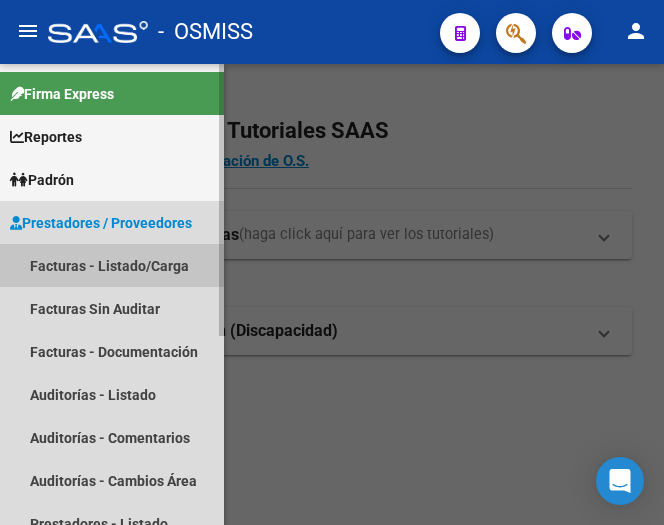 click on "Facturas - Listado/Carga" at bounding box center [112, 265] 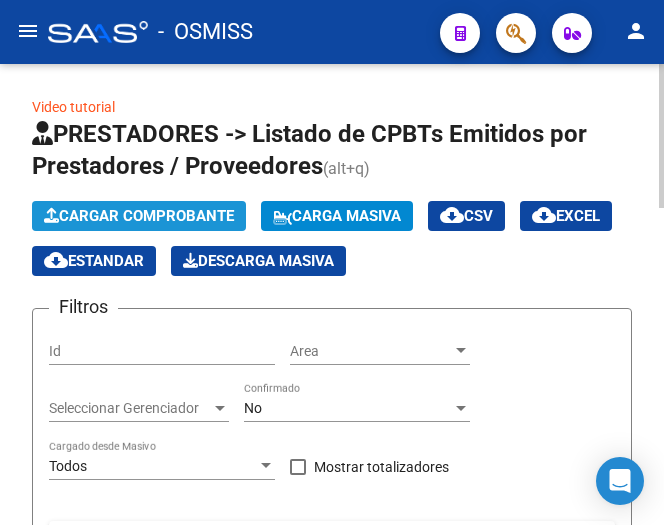 click on "Cargar Comprobante" 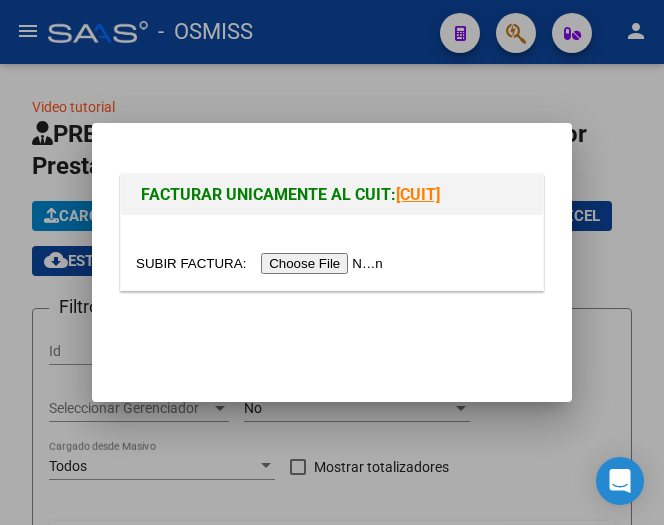 click at bounding box center (262, 263) 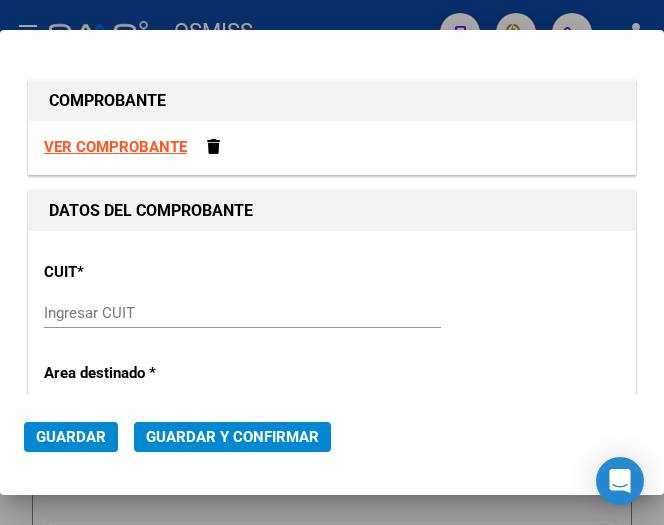 click on "Ingresar CUIT" at bounding box center [137, 313] 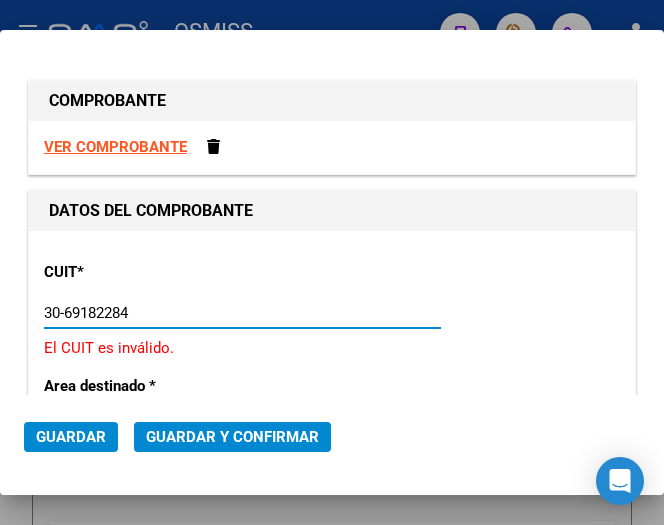type on "[CUIT]" 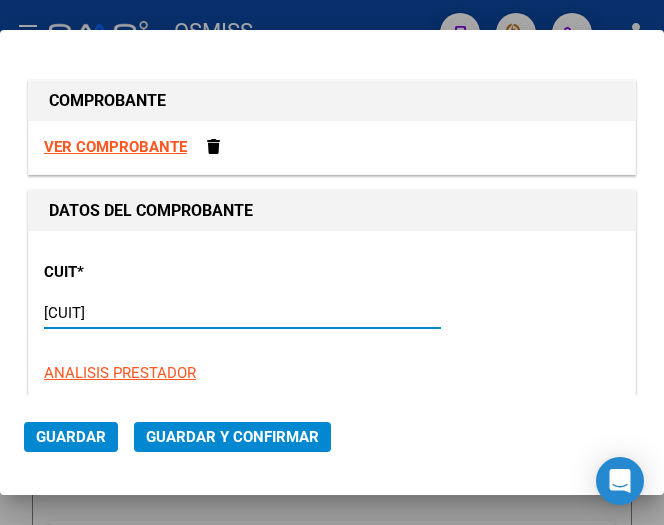 type on "1319" 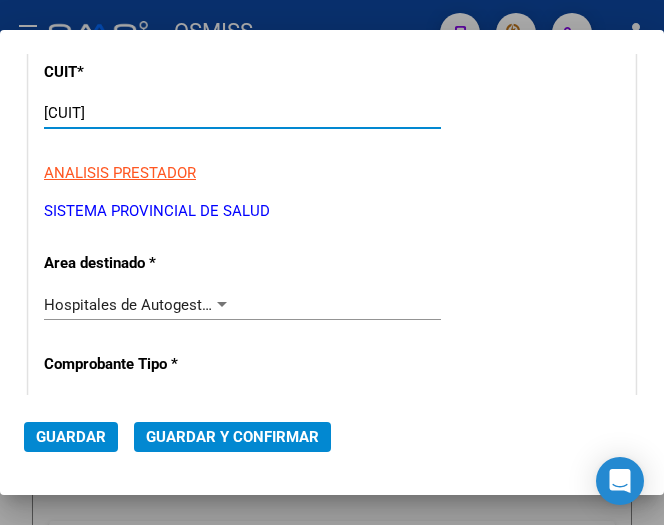 type on "[CUIT]" 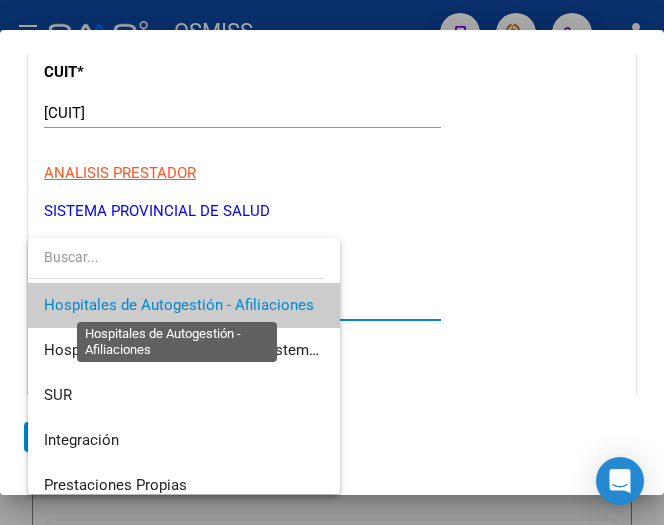 click on "Hospitales de Autogestión - Afiliaciones" at bounding box center (179, 305) 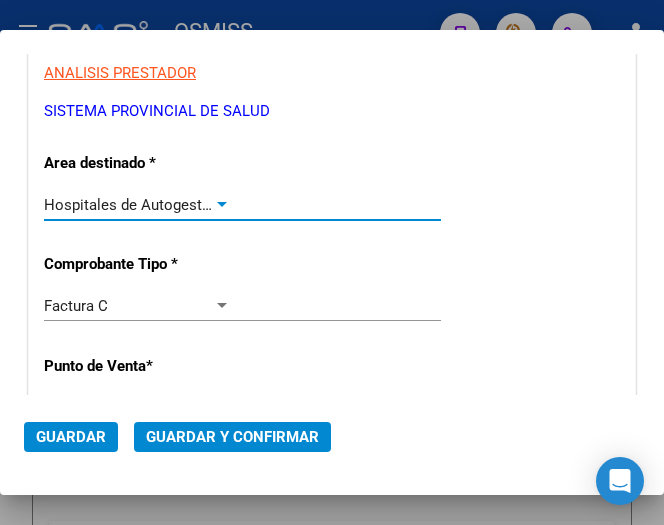 scroll, scrollTop: 400, scrollLeft: 0, axis: vertical 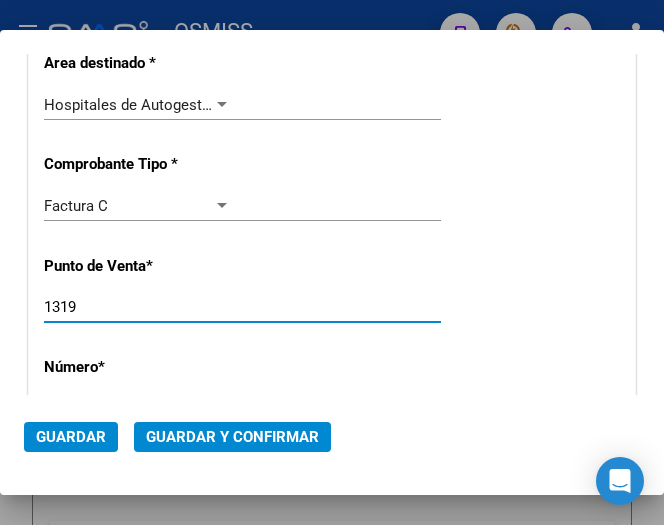 click on "1319" at bounding box center [137, 307] 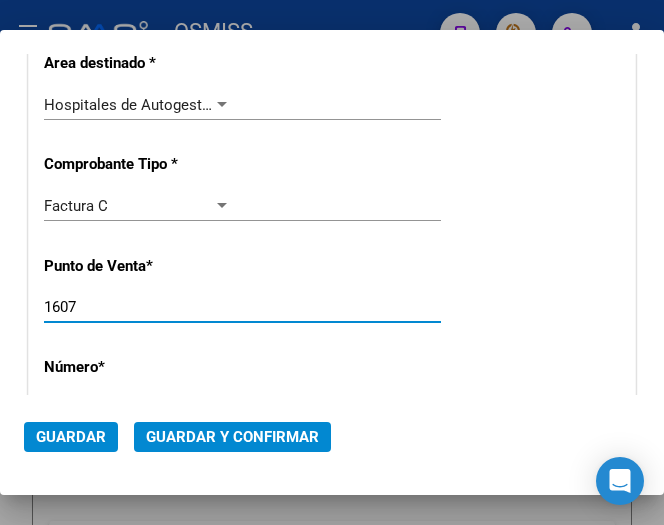 type on "1607" 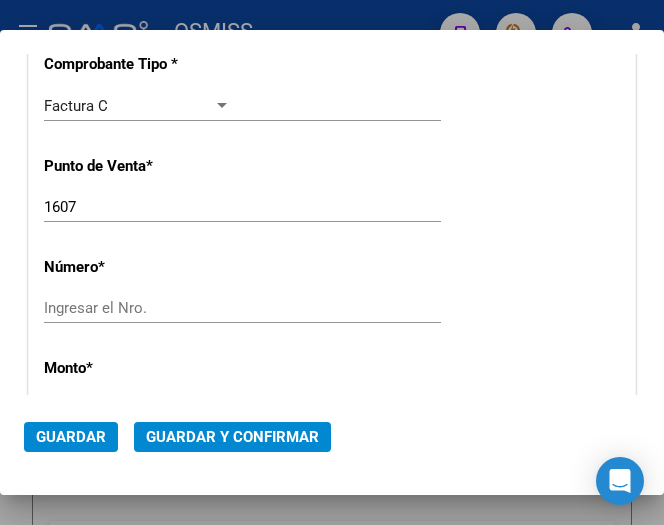 scroll, scrollTop: 600, scrollLeft: 0, axis: vertical 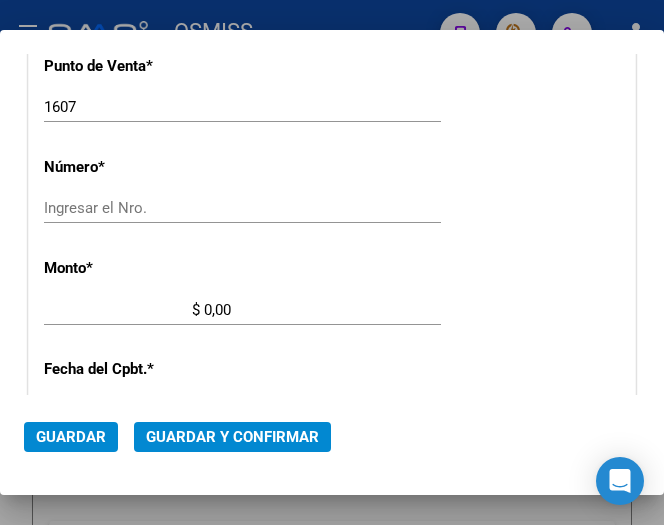click on "Ingresar el Nro." at bounding box center [137, 208] 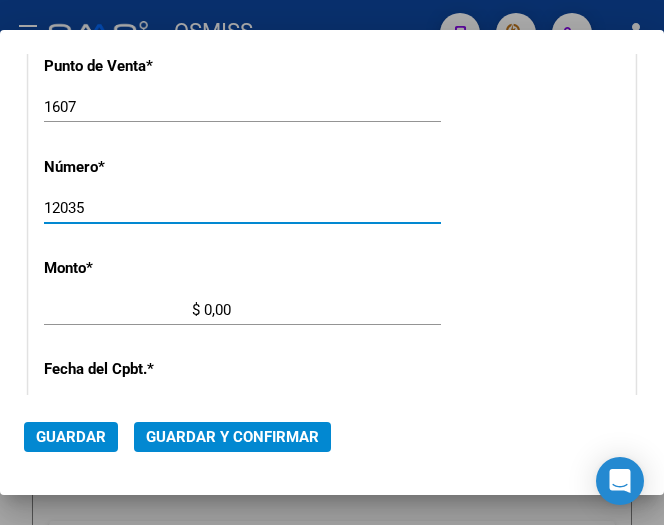 type on "12035" 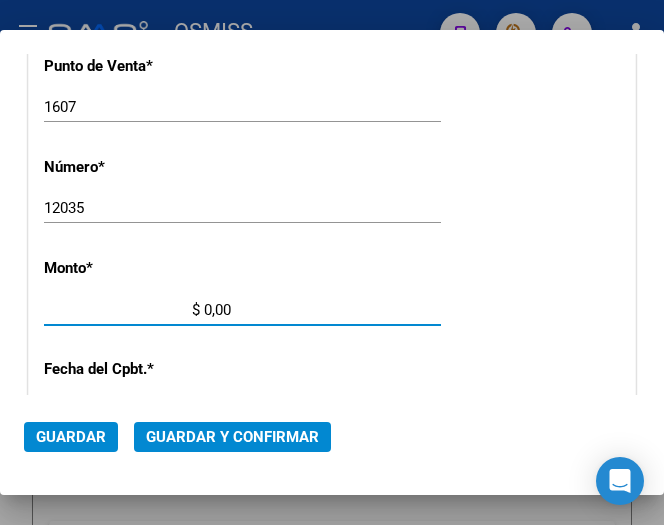 click on "$ 0,00" at bounding box center (137, 310) 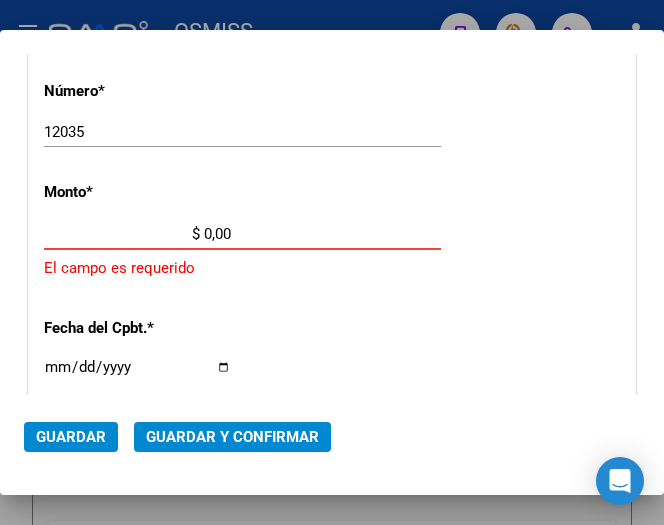 click on "$ 0,00" at bounding box center [137, 234] 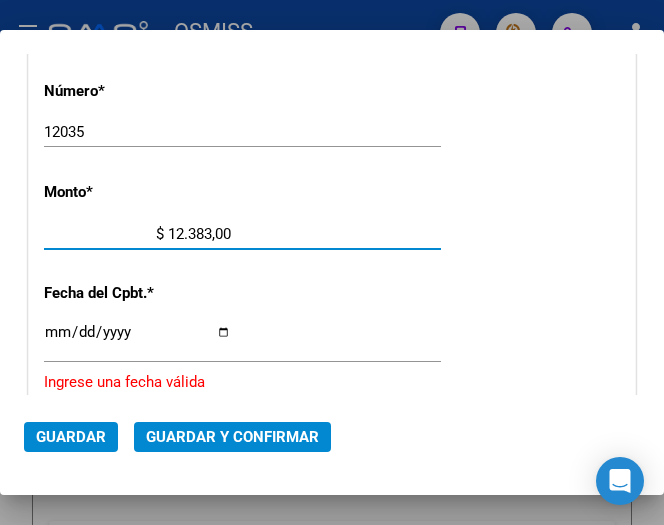 click on "$ 12.383,00" at bounding box center [137, 234] 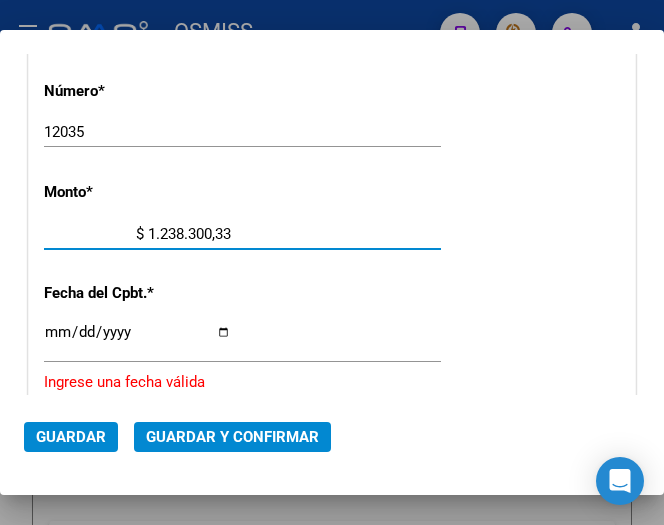 click on "$ 1.238.300,33" at bounding box center [137, 234] 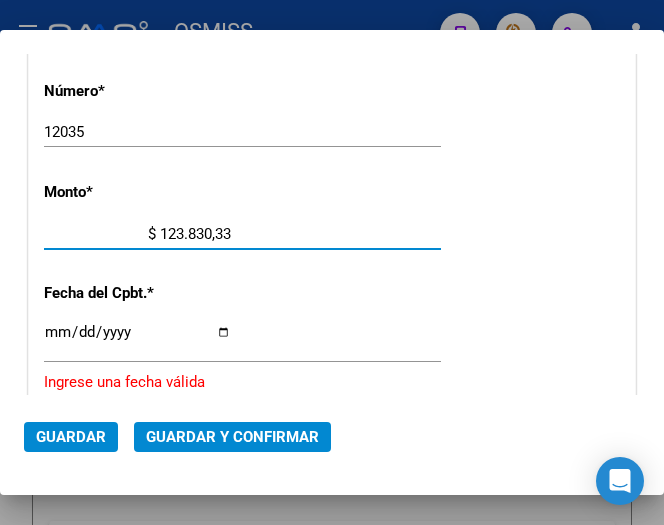 type on "$ 12.383,33" 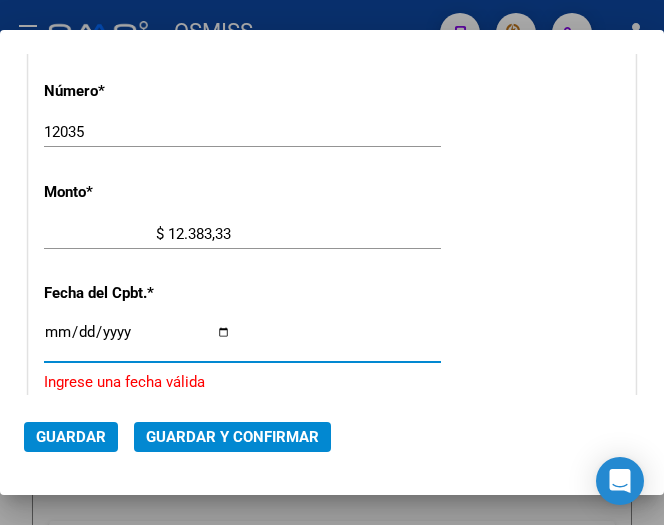 click on "Ingresar la fecha" at bounding box center [137, 340] 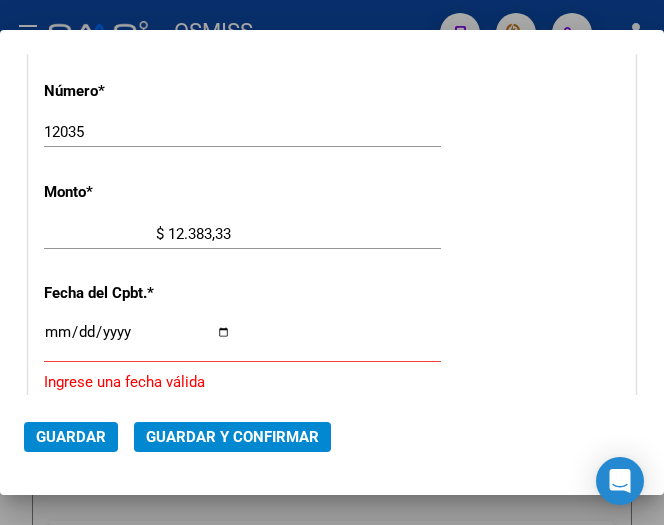 click on "Ingresar la fecha" at bounding box center (137, 340) 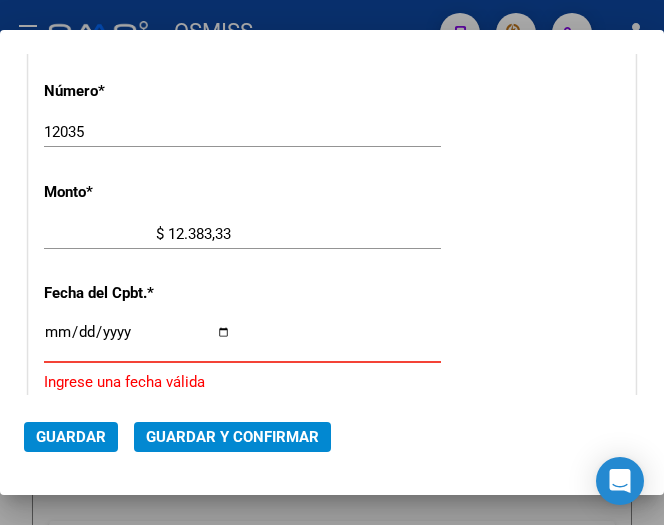 click on "Ingresar la fecha" at bounding box center (137, 340) 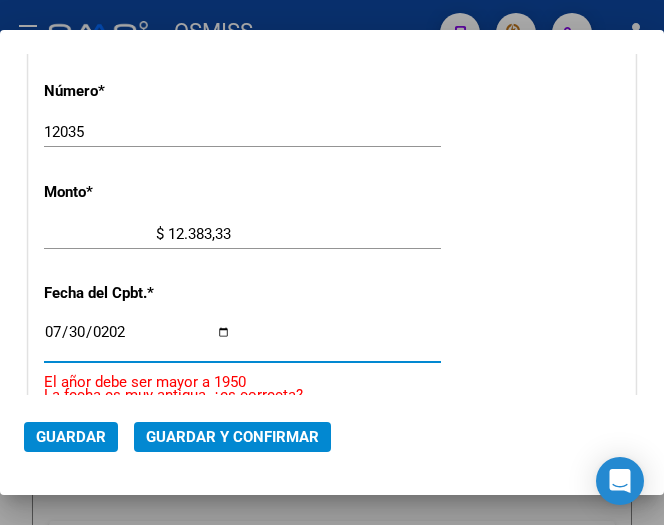 type on "2025-07-30" 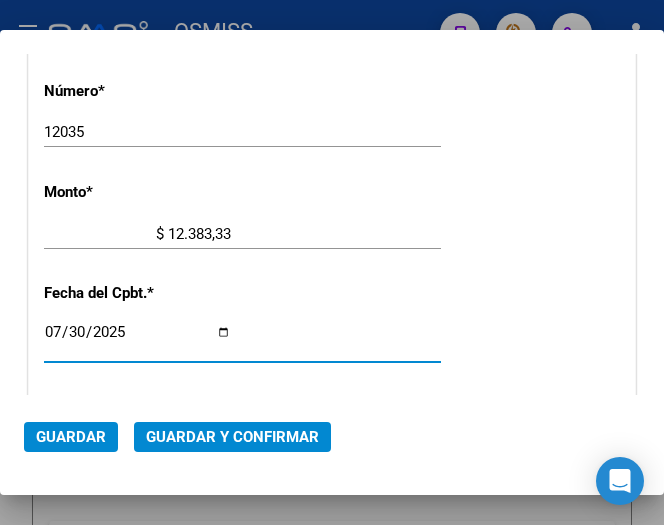 scroll, scrollTop: 776, scrollLeft: 0, axis: vertical 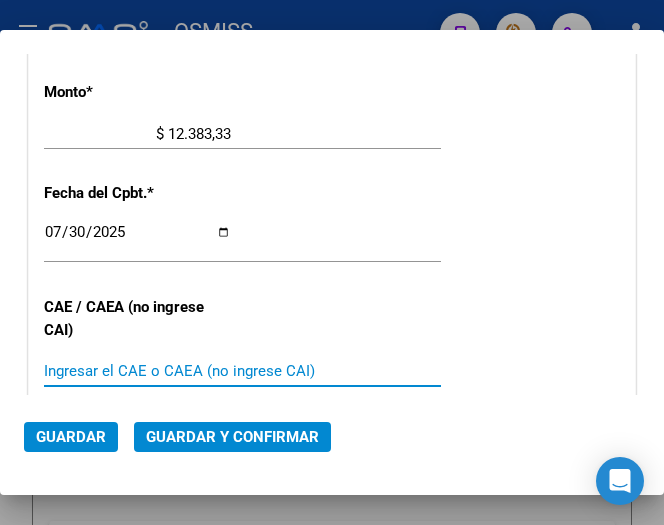 click on "Ingresar el CAE o CAEA (no ingrese CAI)" at bounding box center [137, 371] 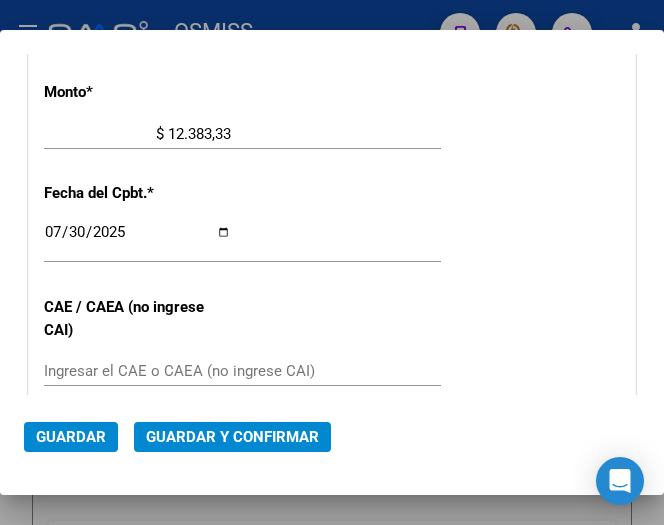 click on "CUIT  *   30-69182284-9 Ingresar CUIT  ANALISIS PRESTADOR  SISTEMA PROVINCIAL DE SALUD  ARCA Padrón  Area destinado * Hospitales de Autogestión - Afiliaciones Seleccionar Area  Comprobante Tipo * Factura C Seleccionar Tipo Punto de Venta  *   1607 Ingresar el Nro.  Número  *   12035 Ingresar el Nro.  Monto  *   $ 12.383,33 Ingresar el monto  Fecha del Cpbt.  *   2025-07-30 Ingresar la fecha  CAE / CAEA (no ingrese CAI)    Ingresar el CAE o CAEA (no ingrese CAI)  Fecha Recibido  *   2025-08-05 Ingresar la fecha  Fecha de Vencimiento    Ingresar la fecha  Ref. Externa    Ingresar la ref.  N° Liquidación    Ingresar el N° Liquidación" at bounding box center [332, 175] 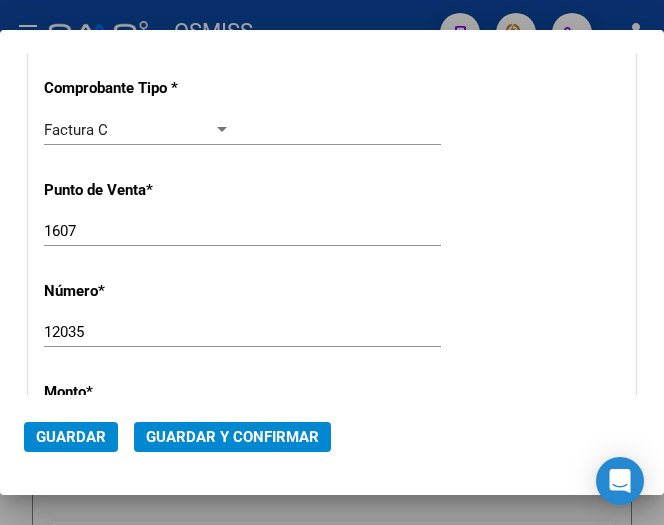 scroll, scrollTop: 276, scrollLeft: 0, axis: vertical 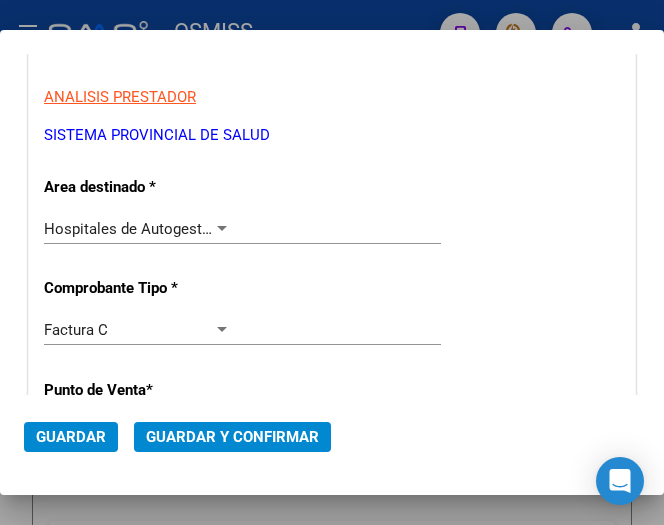 click at bounding box center [222, 228] 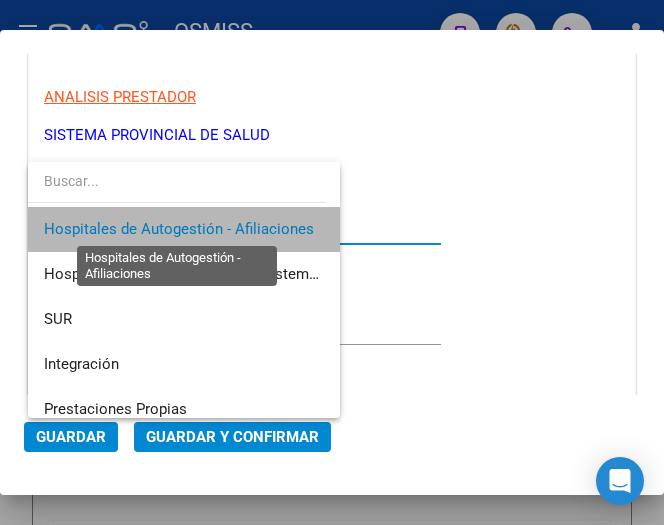 click on "Hospitales de Autogestión - Afiliaciones" at bounding box center [179, 229] 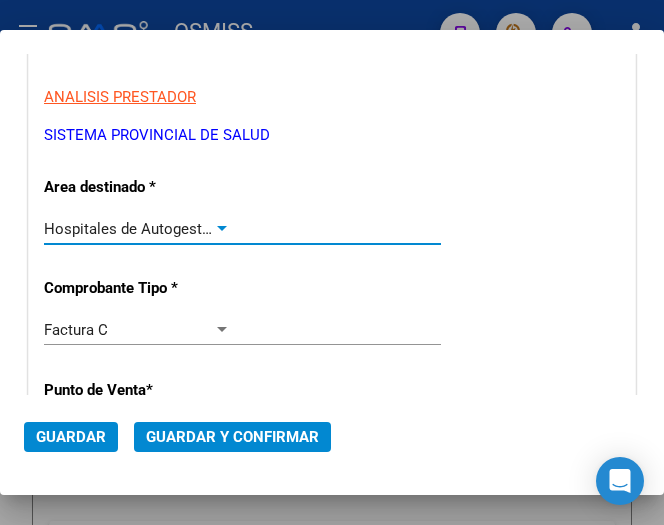 click on "Guardar y Confirmar" 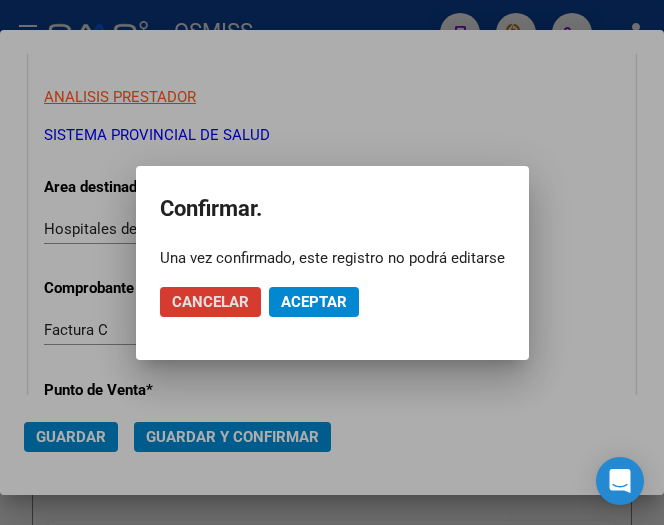 click on "Cancelar Aceptar" 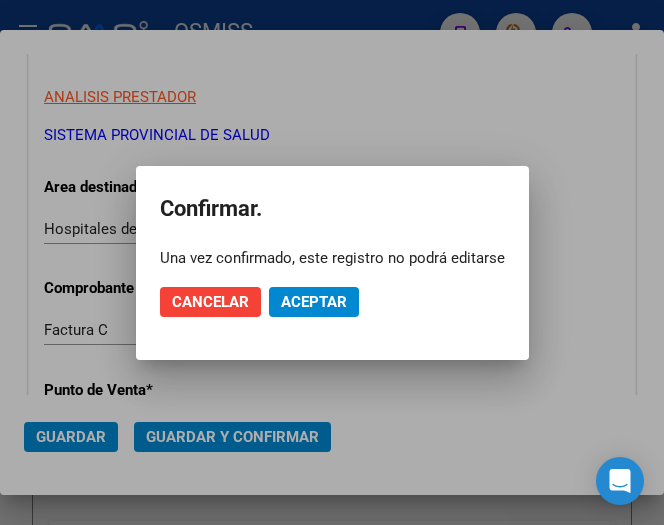 click on "Aceptar" 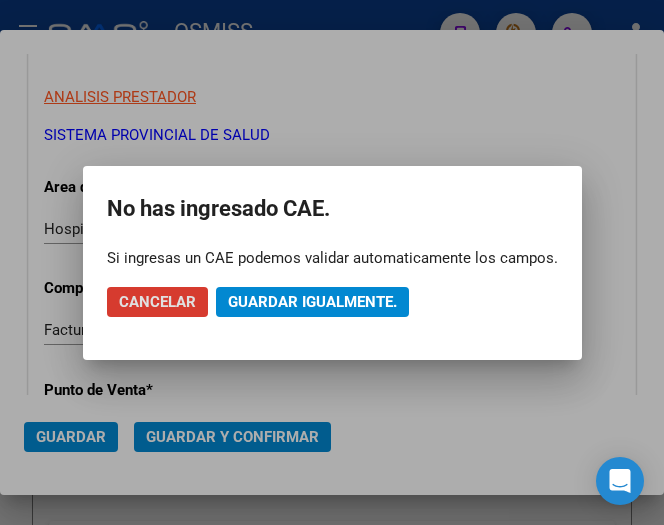 click on "Guardar igualmente." 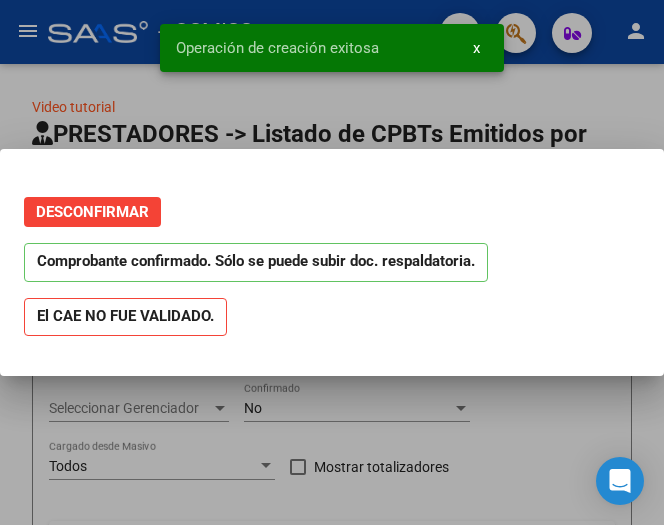 scroll, scrollTop: 0, scrollLeft: 0, axis: both 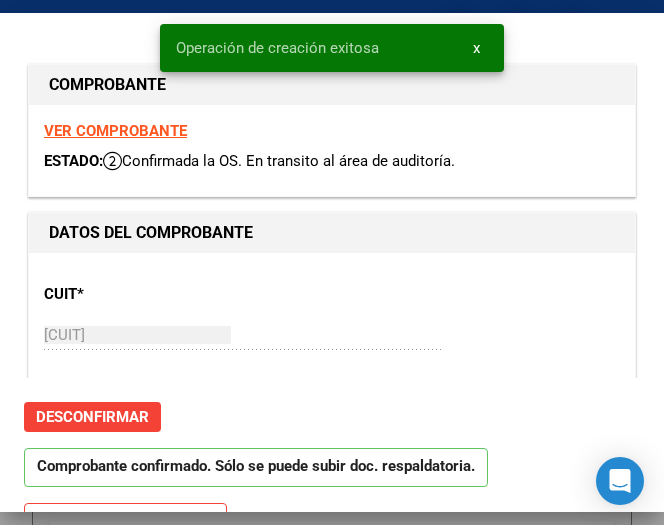 type on "2025-08-29" 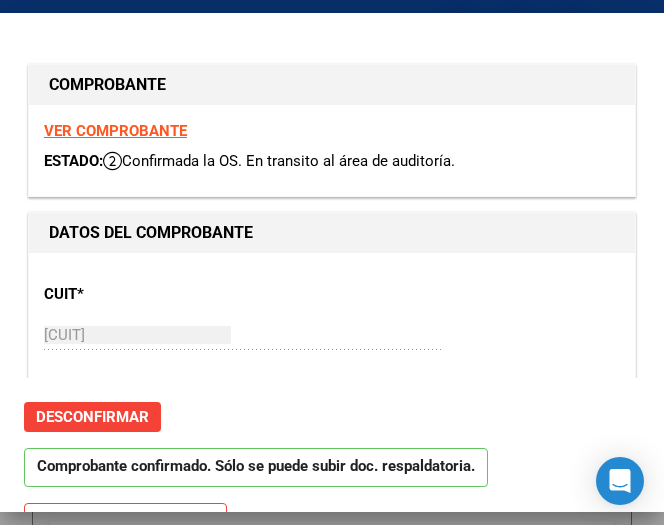 click on "CUIT  *   30-69182284-9 Ingresar CUIT  ANALISIS PRESTADOR  SISTEMA PROVINCIAL DE SALUD  ARCA Padrón ARCA Padrón" at bounding box center (332, 356) 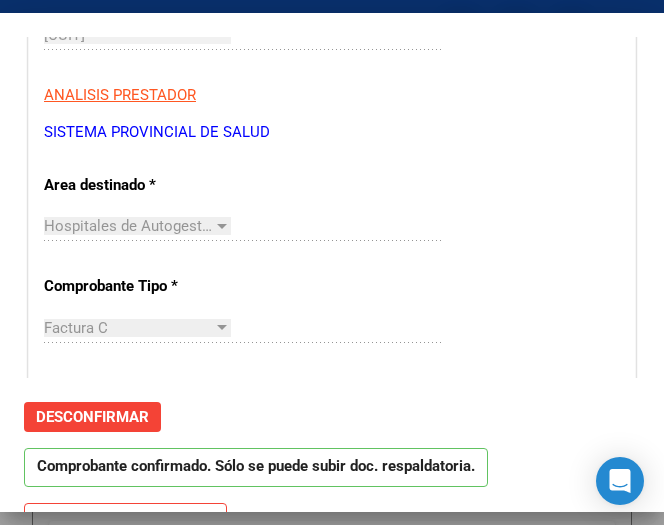 scroll, scrollTop: 400, scrollLeft: 0, axis: vertical 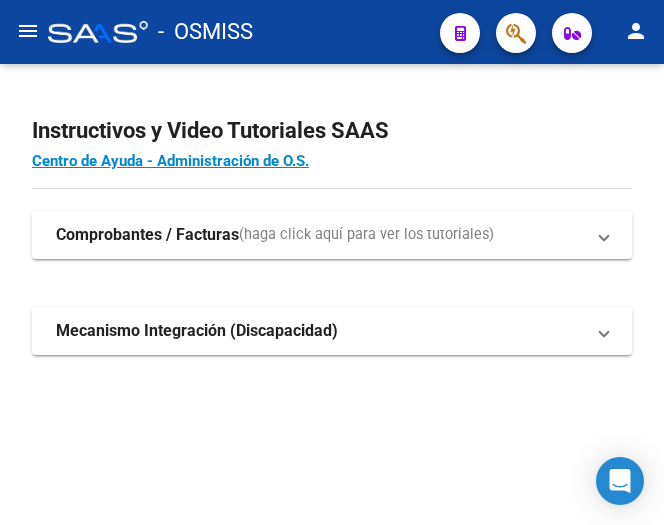 click on "menu" 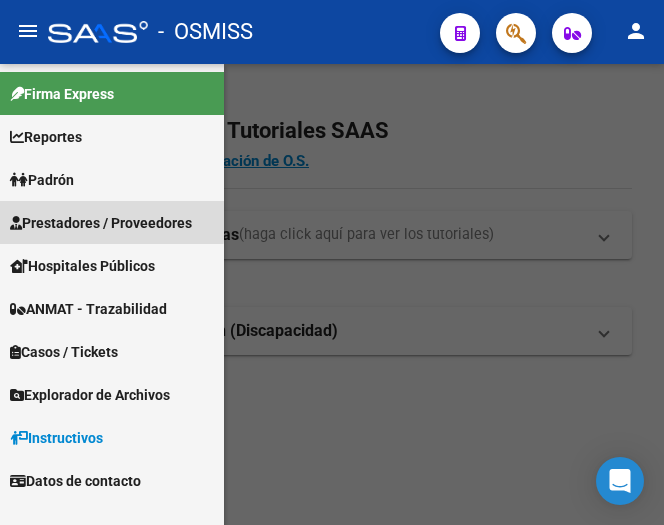 click on "Prestadores / Proveedores" at bounding box center [101, 223] 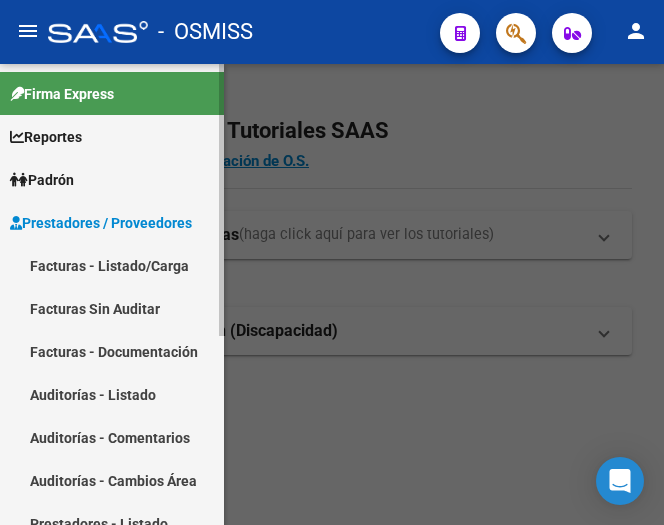 click on "Prestadores / Proveedores" at bounding box center (101, 223) 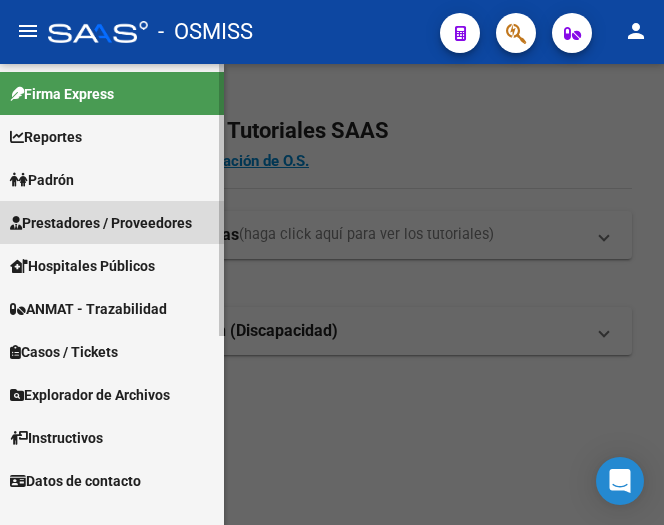 click on "Prestadores / Proveedores" at bounding box center (101, 223) 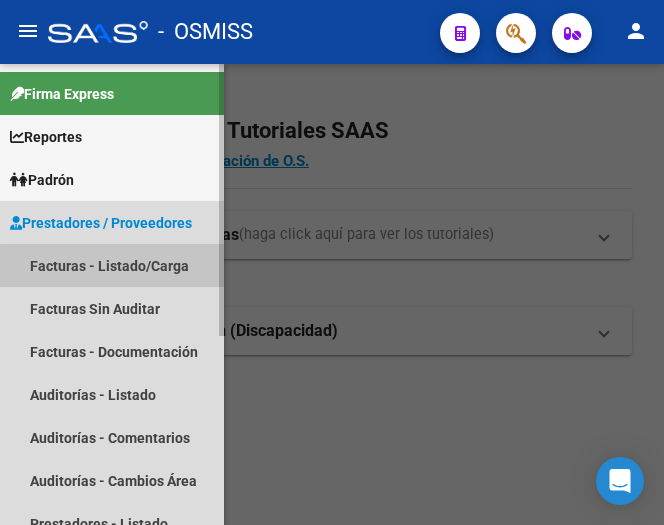 click on "Facturas - Listado/Carga" at bounding box center (112, 265) 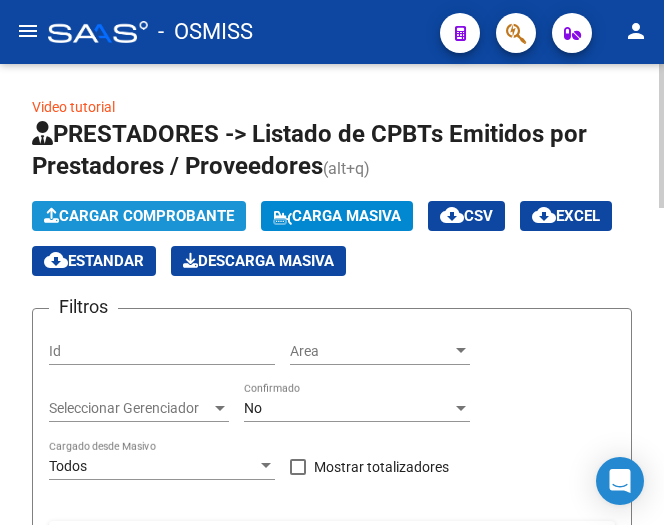 click on "Cargar Comprobante" 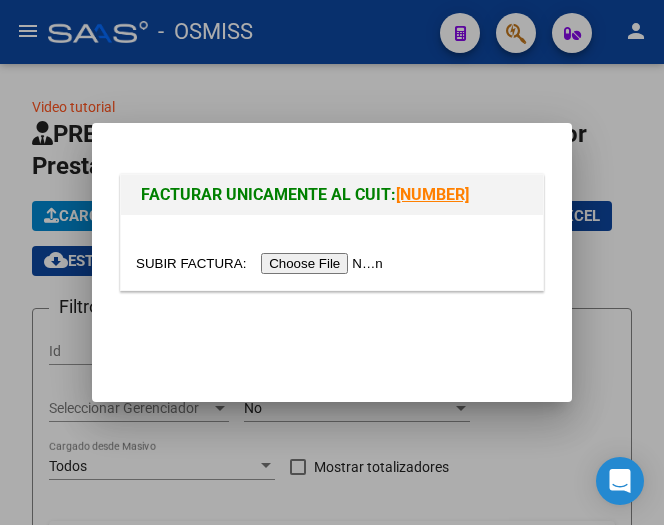click at bounding box center [262, 263] 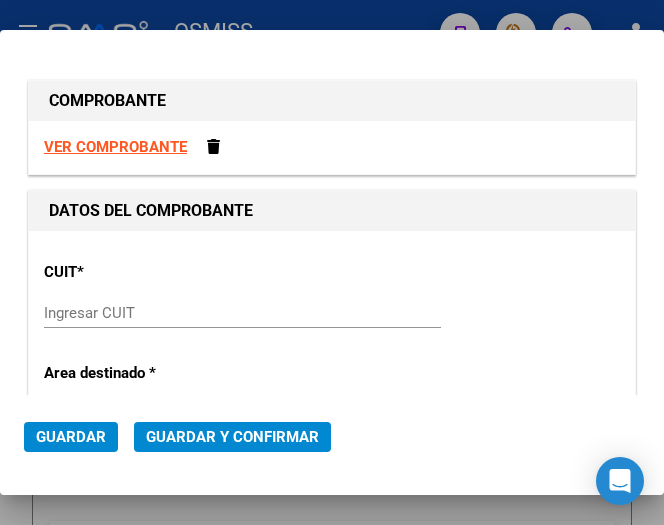 click on "Ingresar CUIT" at bounding box center [137, 313] 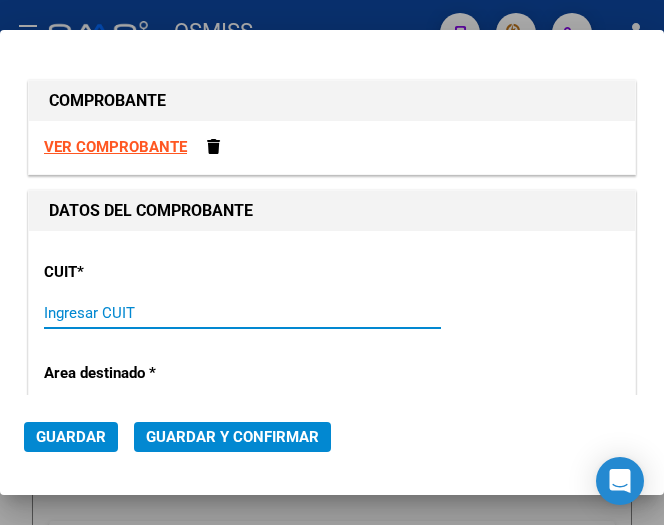 click on "Ingresar CUIT" at bounding box center (137, 313) 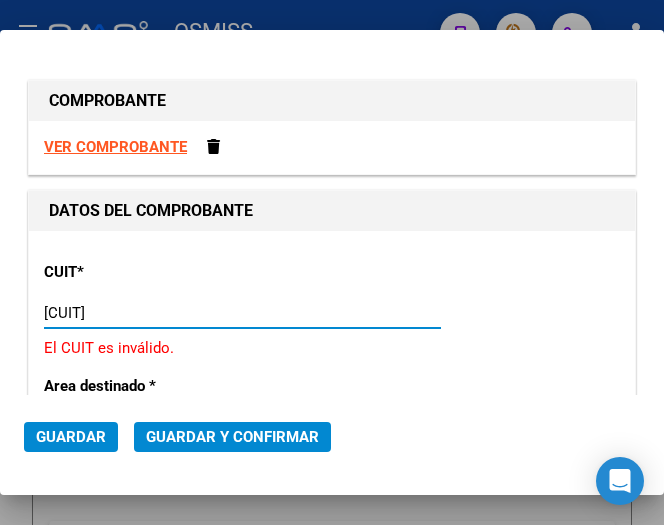 type on "30-62698339-8" 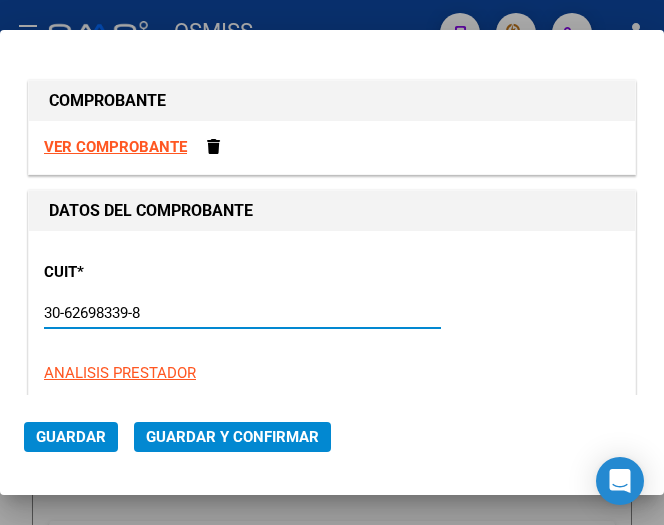 type on "137" 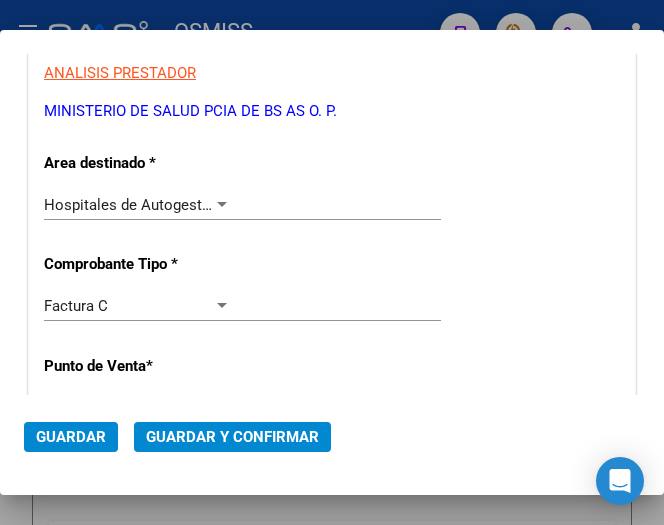 scroll, scrollTop: 600, scrollLeft: 0, axis: vertical 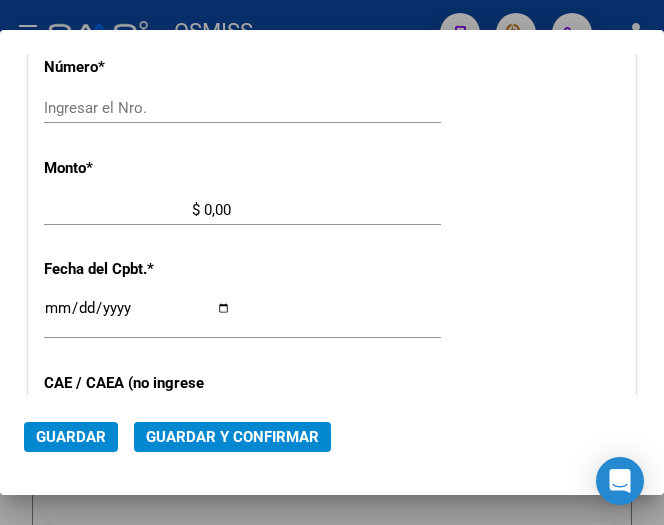 type on "30-62698339-8" 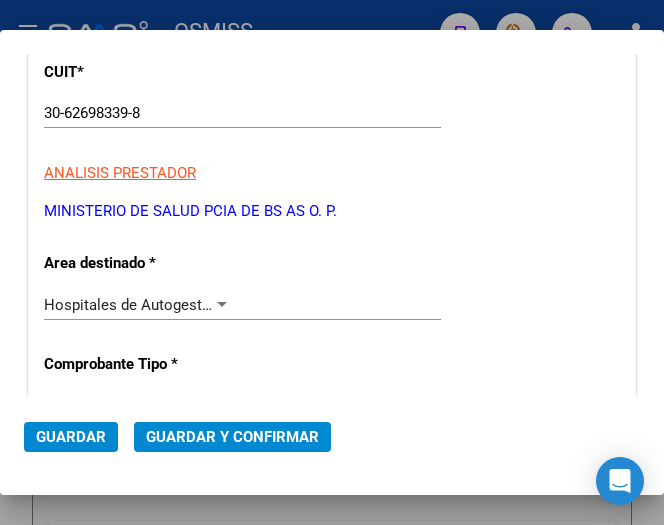 scroll, scrollTop: 300, scrollLeft: 0, axis: vertical 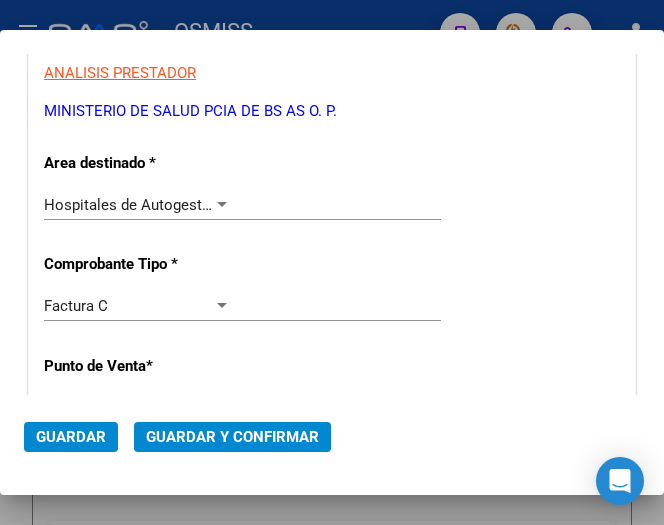 click at bounding box center (222, 205) 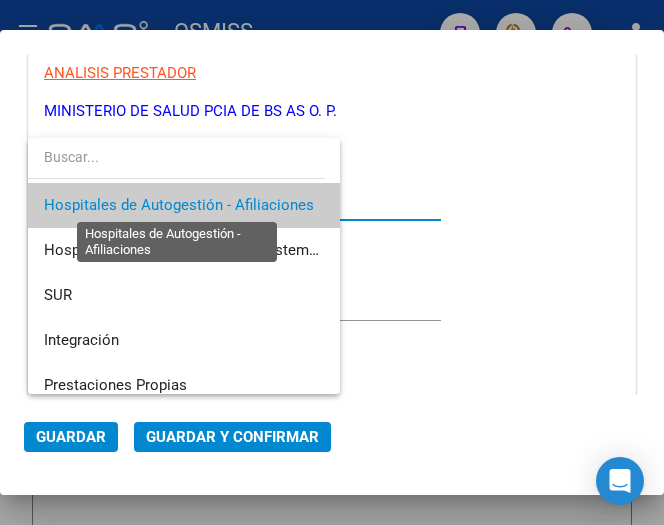 click on "Hospitales de Autogestión - Afiliaciones" at bounding box center [179, 205] 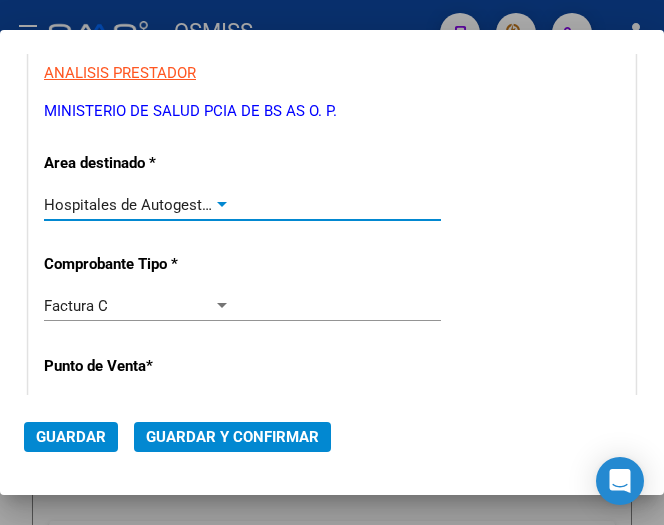 click at bounding box center (222, 204) 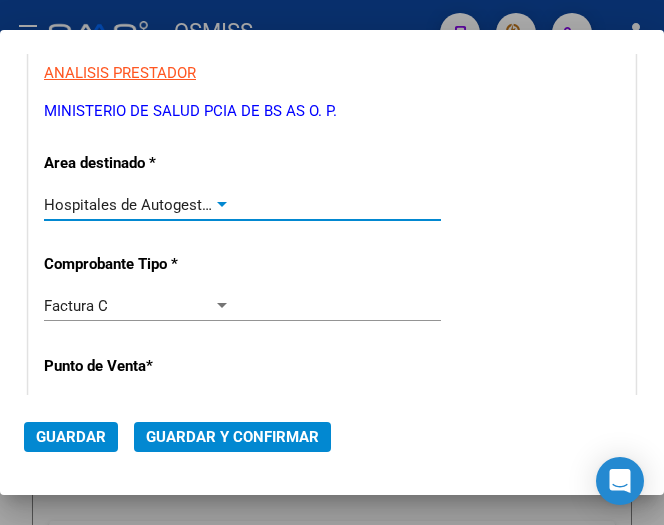 scroll, scrollTop: 500, scrollLeft: 0, axis: vertical 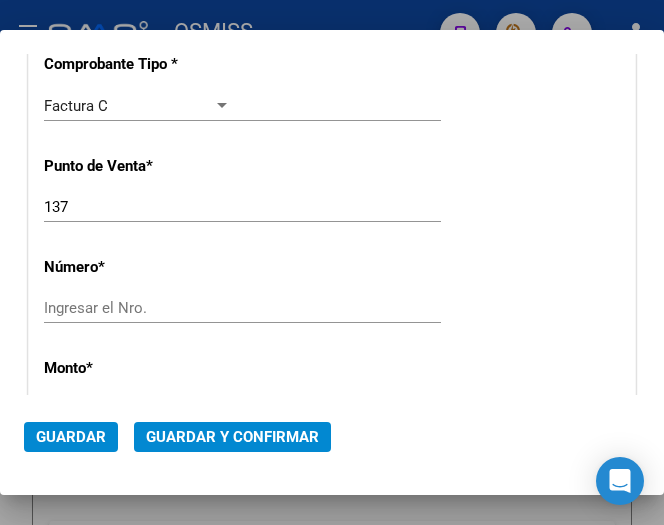 click on "137" at bounding box center [137, 207] 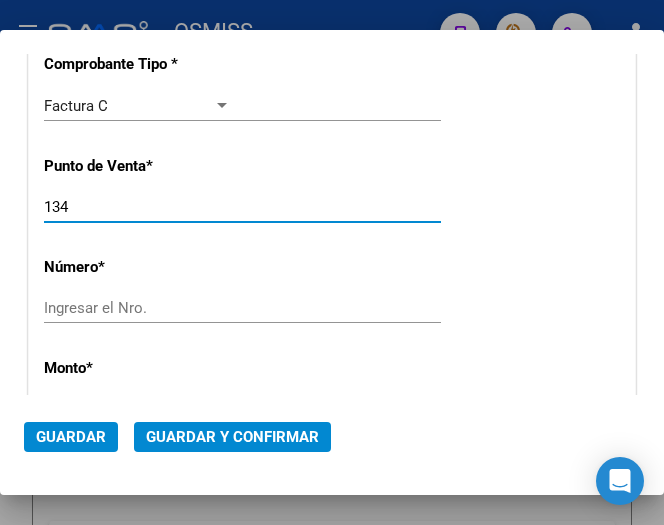 type on "134" 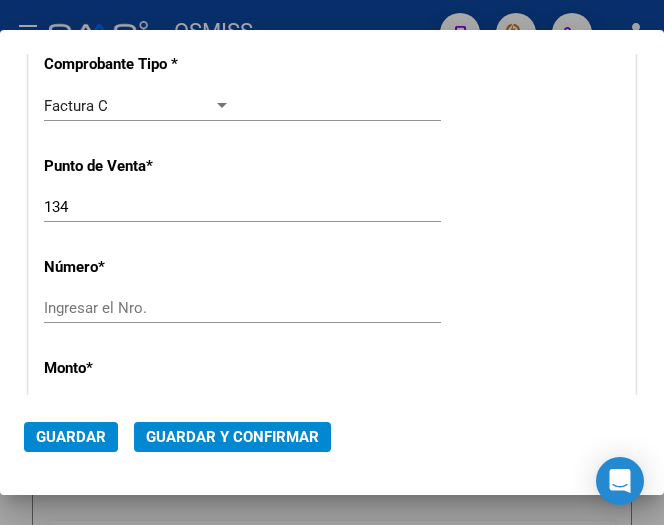 click on "Ingresar el Nro." at bounding box center (137, 308) 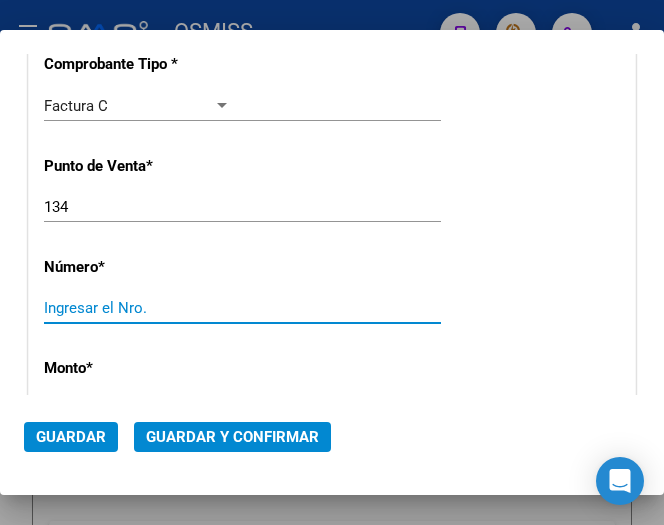 click on "Ingresar el Nro." at bounding box center [137, 308] 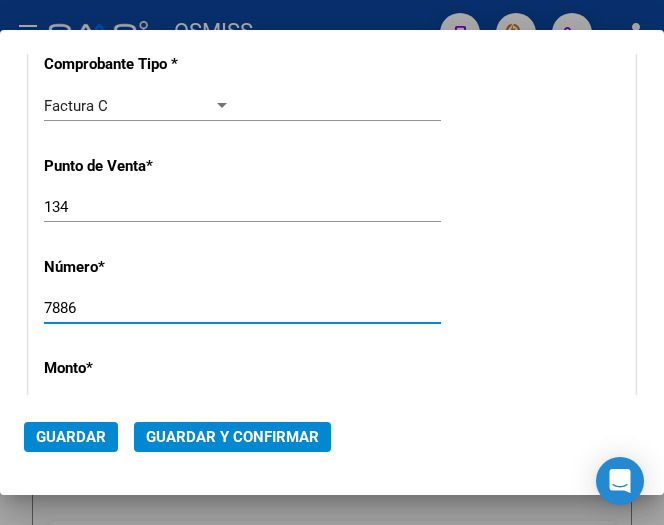 type on "7886" 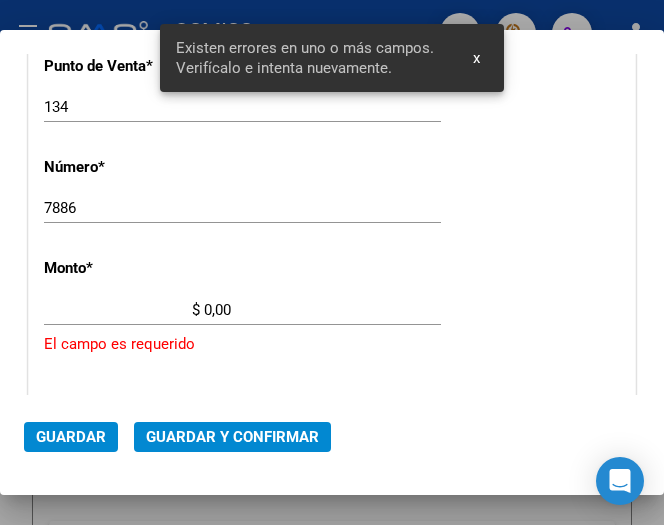 scroll, scrollTop: 676, scrollLeft: 0, axis: vertical 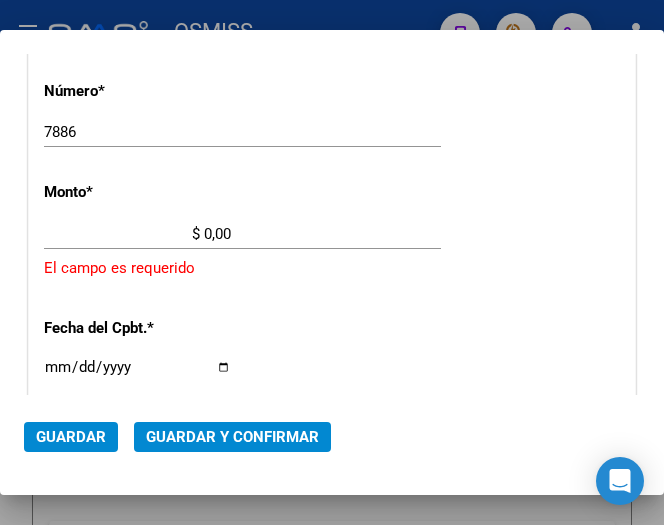 click on "$ 0,00" at bounding box center [137, 234] 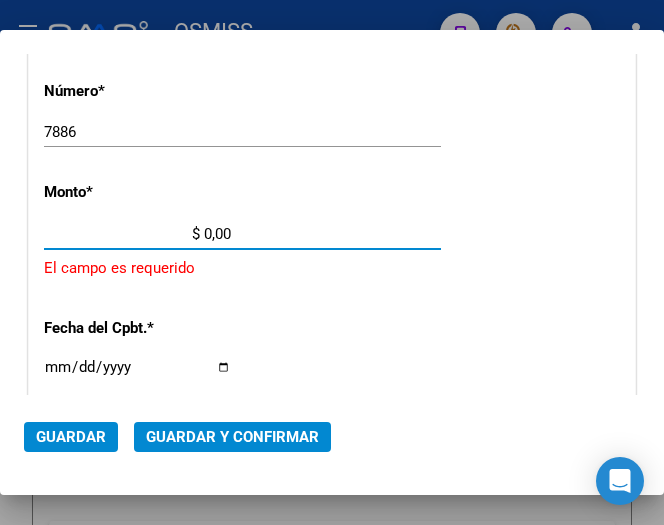 click on "$ 0,00" at bounding box center [137, 234] 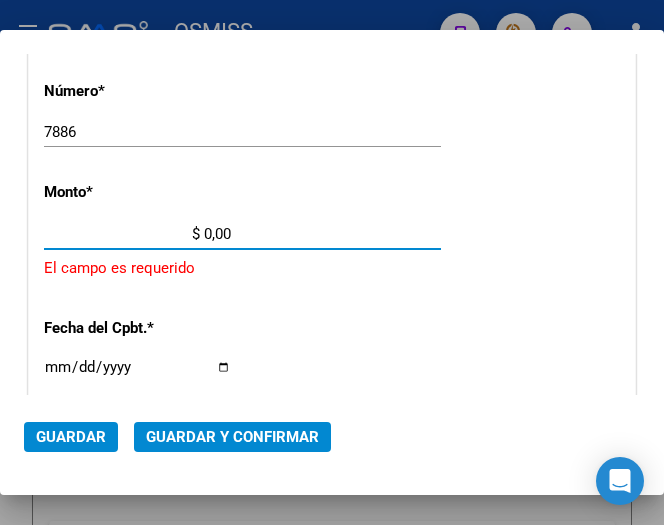 click on "$ 0,00" at bounding box center [137, 234] 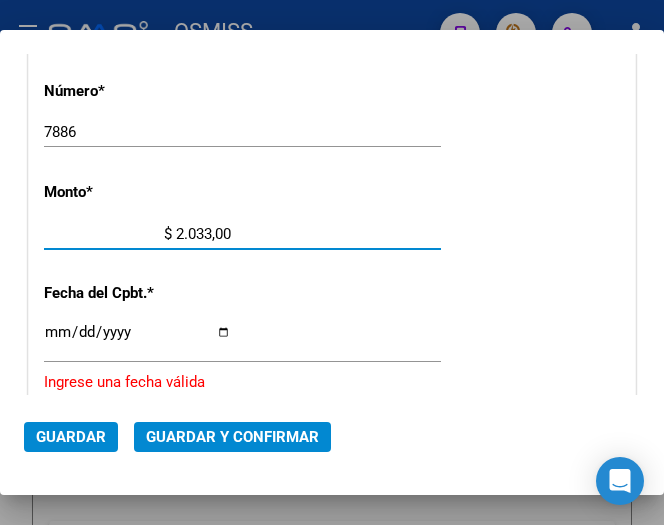 type on "$ 20.337,00" 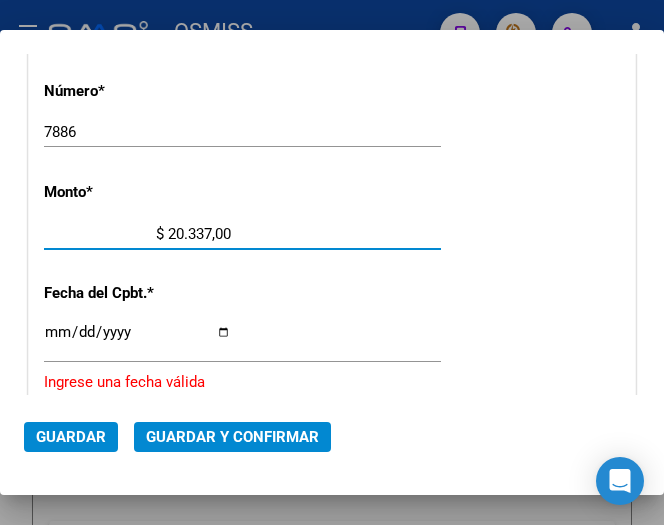 click on "$ 20.337,00" at bounding box center (137, 234) 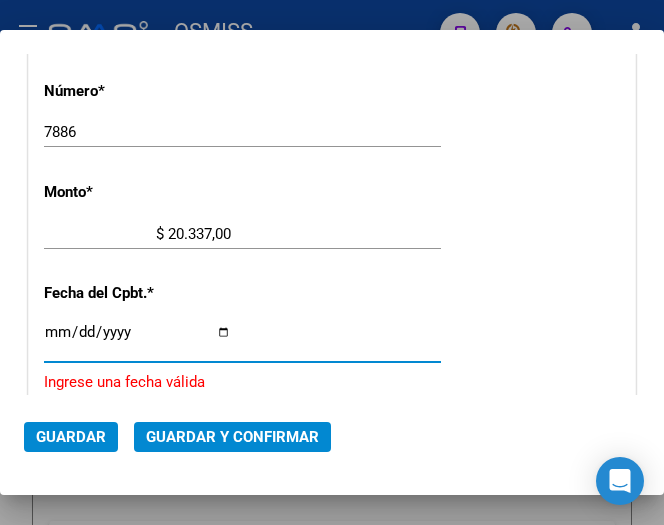 click on "Ingresar la fecha" at bounding box center [137, 340] 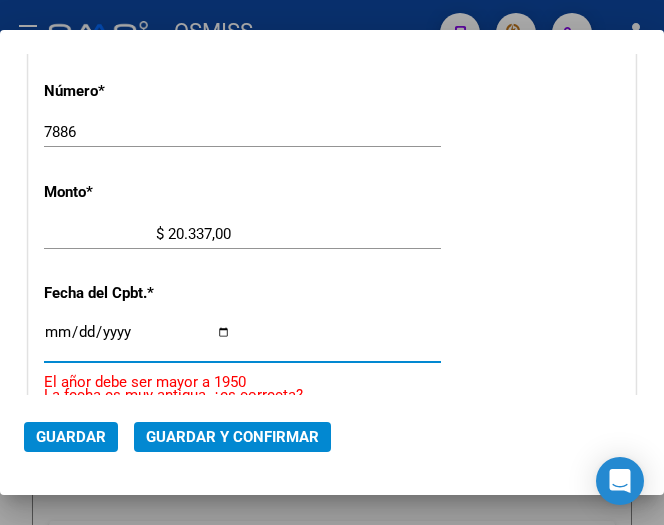 type on "2025-07-28" 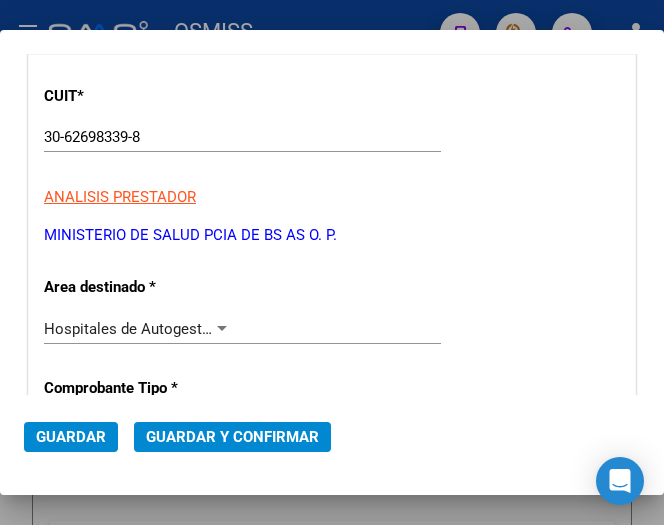scroll, scrollTop: 376, scrollLeft: 0, axis: vertical 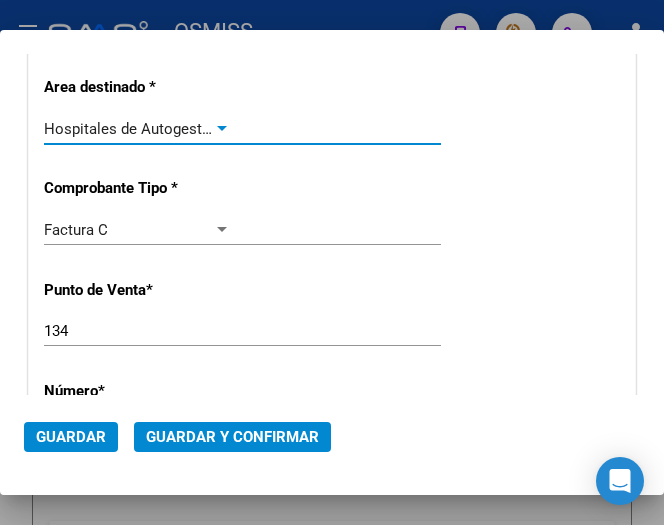 click at bounding box center (222, 128) 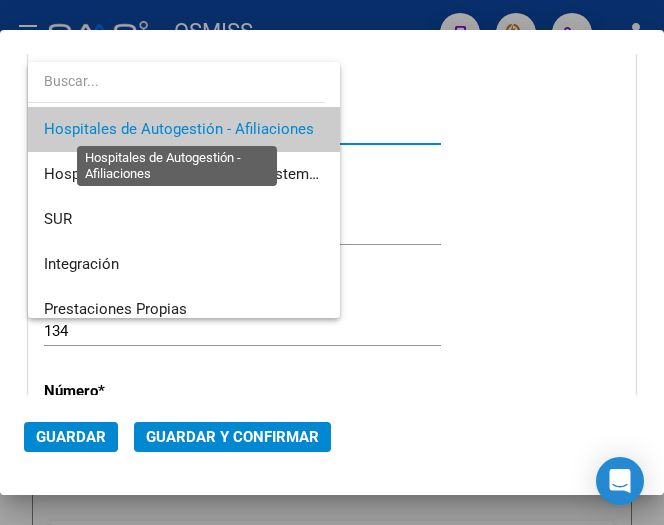 click on "Hospitales de Autogestión - Afiliaciones" at bounding box center (179, 129) 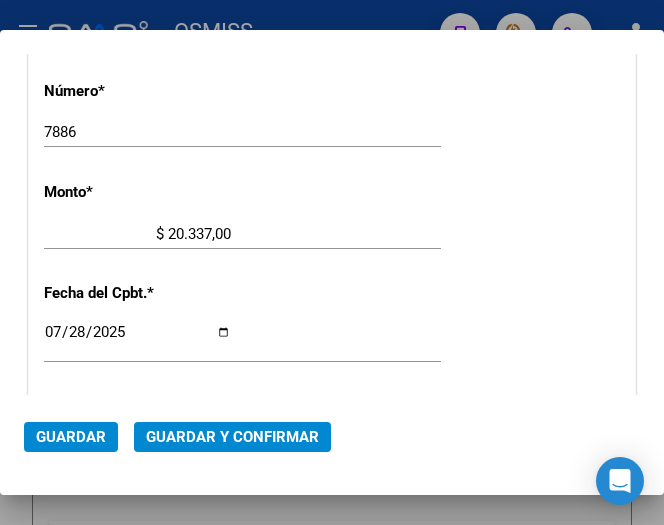 scroll, scrollTop: 876, scrollLeft: 0, axis: vertical 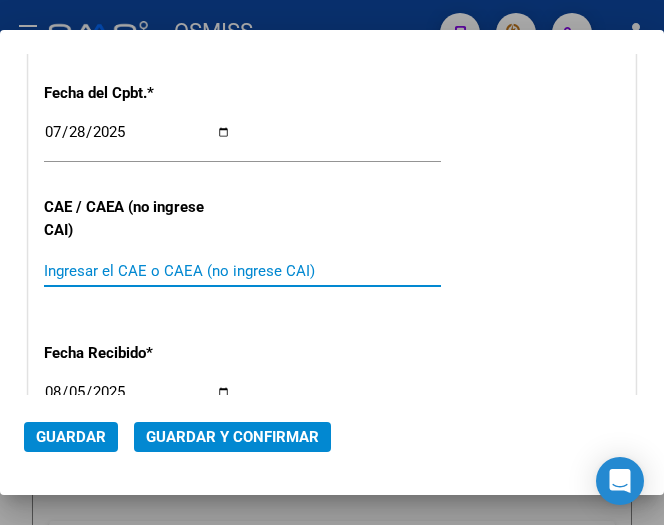 click on "Ingresar el CAE o CAEA (no ingrese CAI)" at bounding box center [137, 271] 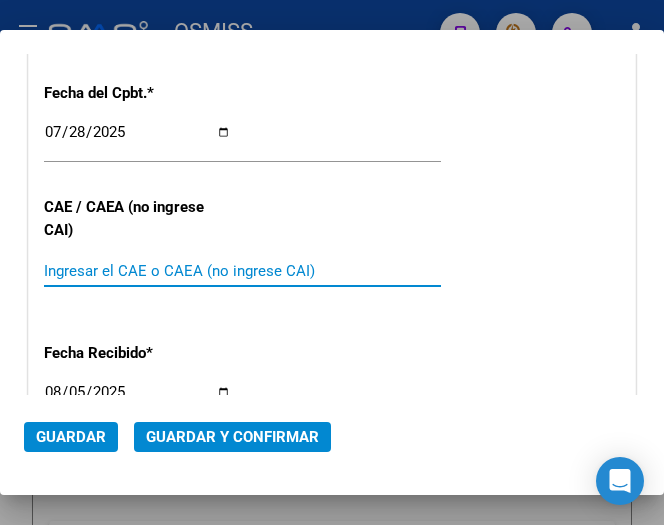 click on "Ingresar el CAE o CAEA (no ingrese CAI)" at bounding box center [137, 271] 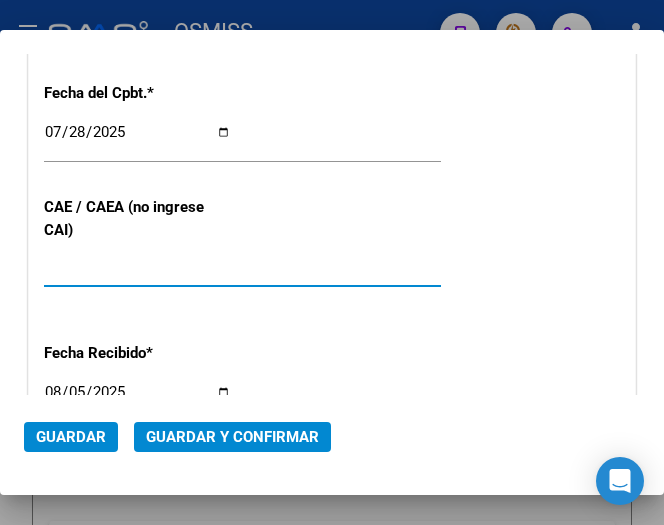 type on "75308014093339" 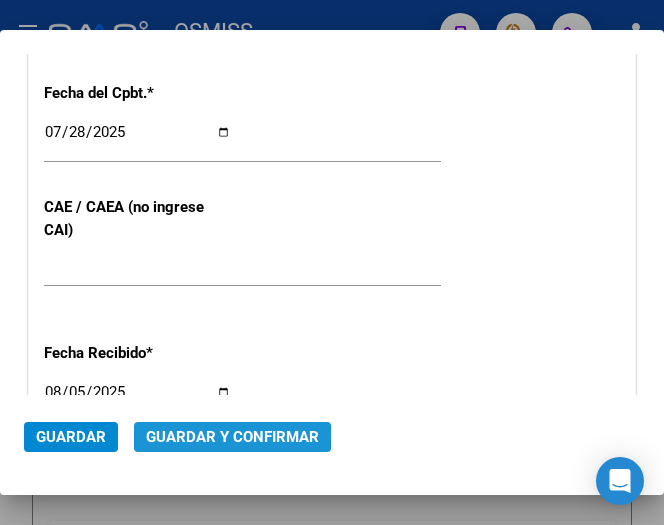 click on "Guardar y Confirmar" 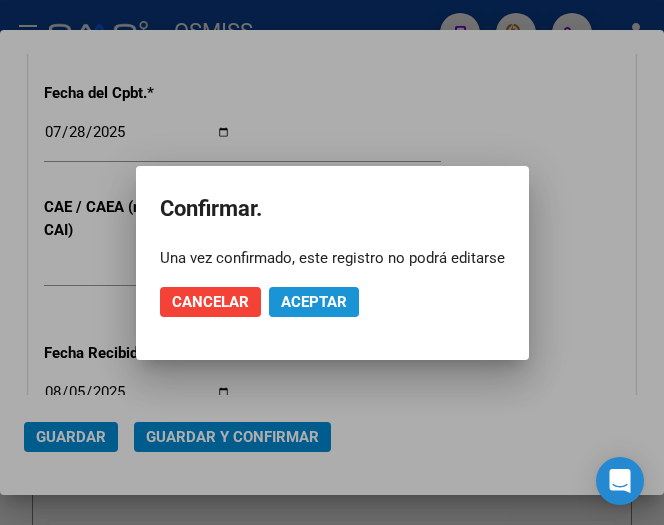 click on "Aceptar" 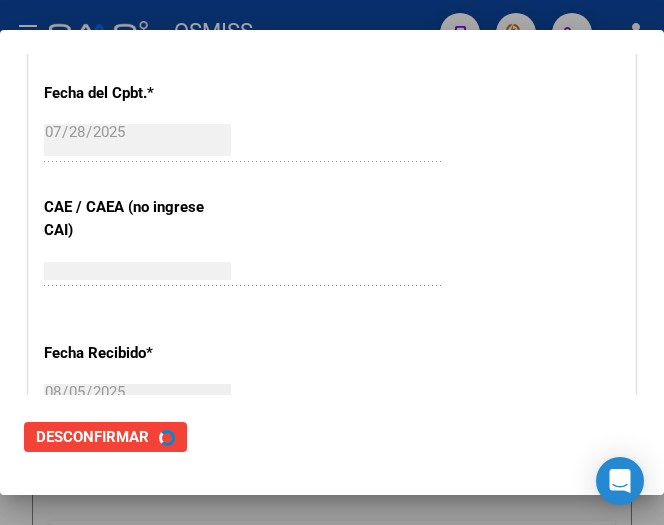 scroll, scrollTop: 0, scrollLeft: 0, axis: both 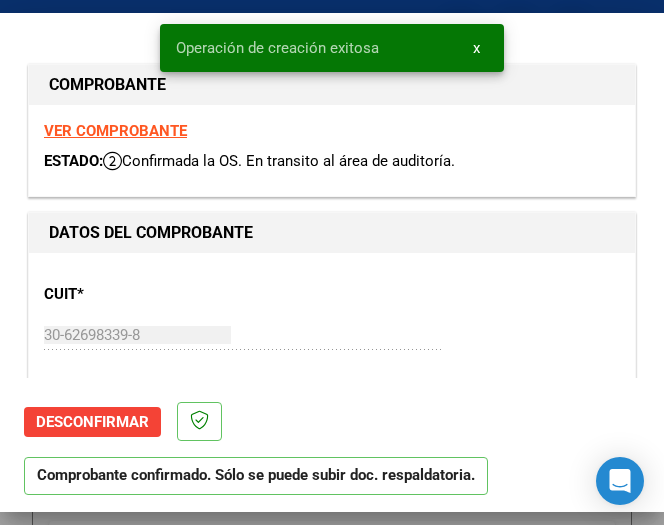 type on "[DATE]" 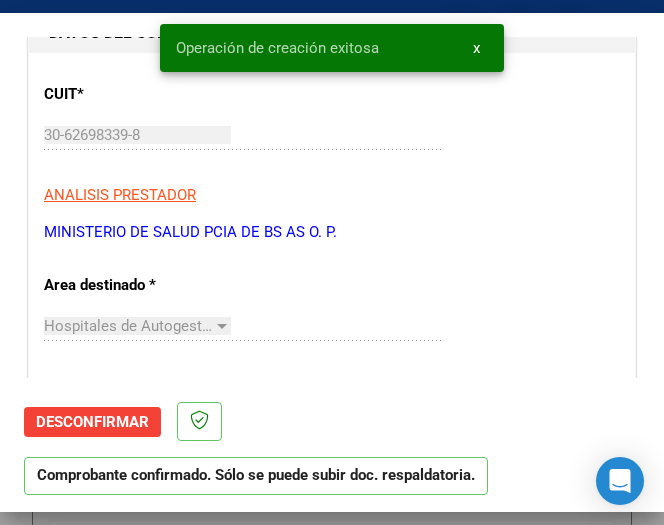 scroll, scrollTop: 400, scrollLeft: 0, axis: vertical 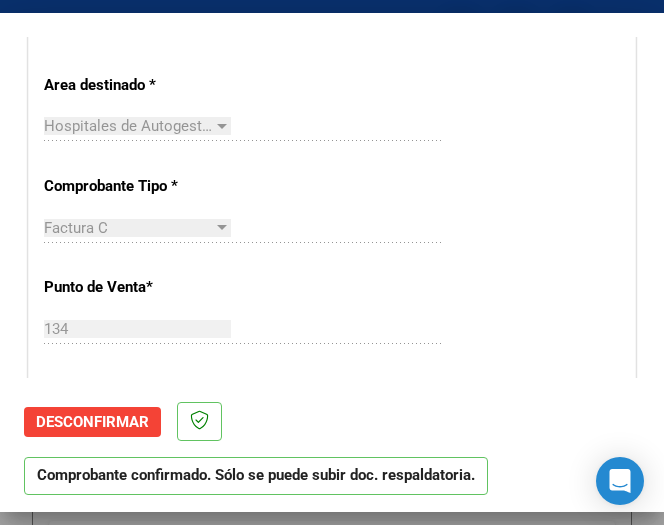 click on "CUIT  *   30-62698339-8 Ingresar CUIT  ANALISIS PRESTADOR  MINISTERIO DE SALUD PCIA DE BS AS O. P.  ARCA Padrón ARCA Padrón  Area destinado * Hospitales de Autogestión - Afiliaciones Seleccionar Area  Comprobante Tipo * Factura C Seleccionar Tipo Punto de Venta  *   134 Ingresar el Nro.  Número  *   7886 Ingresar el Nro.  Monto  *   $ 20.337,00 Ingresar el monto  Fecha del Cpbt.  *   2025-07-28 Ingresar la fecha  CAE / CAEA (no ingrese CAI)    75308014093339 Ingresar el CAE o CAEA (no ingrese CAI)  Fecha Recibido  *   2025-08-05 Ingresar la fecha  Fecha de Vencimiento    2025-08-27 Ingresar la fecha  Ref. Externa    Ingresar la ref.  N° Liquidación    Ingresar el N° Liquidación" at bounding box center [332, 573] 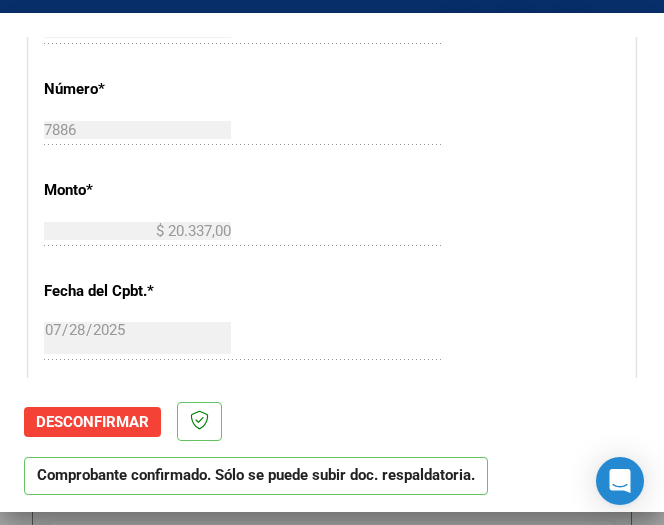 scroll, scrollTop: 600, scrollLeft: 0, axis: vertical 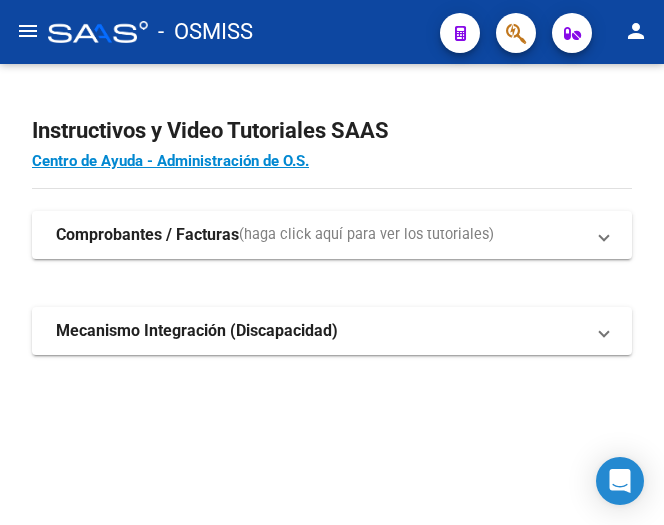 click on "menu" 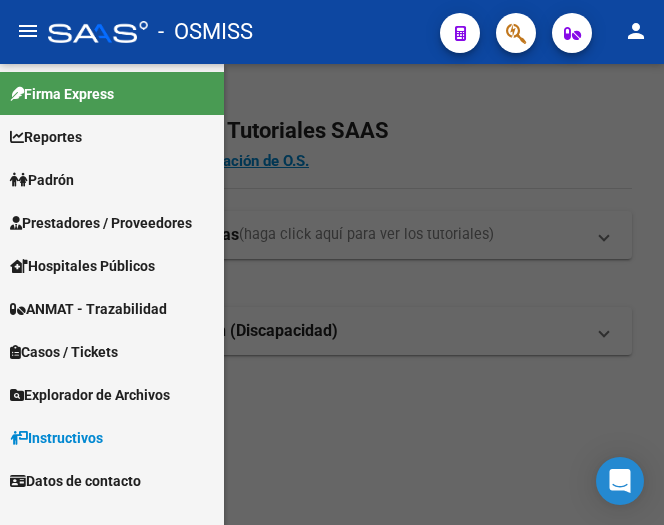 click on "Prestadores / Proveedores" at bounding box center (101, 223) 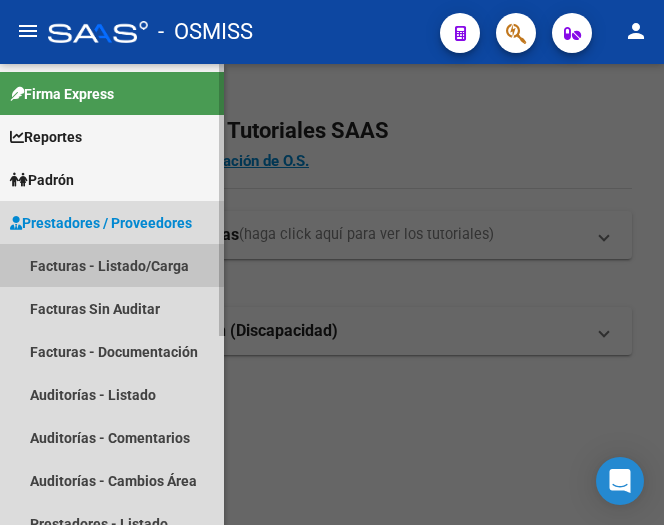 click on "Facturas - Listado/Carga" at bounding box center [112, 265] 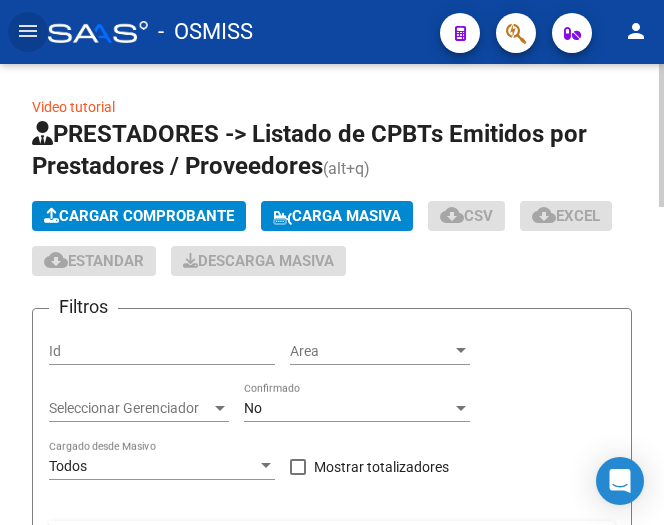 click on "Cargar Comprobante" 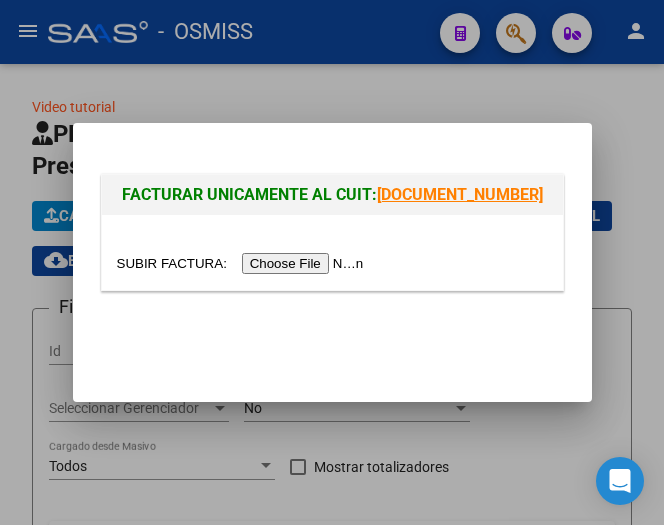 click at bounding box center [243, 263] 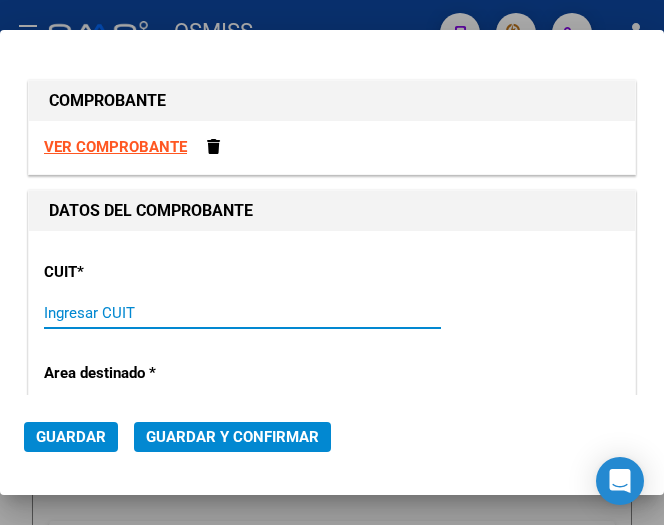 click on "Ingresar CUIT" at bounding box center (137, 313) 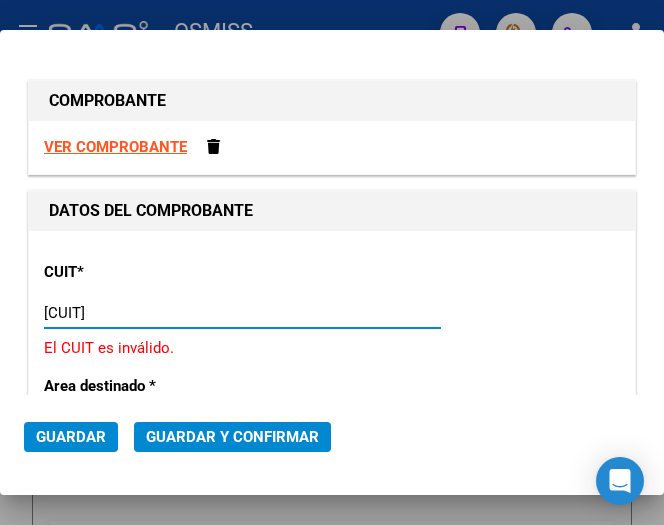 type on "30-62698339-8" 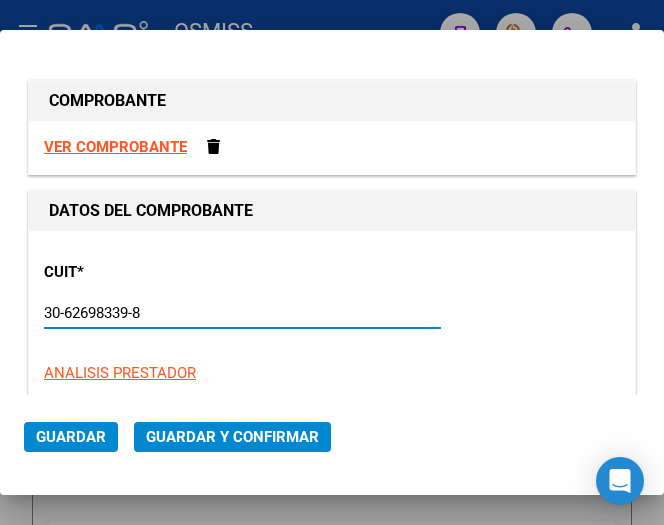 type on "134" 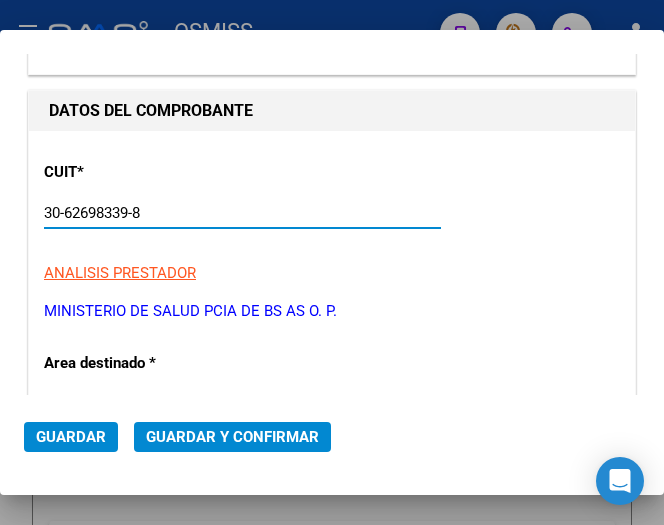 scroll, scrollTop: 200, scrollLeft: 0, axis: vertical 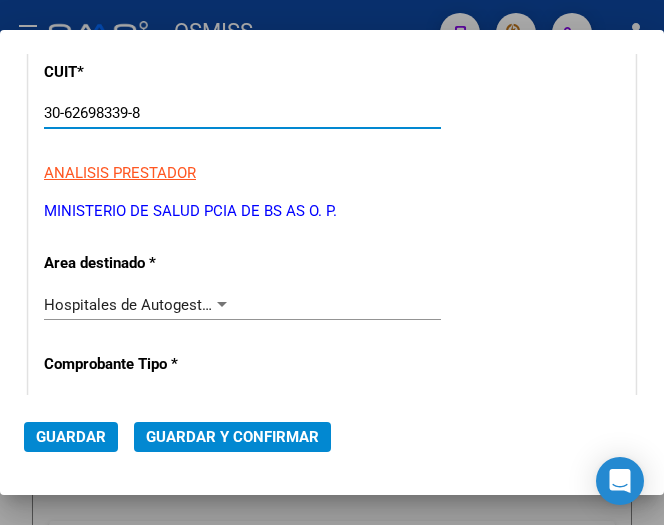 type on "30-62698339-8" 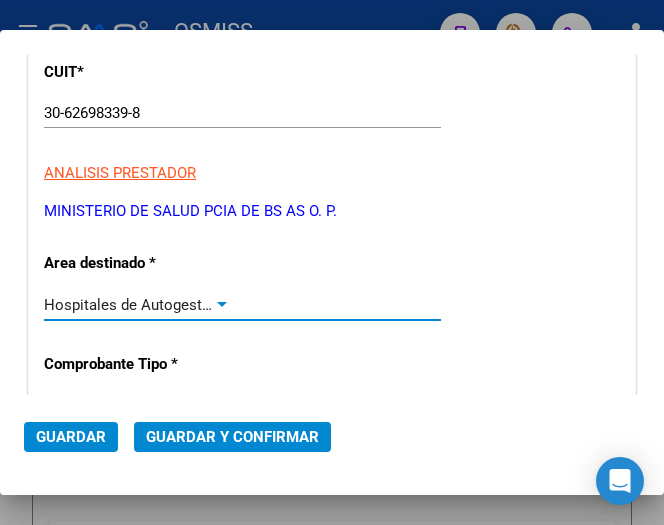 click at bounding box center (222, 304) 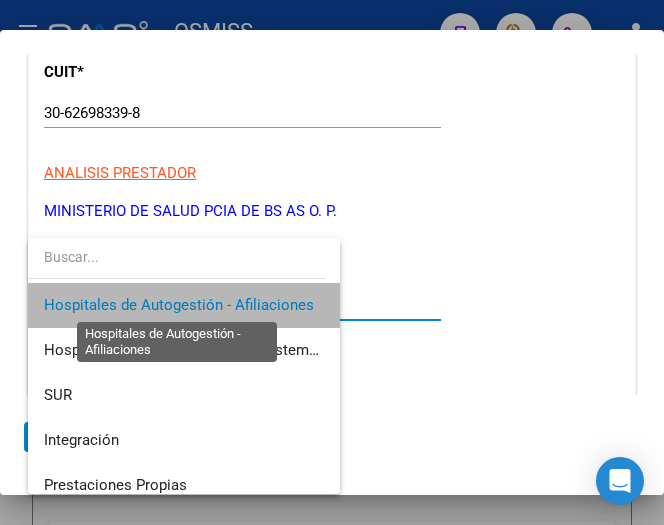 click on "Hospitales de Autogestión - Afiliaciones" at bounding box center (179, 305) 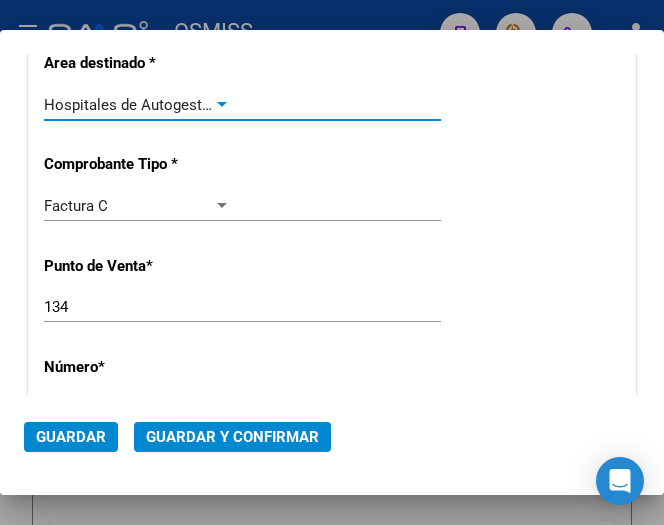 scroll, scrollTop: 600, scrollLeft: 0, axis: vertical 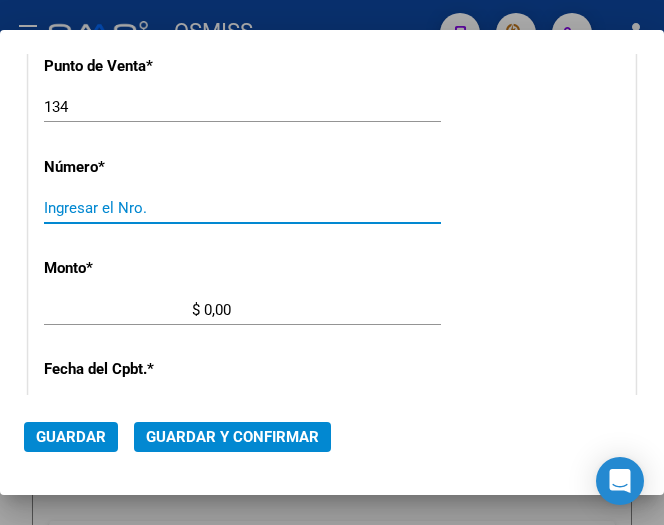 click on "Ingresar el Nro." at bounding box center (137, 208) 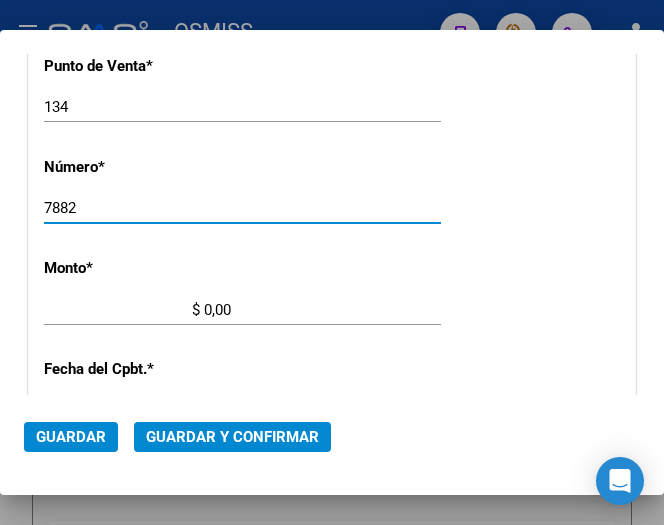 type on "7882" 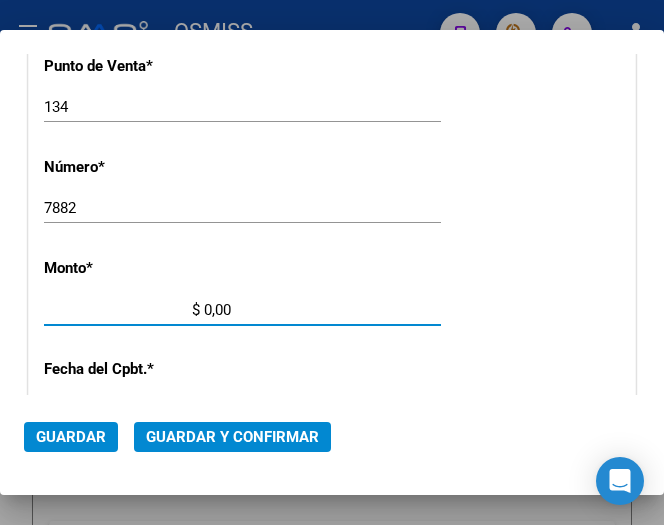 click on "$ 0,00" at bounding box center [137, 310] 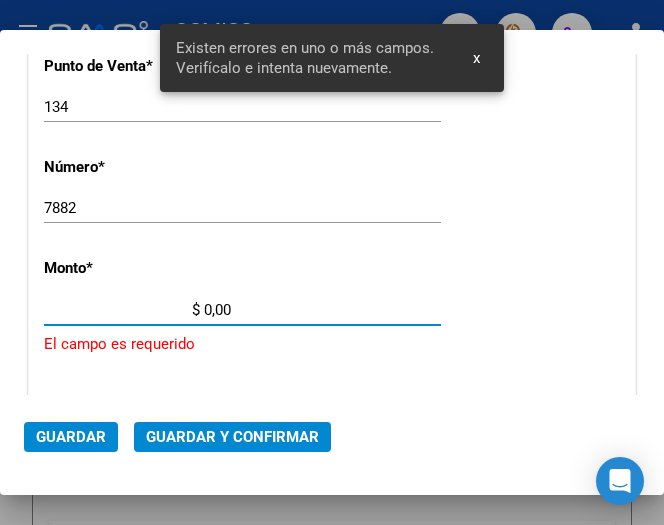 scroll, scrollTop: 676, scrollLeft: 0, axis: vertical 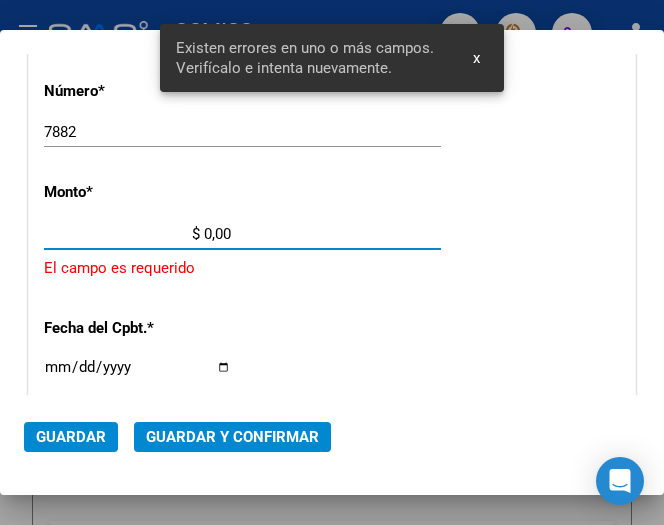click on "CUIT  *   30-62698339-8 Ingresar CUIT  ANALISIS PRESTADOR  MINISTERIO DE SALUD PCIA DE BS AS O. P.  ARCA Padrón  Area destinado * Hospitales de Autogestión - Afiliaciones Seleccionar Area  Comprobante Tipo * Factura C Seleccionar Tipo Punto de Venta  *   134 Ingresar el Nro.  Número  *   7882 Ingresar el Nro.  Monto  *   $ 0,00 Ingresar el monto   El campo es requerido Fecha del Cpbt.  *   Ingresar la fecha   Ingrese una fecha válida CAE / CAEA (no ingrese CAI)    Ingresar el CAE o CAEA (no ingrese CAI)  Fecha Recibido  *   2025-08-05 Ingresar la fecha  Fecha de Vencimiento    Ingresar la fecha  Ref. Externa    Ingresar la ref.  N° Liquidación    Ingresar el N° Liquidación" at bounding box center (332, 299) 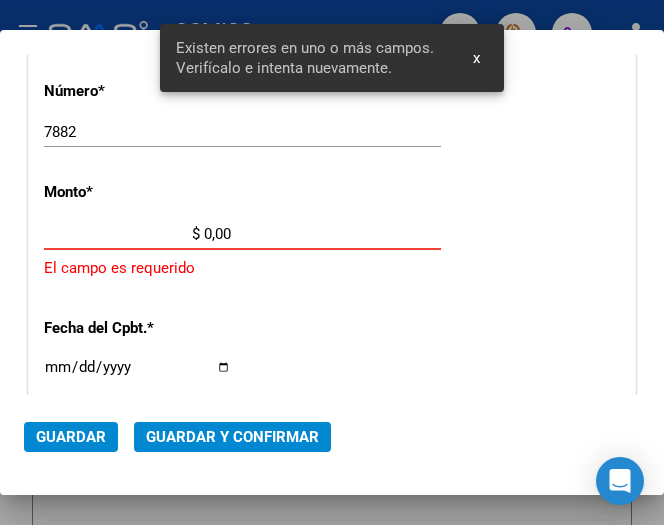 click on "$ 0,00" at bounding box center (137, 234) 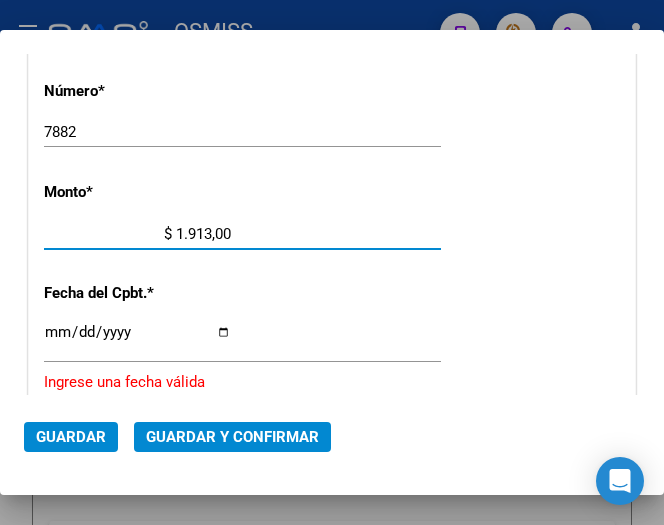 type on "$ 19.133,00" 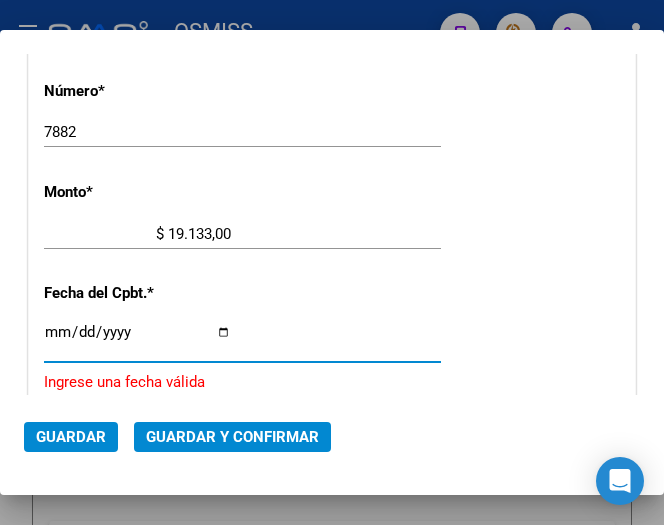 click on "Ingresar la fecha" at bounding box center [137, 340] 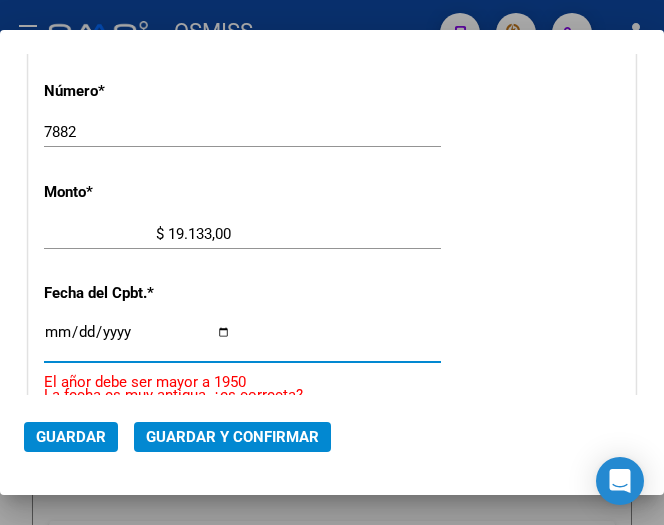 type on "2025-07-28" 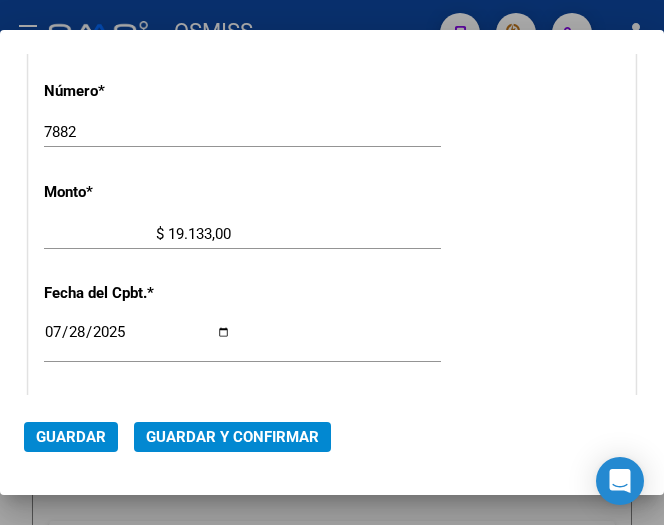 scroll, scrollTop: 776, scrollLeft: 0, axis: vertical 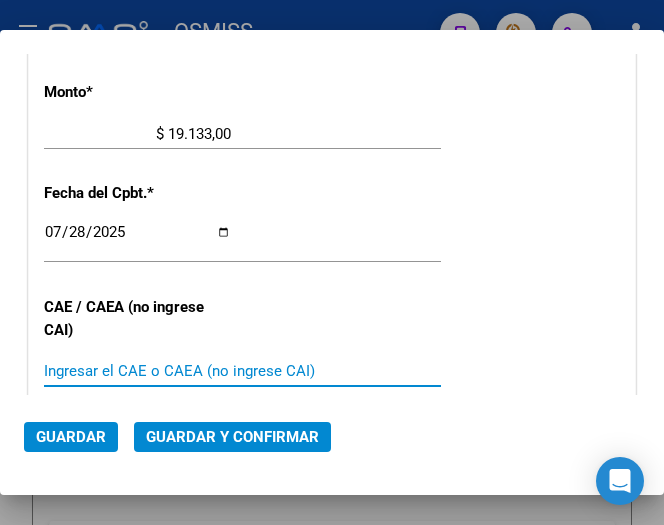 click on "Ingresar el CAE o CAEA (no ingrese CAI)" at bounding box center [137, 371] 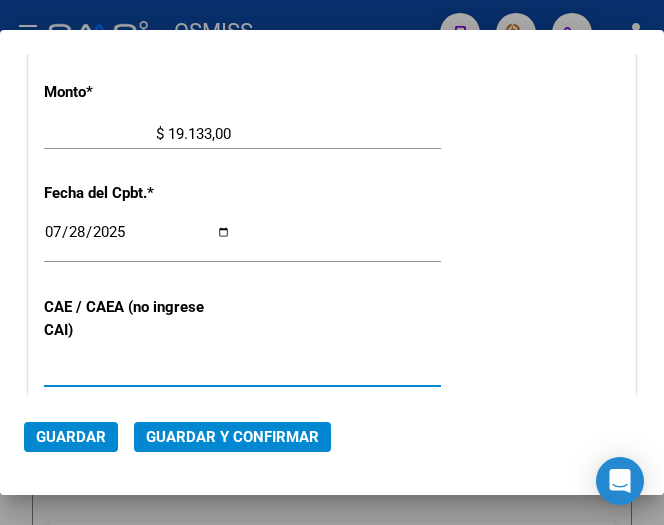 type on "75308013105021" 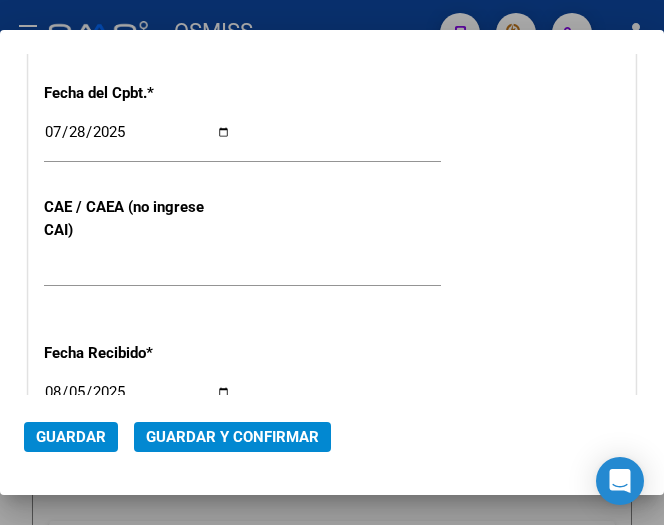 scroll, scrollTop: 776, scrollLeft: 0, axis: vertical 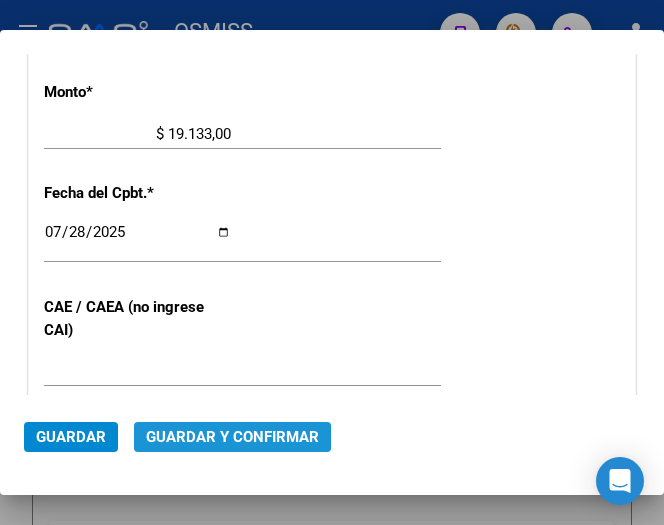 click on "Guardar y Confirmar" 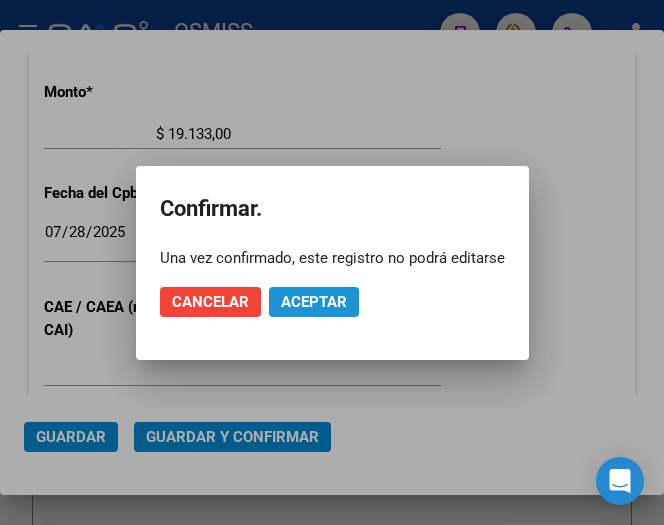 click on "Aceptar" 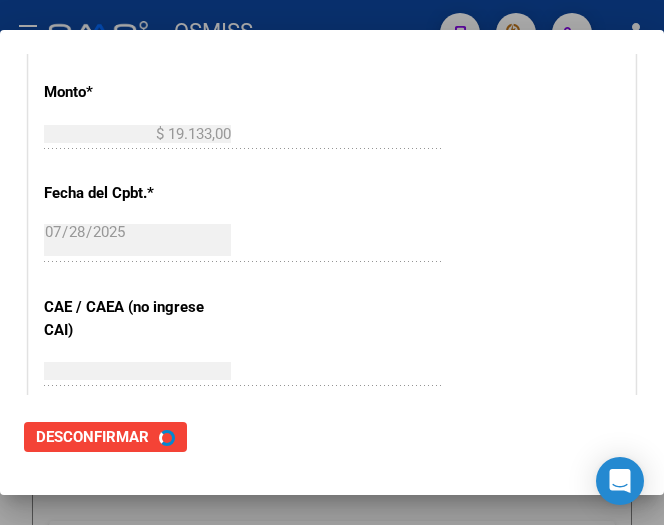 scroll, scrollTop: 0, scrollLeft: 0, axis: both 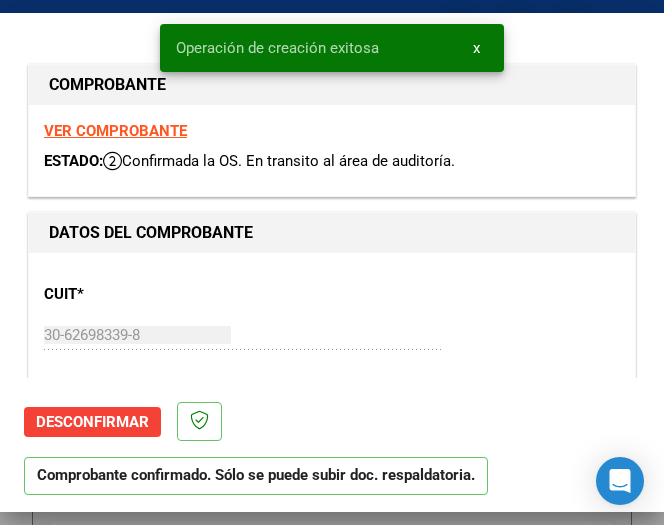 type on "2025-08-27" 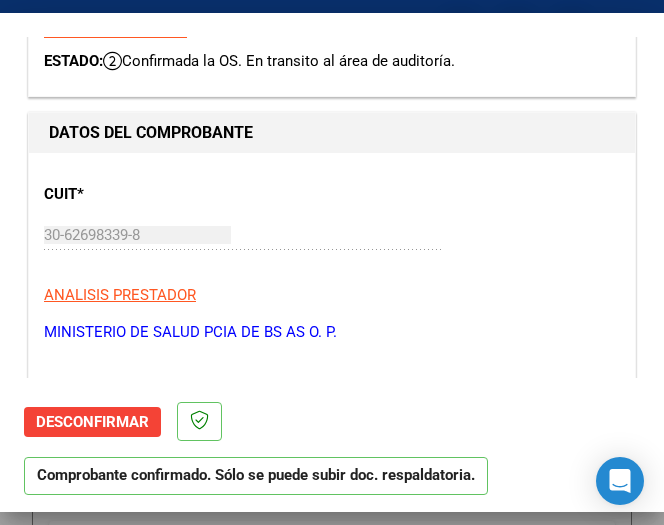 click on "MINISTERIO DE SALUD PCIA DE BS AS O. P." at bounding box center (332, 332) 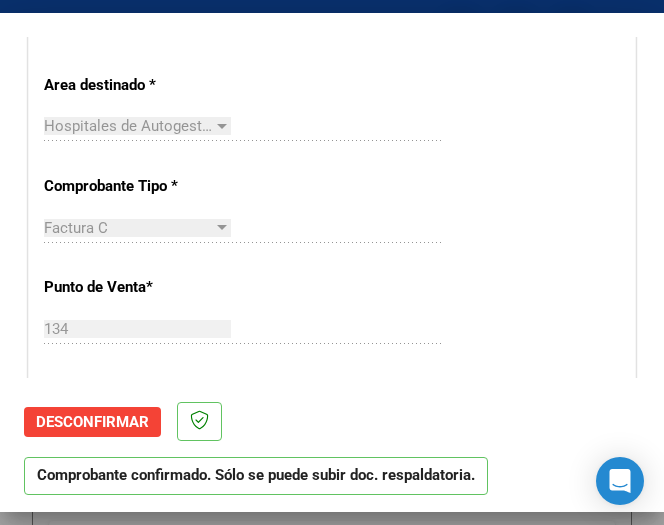 scroll, scrollTop: 600, scrollLeft: 0, axis: vertical 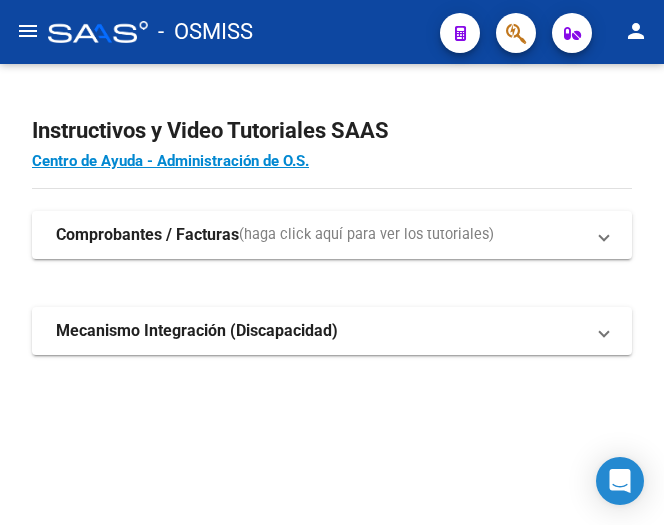 click on "menu" 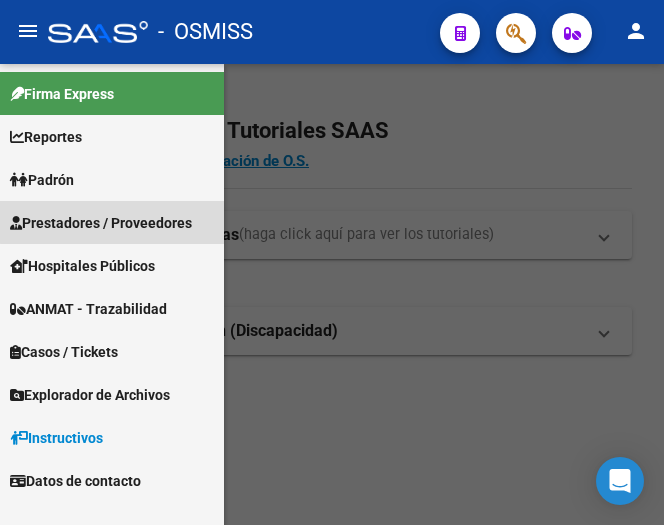 click on "Prestadores / Proveedores" at bounding box center (101, 223) 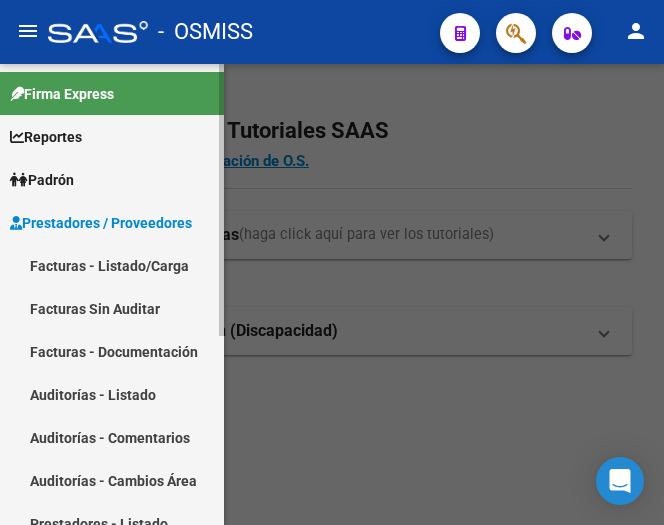 click on "Facturas - Listado/Carga" at bounding box center [112, 265] 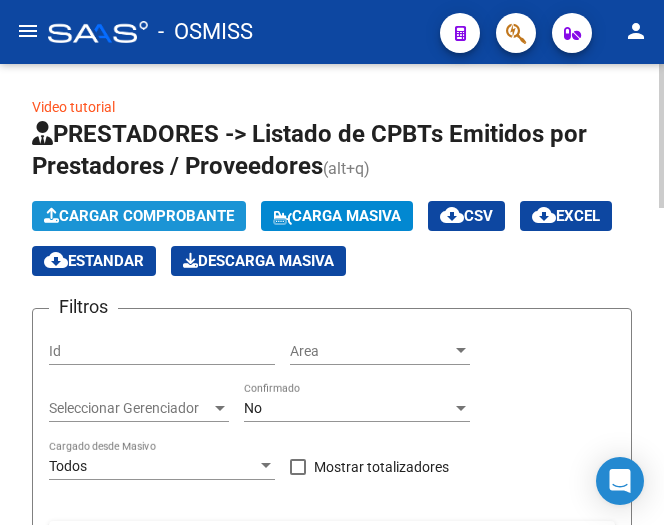 click on "Cargar Comprobante" 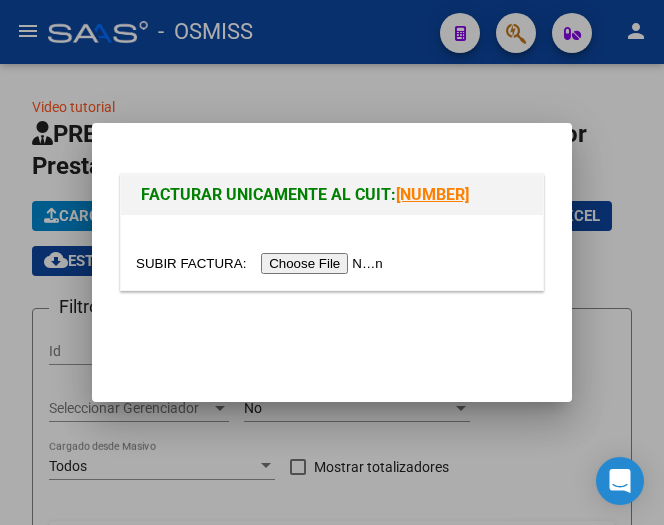 click at bounding box center [262, 263] 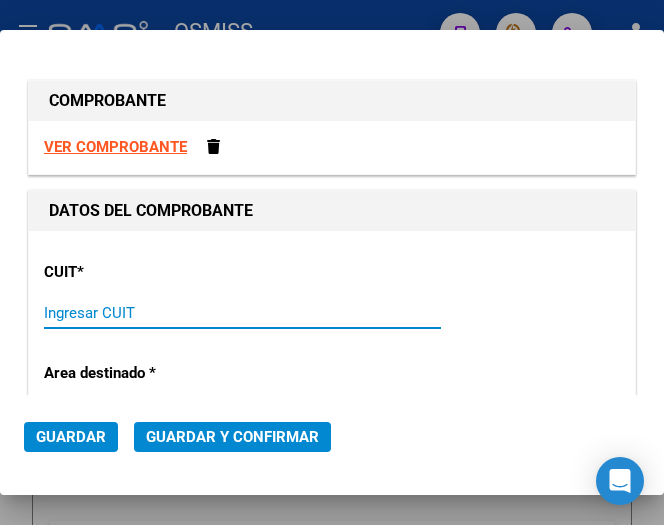 click on "Ingresar CUIT" at bounding box center (137, 313) 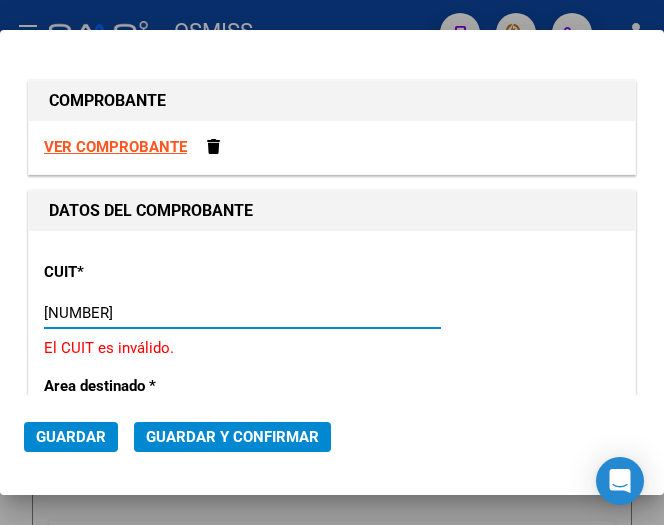 type on "30-62698339-8" 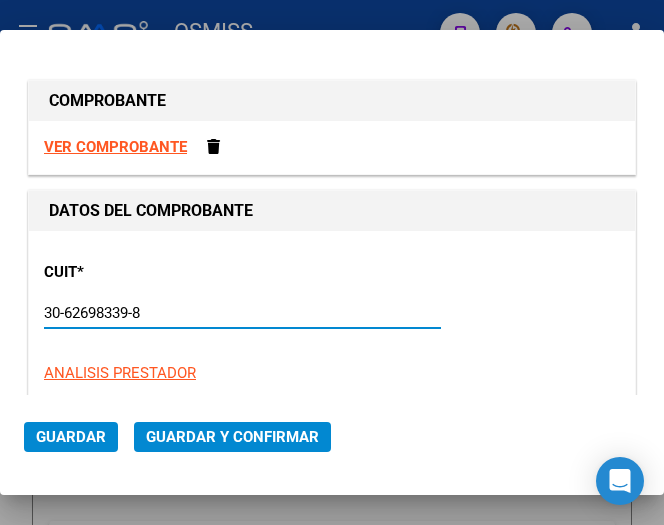 type on "134" 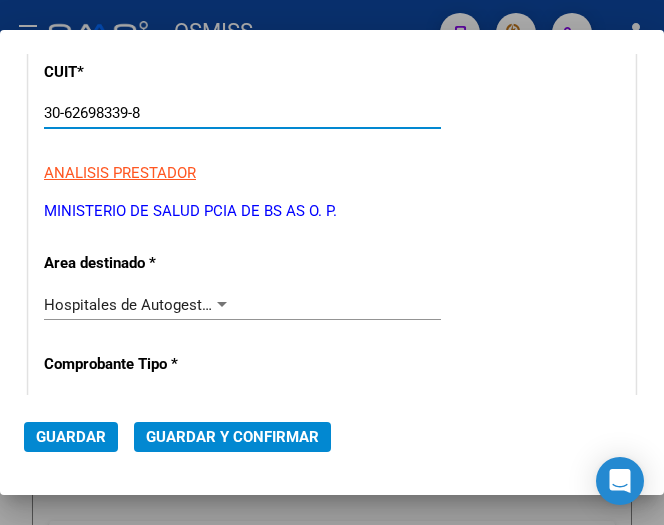 type on "30-62698339-8" 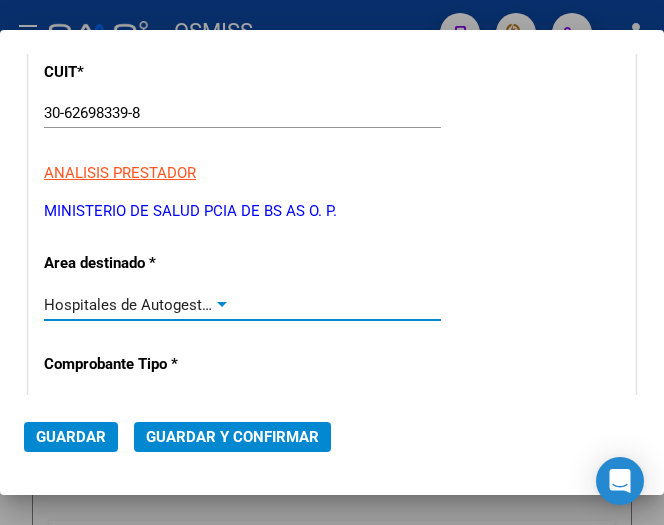 click at bounding box center (222, 304) 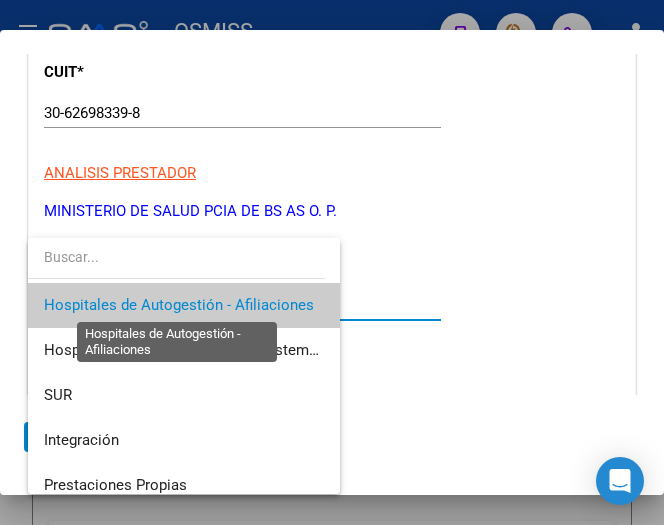 click on "Hospitales de Autogestión - Afiliaciones" at bounding box center [179, 305] 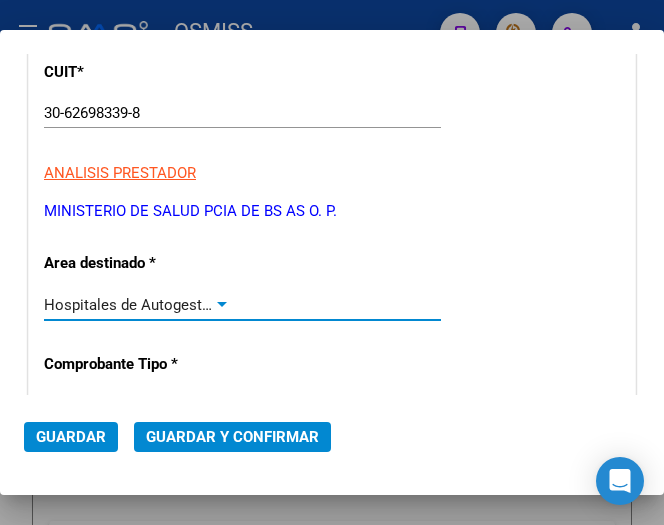 scroll, scrollTop: 300, scrollLeft: 0, axis: vertical 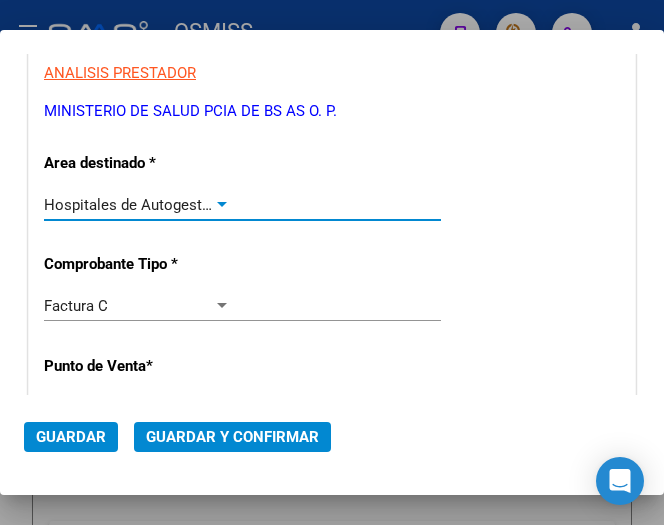 click at bounding box center [222, 205] 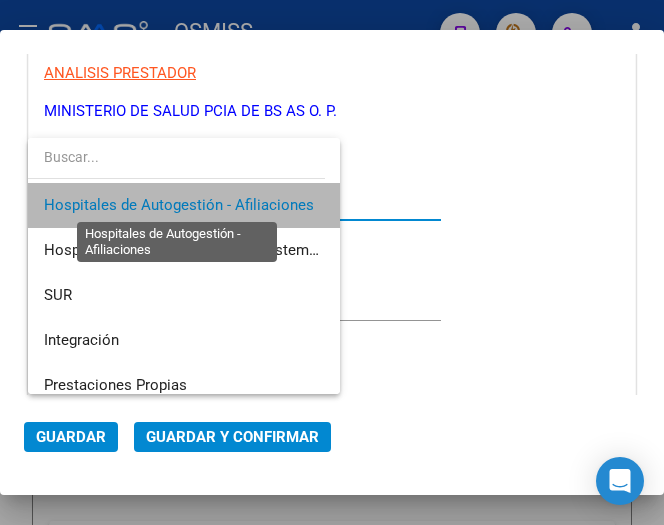 click on "Hospitales de Autogestión - Afiliaciones" at bounding box center (179, 205) 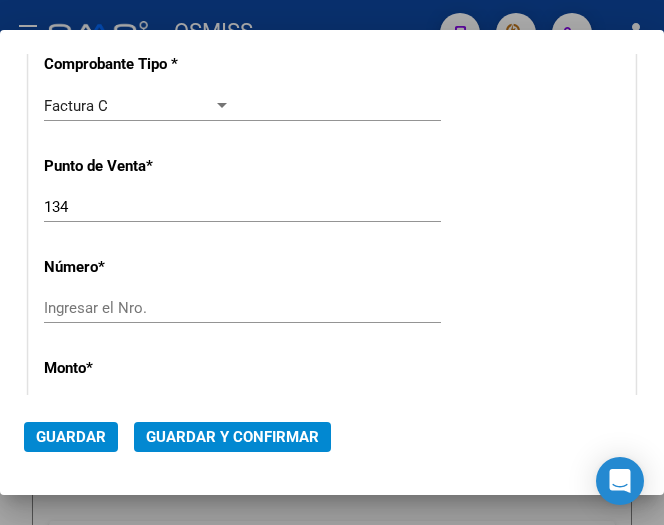 scroll, scrollTop: 600, scrollLeft: 0, axis: vertical 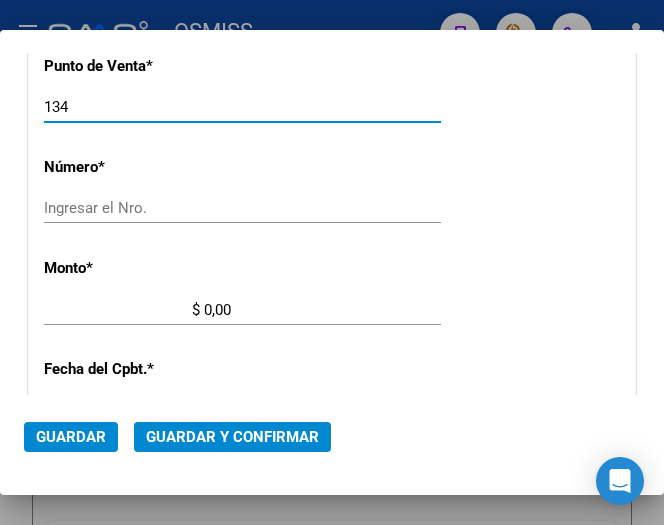 click on "134" at bounding box center (137, 107) 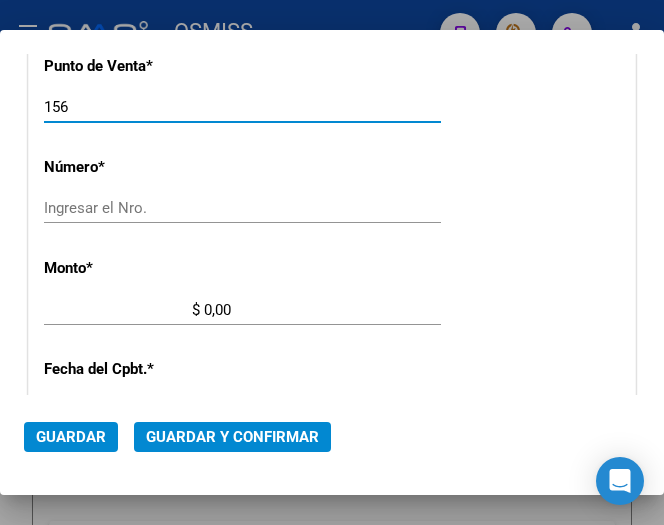 type on "156" 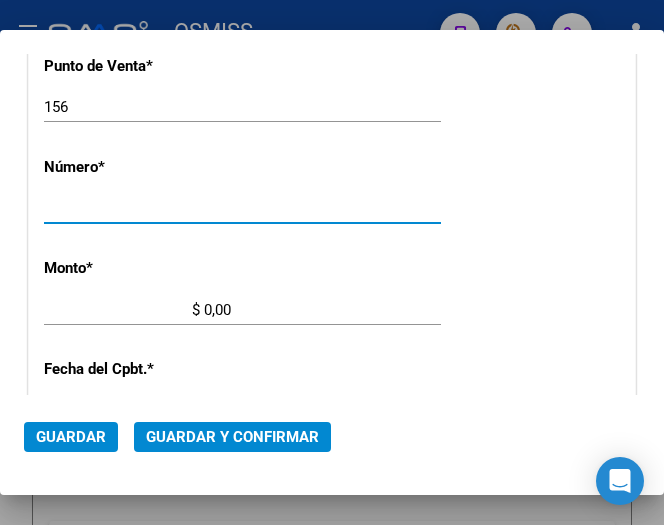 type on "[NUMBER]" 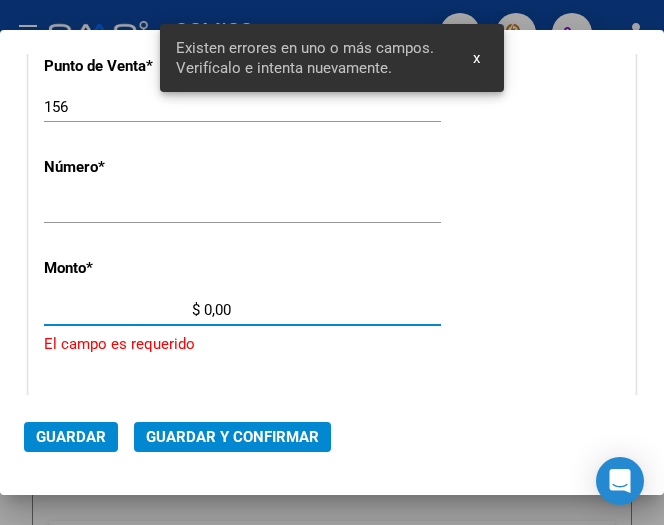scroll, scrollTop: 676, scrollLeft: 0, axis: vertical 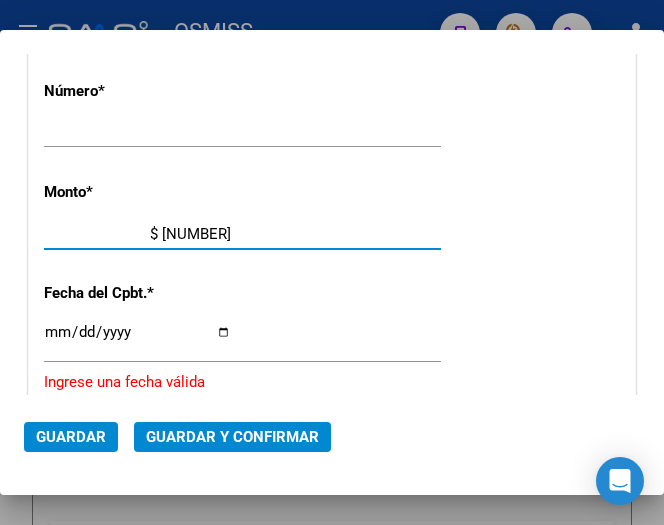 type on "$ [NUMBER]" 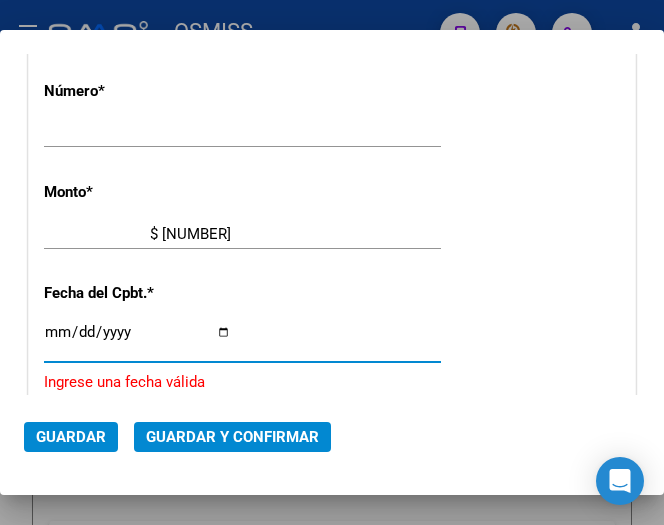 click on "Ingresar la fecha" at bounding box center (137, 340) 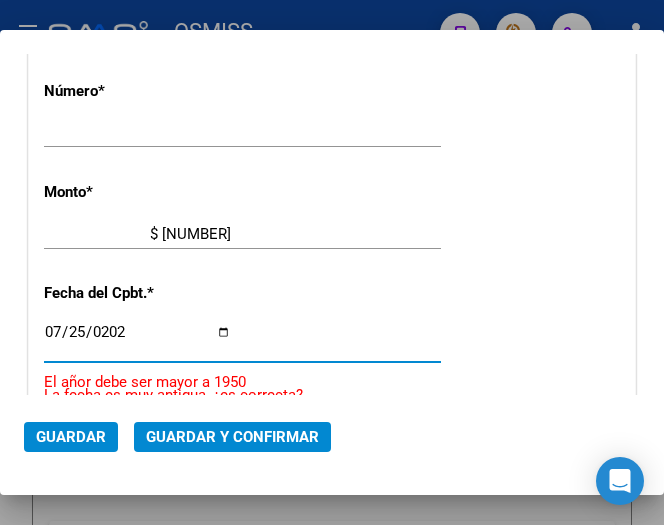 type on "2025-07-25" 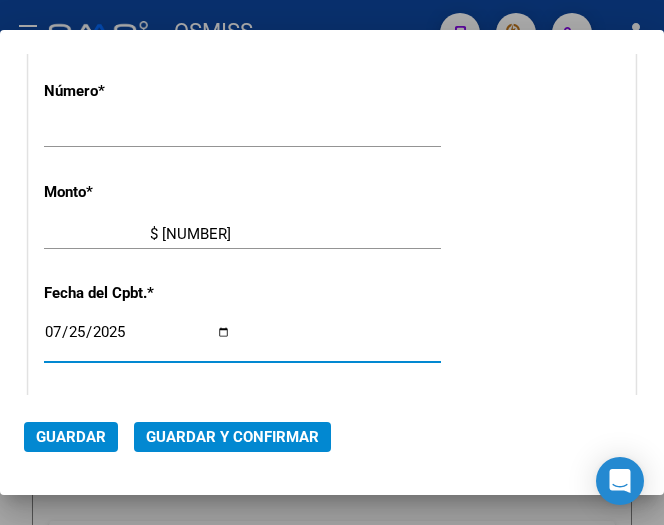 scroll, scrollTop: 776, scrollLeft: 0, axis: vertical 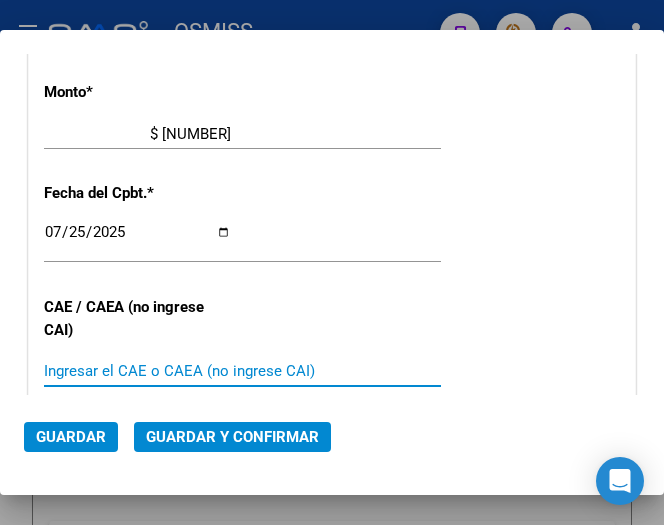 click on "Ingresar el CAE o CAEA (no ingrese CAI)" at bounding box center [137, 371] 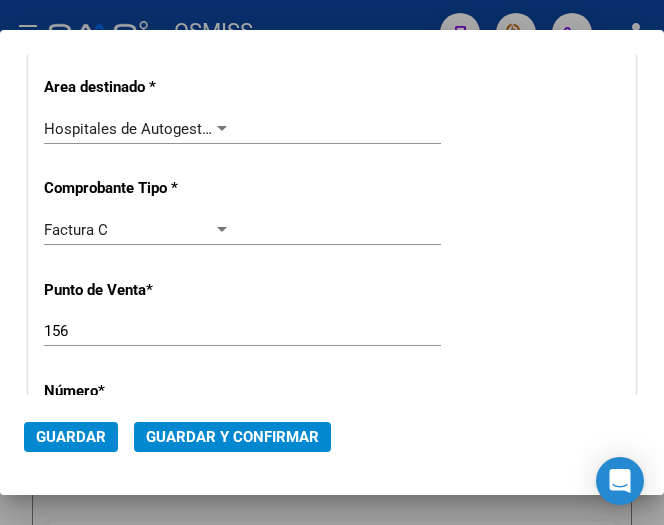 scroll, scrollTop: 276, scrollLeft: 0, axis: vertical 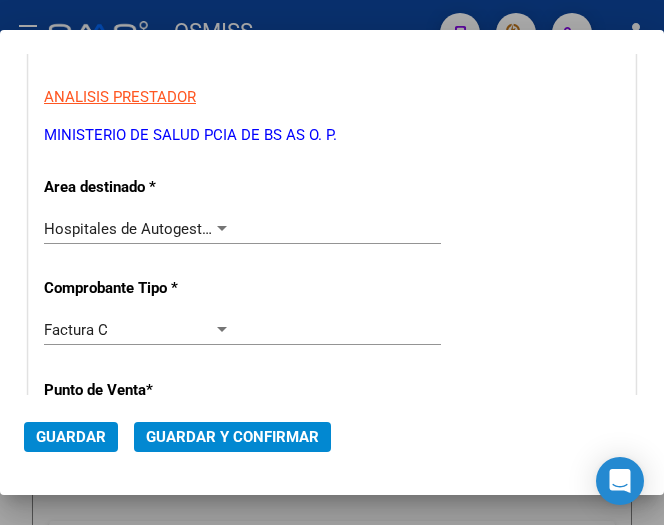 type on "75308747079372" 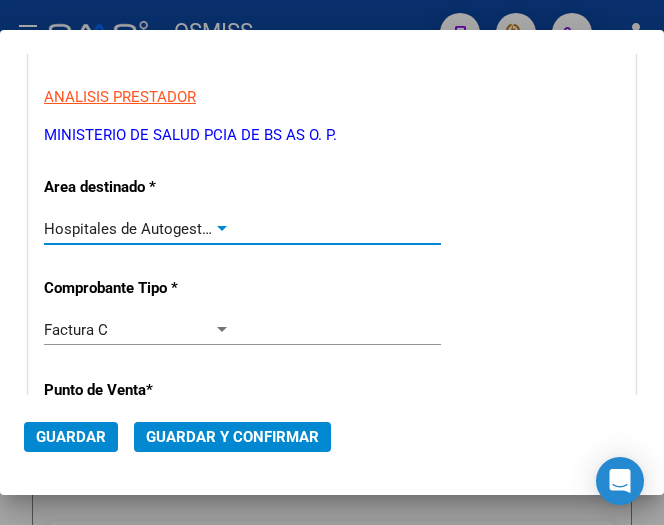 click at bounding box center (222, 228) 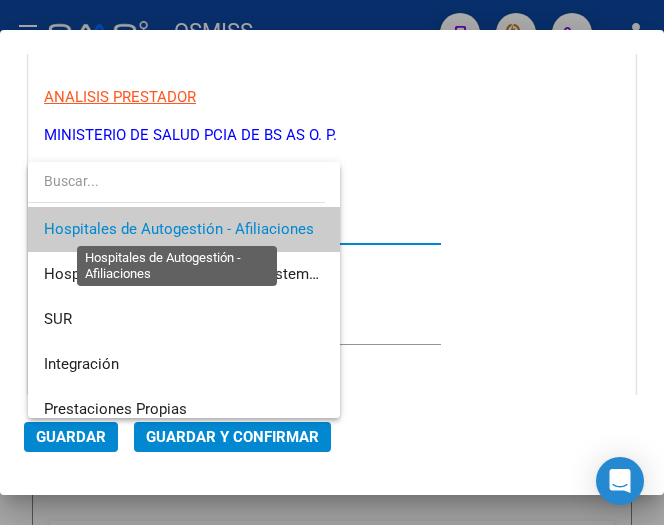 click on "Hospitales de Autogestión - Afiliaciones" at bounding box center [179, 229] 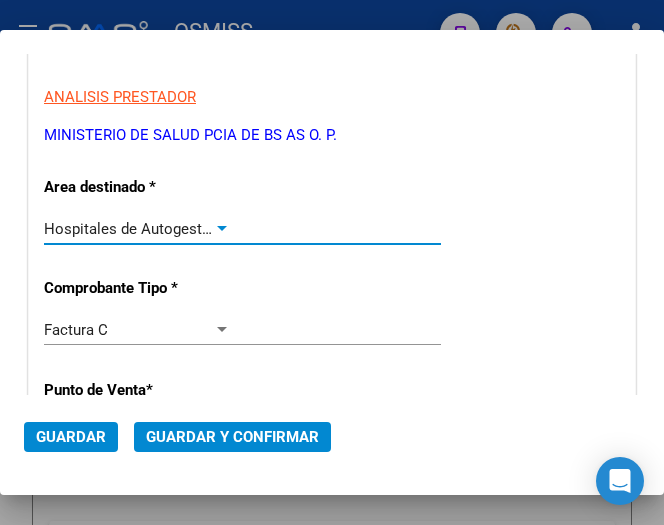 click on "Guardar y Confirmar" 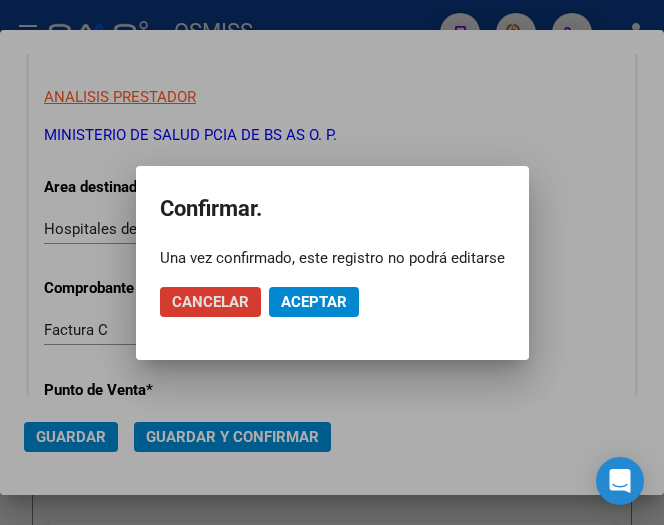 click on "Aceptar" 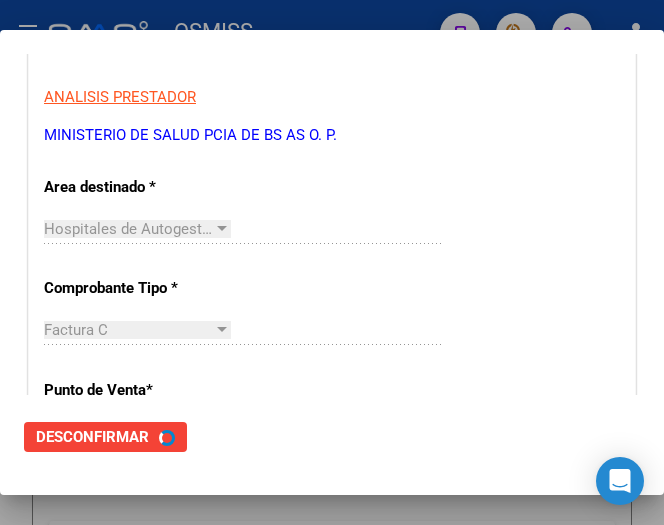scroll, scrollTop: 0, scrollLeft: 0, axis: both 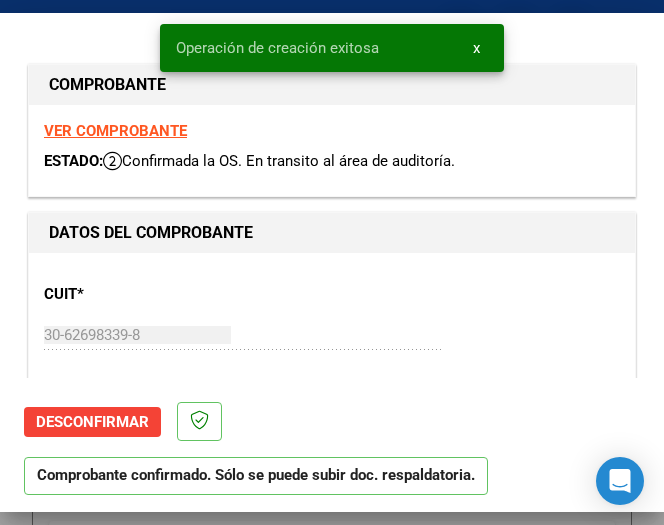 type on "2025-08-24" 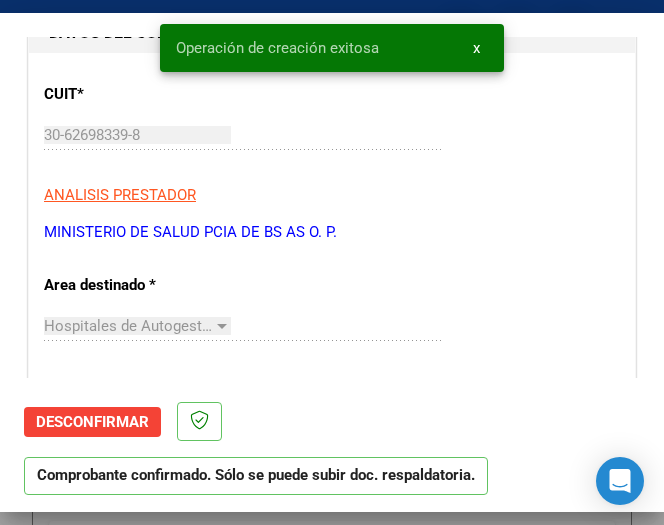 scroll, scrollTop: 400, scrollLeft: 0, axis: vertical 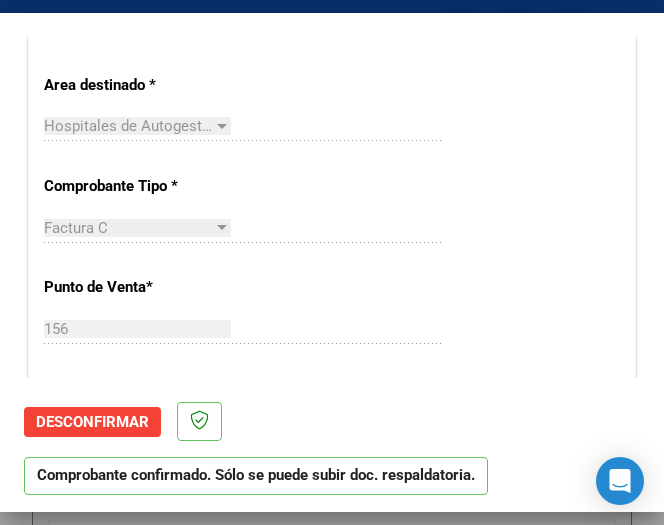 click on "156 Ingresar el Nro." 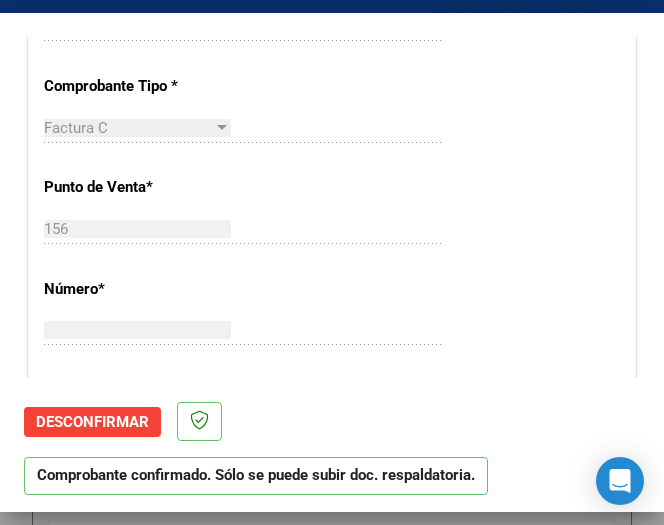 scroll, scrollTop: 600, scrollLeft: 0, axis: vertical 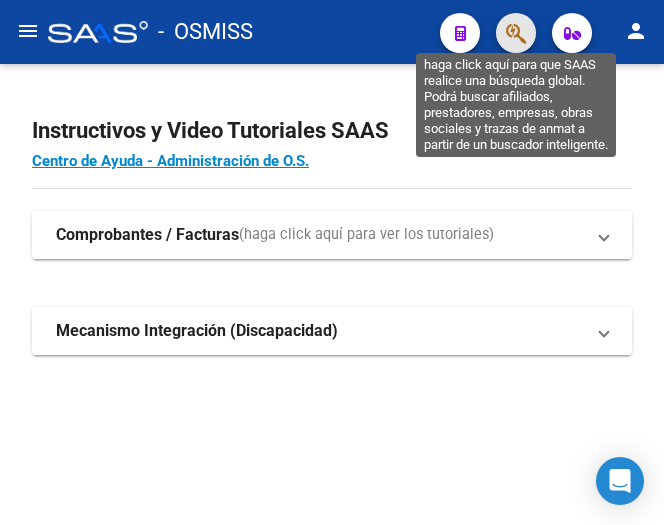 click 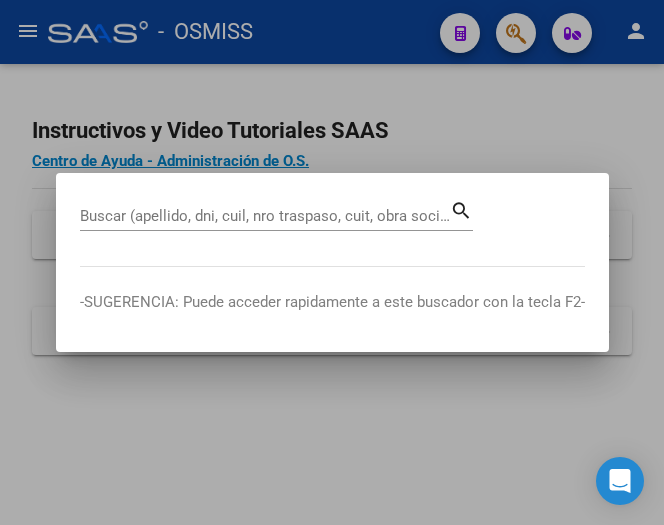 drag, startPoint x: 269, startPoint y: 201, endPoint x: 264, endPoint y: 211, distance: 11.18034 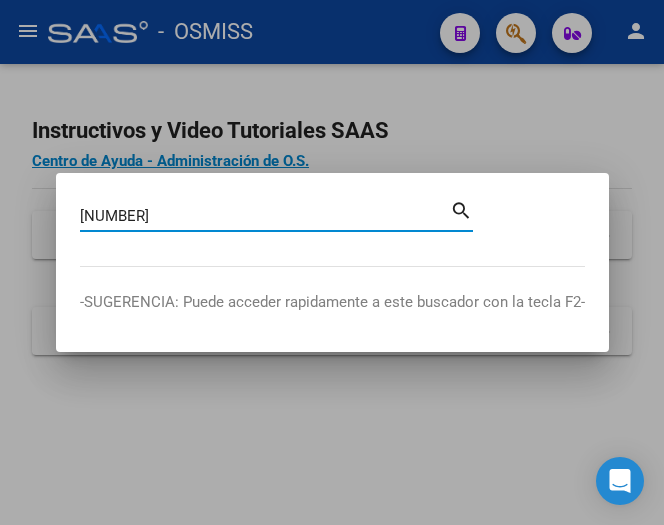 type on "[NUMBER]" 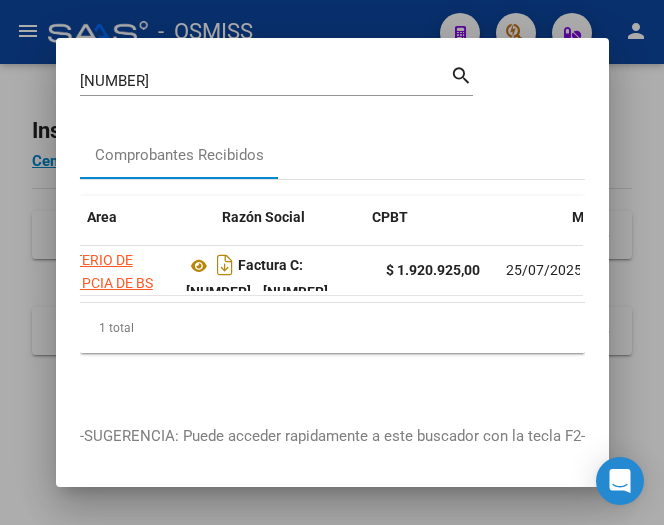 scroll, scrollTop: 0, scrollLeft: 0, axis: both 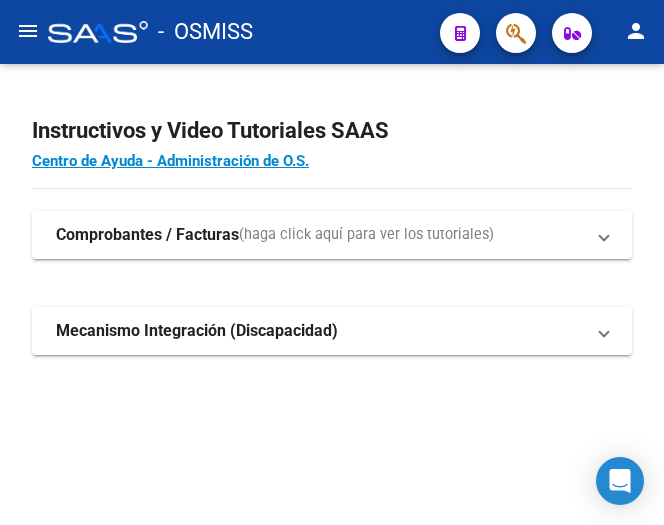 click on "menu" 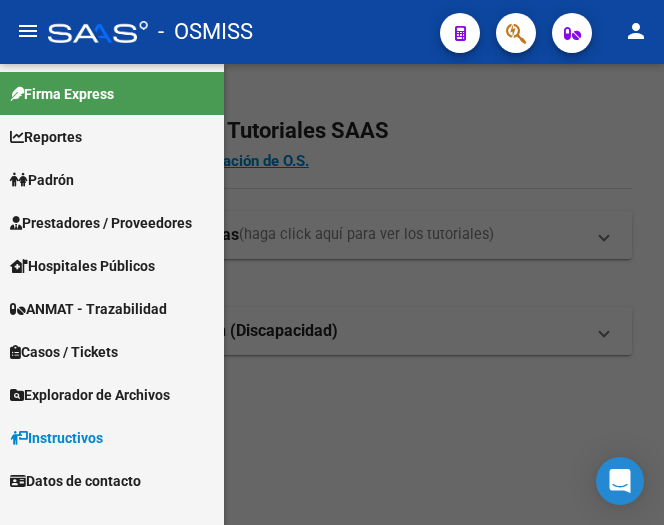 click on "Prestadores / Proveedores" at bounding box center (101, 223) 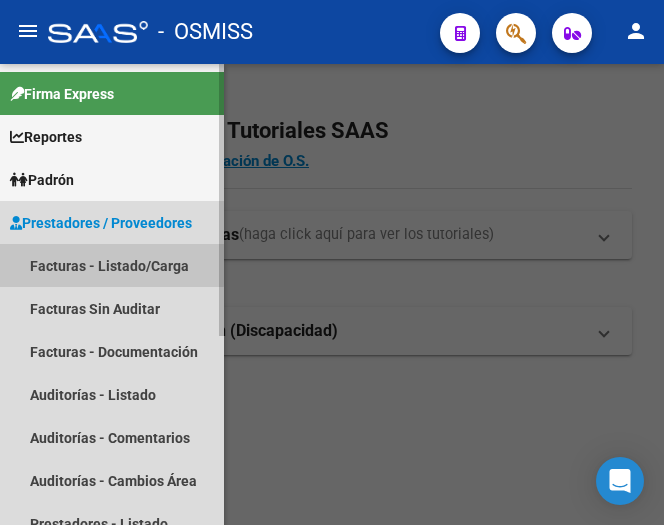 click on "Facturas - Listado/Carga" at bounding box center (112, 265) 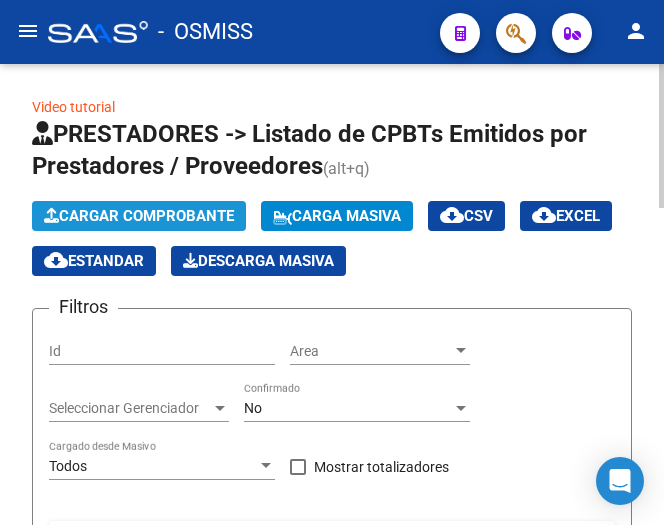 click on "Cargar Comprobante" 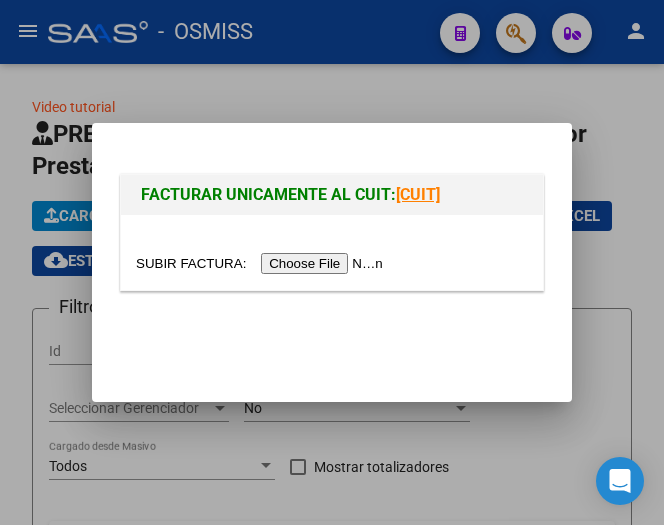 click at bounding box center [262, 263] 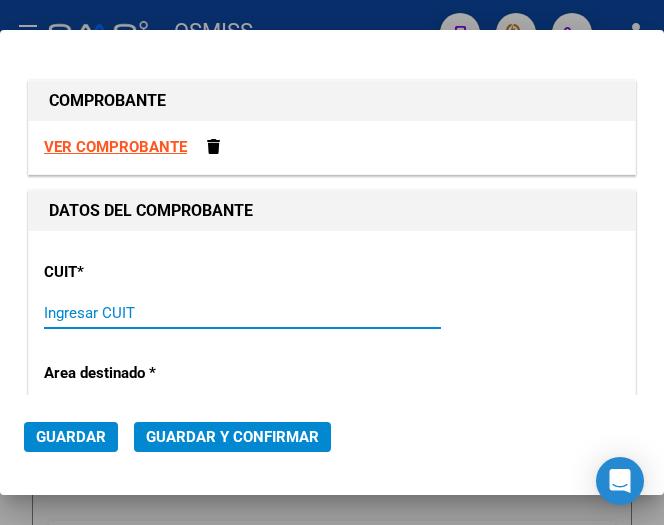 click on "Ingresar CUIT" at bounding box center [137, 313] 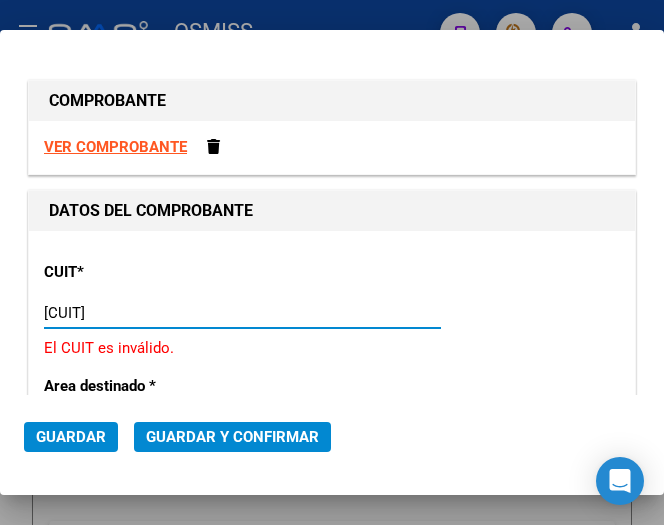 type on "30-62698339-8" 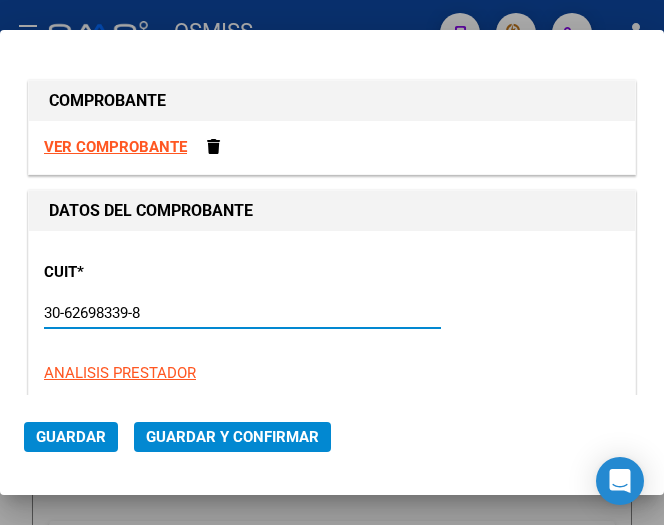 type on "156" 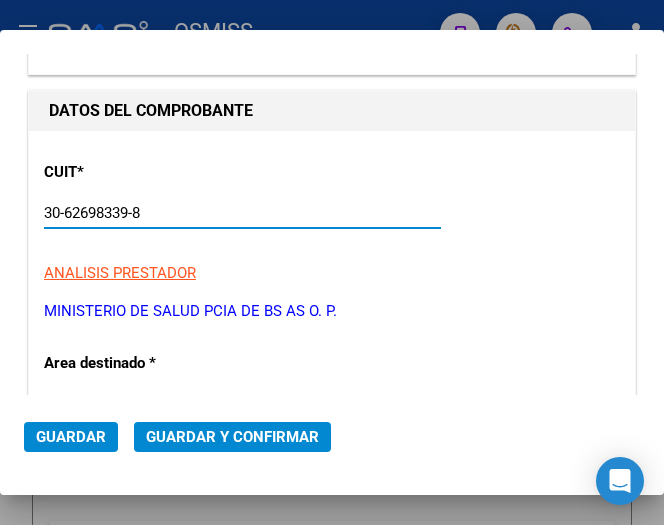 scroll, scrollTop: 200, scrollLeft: 0, axis: vertical 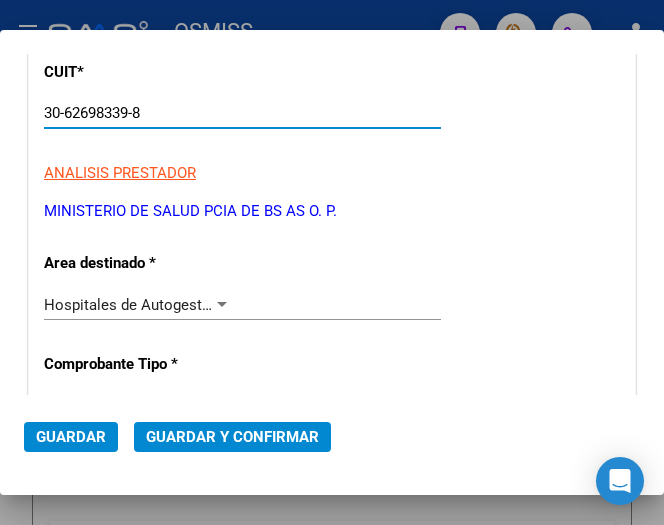 type on "30-62698339-8" 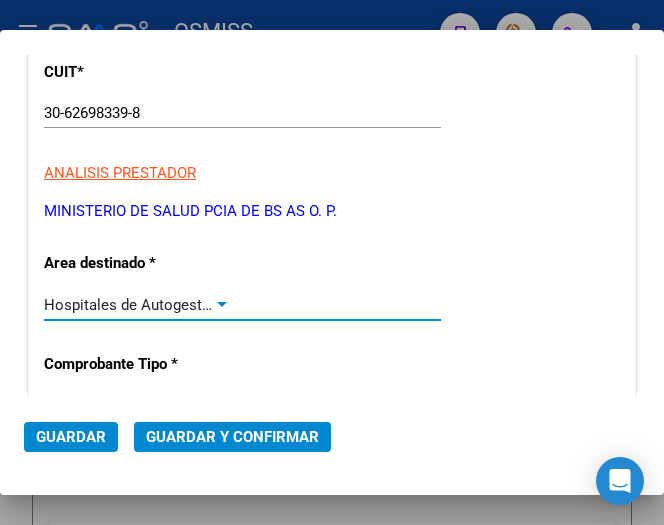 click at bounding box center (222, 305) 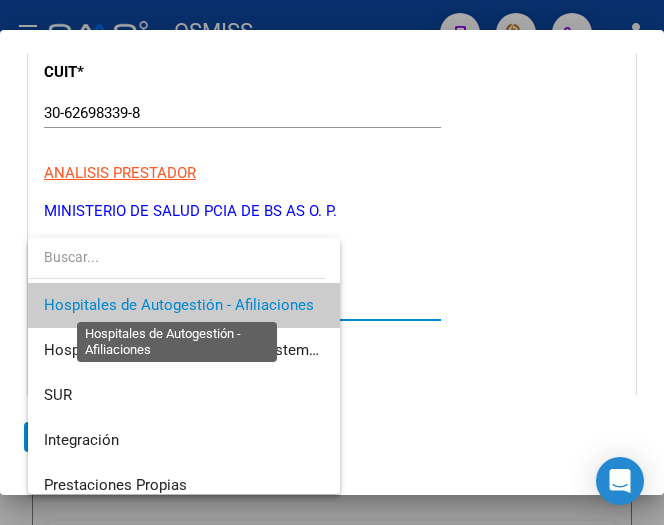 click on "Hospitales de Autogestión - Afiliaciones" at bounding box center [179, 305] 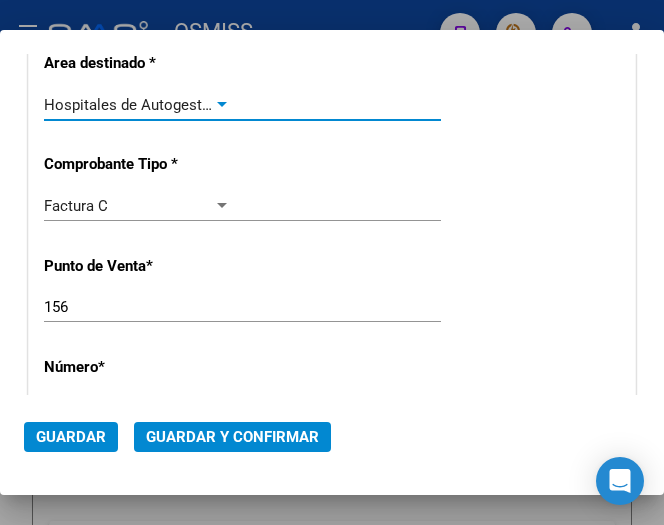 scroll, scrollTop: 500, scrollLeft: 0, axis: vertical 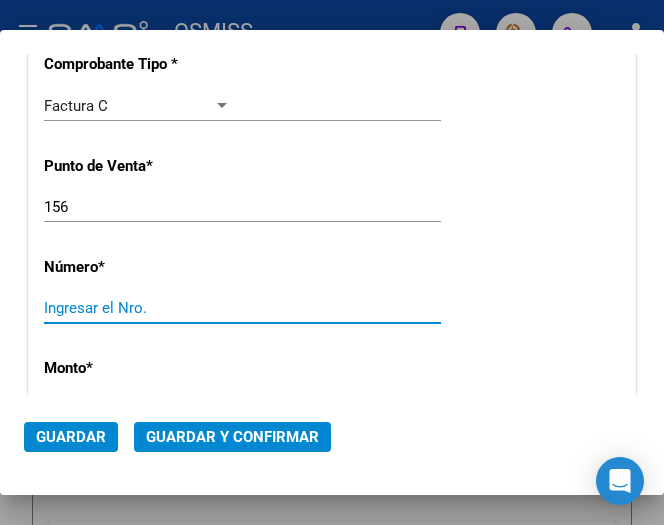 click on "Ingresar el Nro." at bounding box center [137, 308] 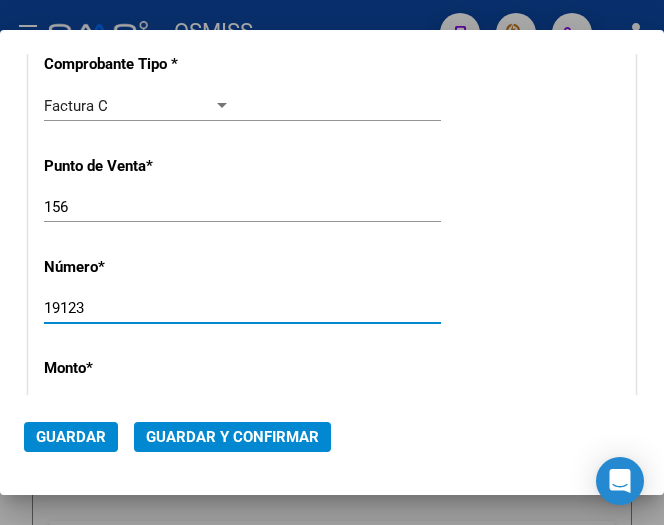 type on "19123" 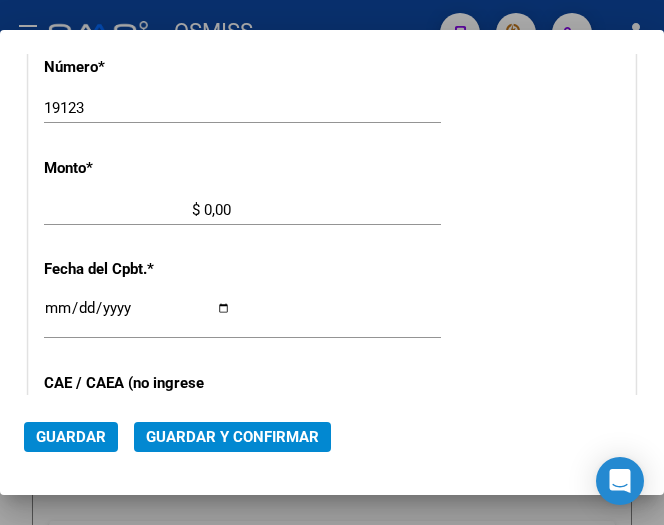 scroll, scrollTop: 676, scrollLeft: 0, axis: vertical 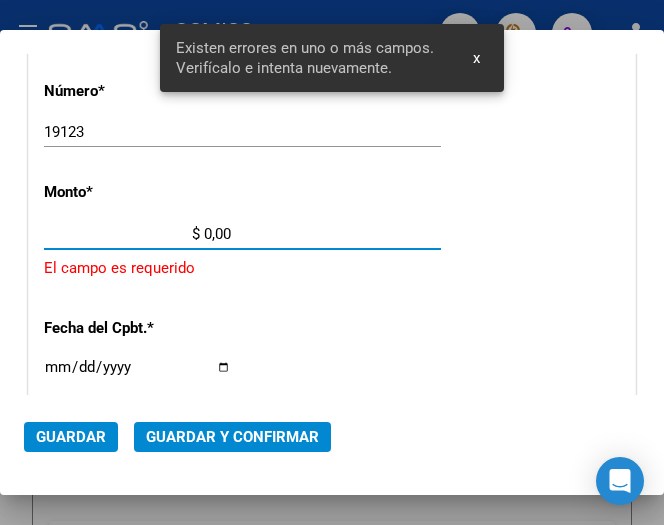 click on "$ 0,00" at bounding box center [137, 234] 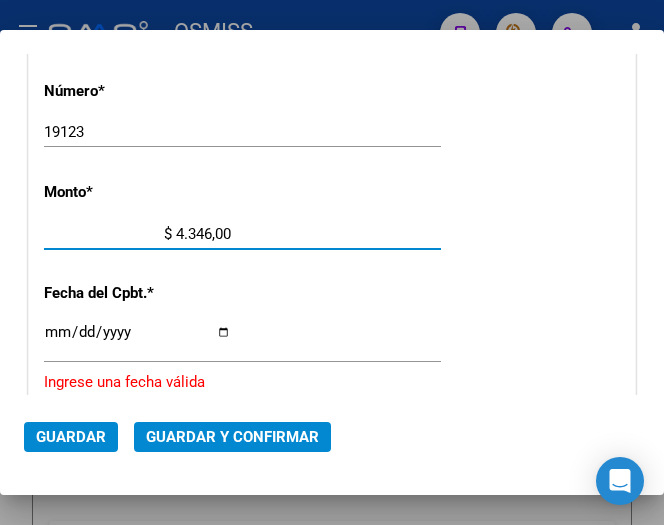type on "$ 43.464,00" 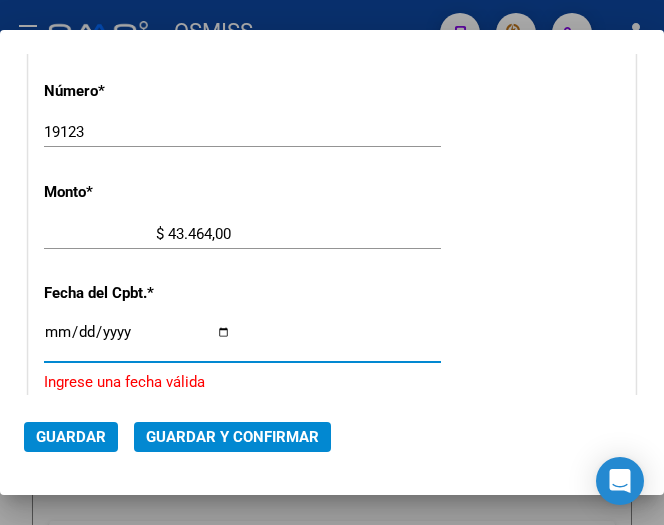 click on "Ingresar la fecha" at bounding box center (137, 340) 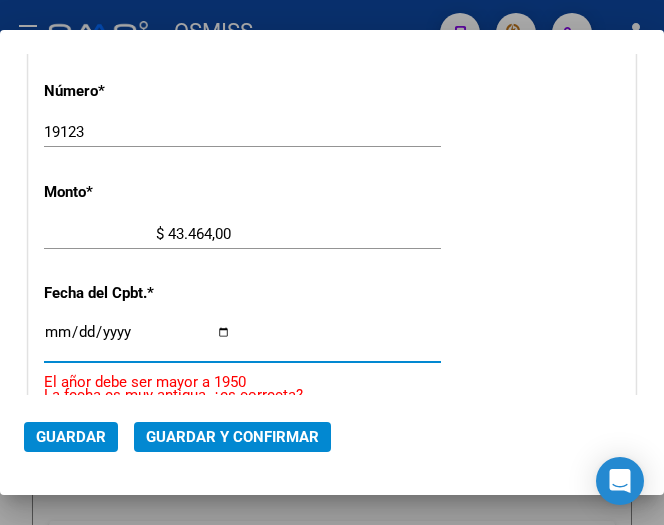 type on "2025-07-28" 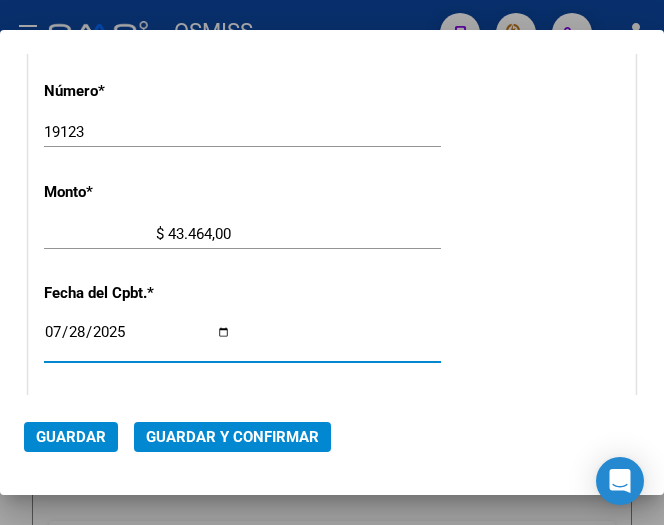 scroll, scrollTop: 776, scrollLeft: 0, axis: vertical 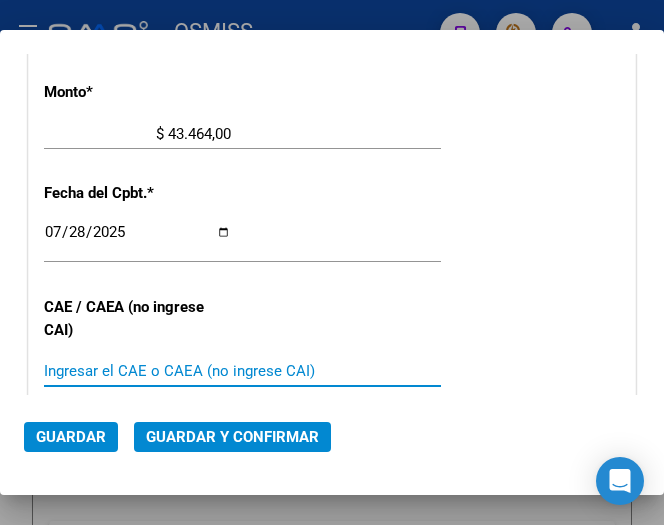 click on "Ingresar el CAE o CAEA (no ingrese CAI)" at bounding box center (137, 371) 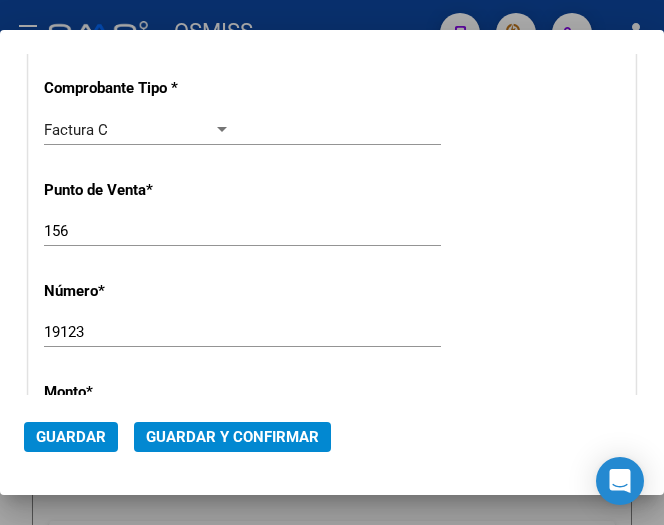 scroll, scrollTop: 276, scrollLeft: 0, axis: vertical 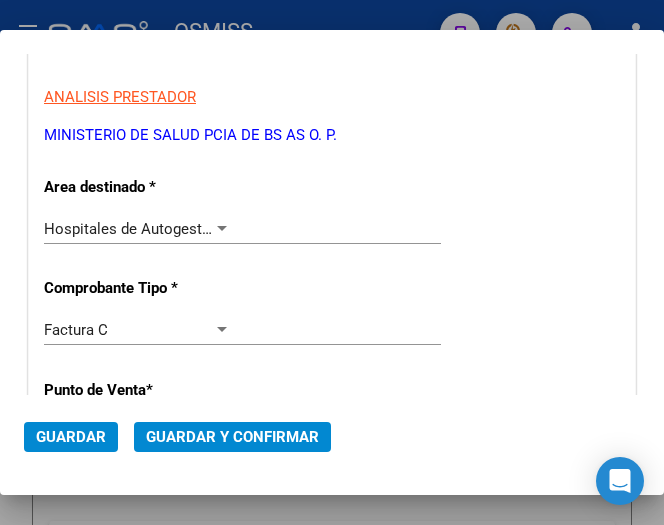 type on "75308098193429" 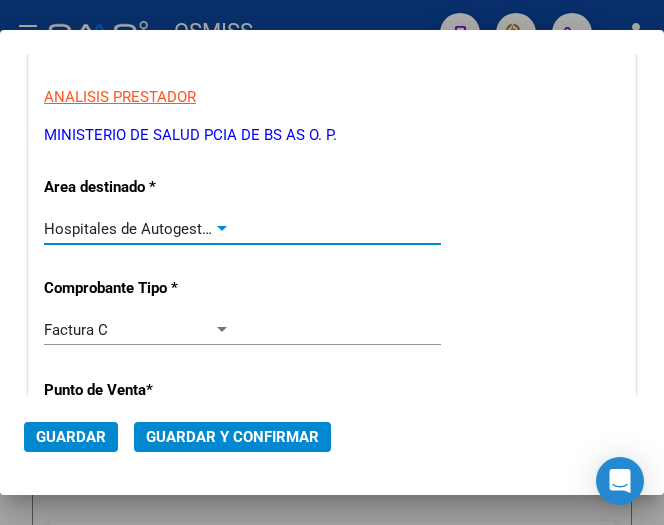 click at bounding box center [222, 228] 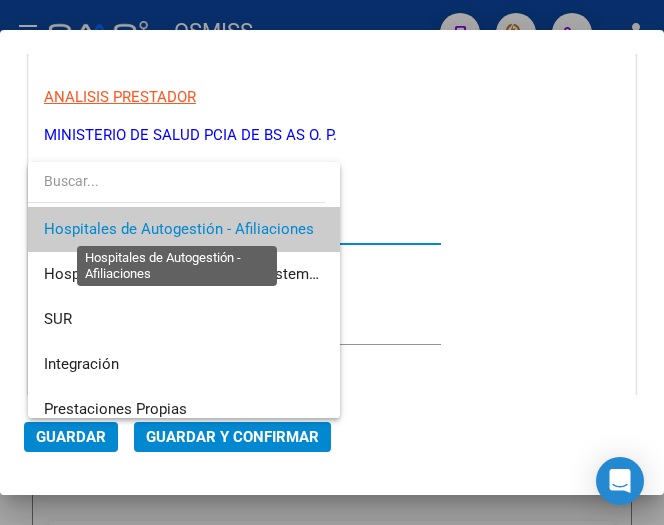 click on "Hospitales de Autogestión - Afiliaciones" at bounding box center (179, 229) 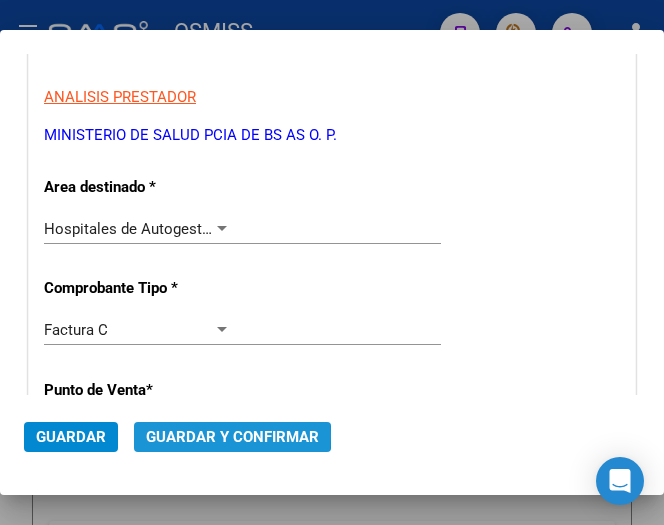 click on "Guardar y Confirmar" 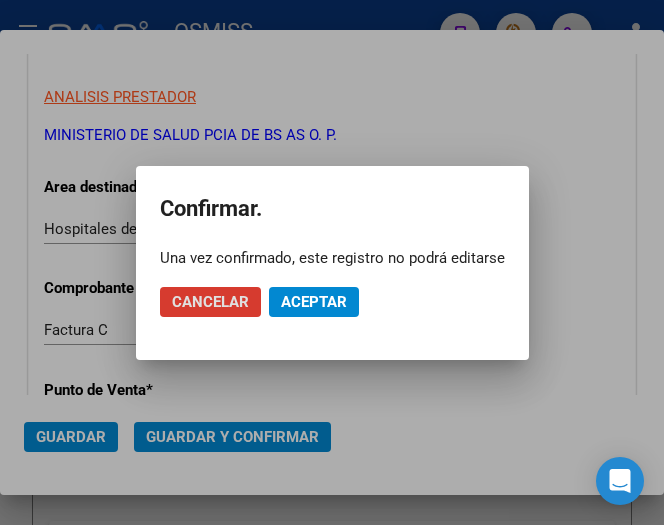 click on "Aceptar" 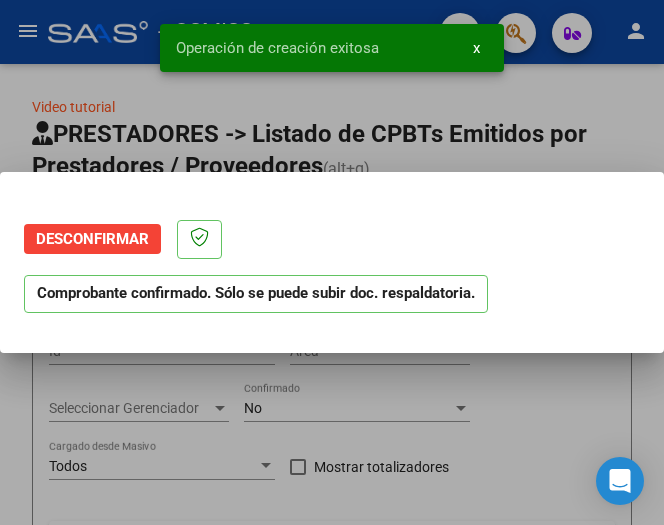 scroll, scrollTop: 0, scrollLeft: 0, axis: both 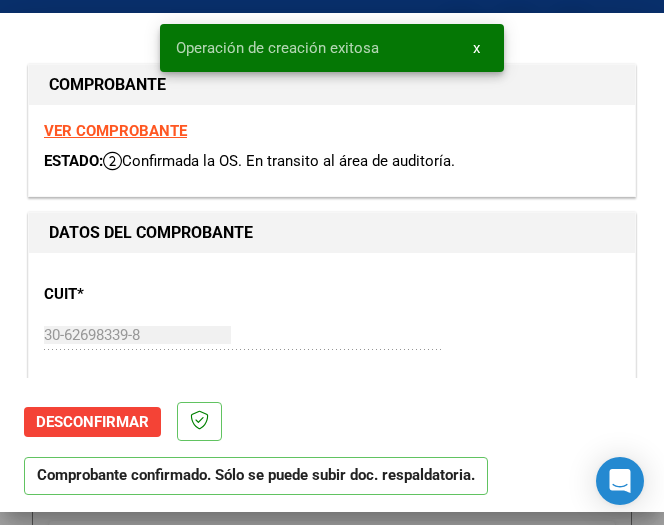type on "[DATE]" 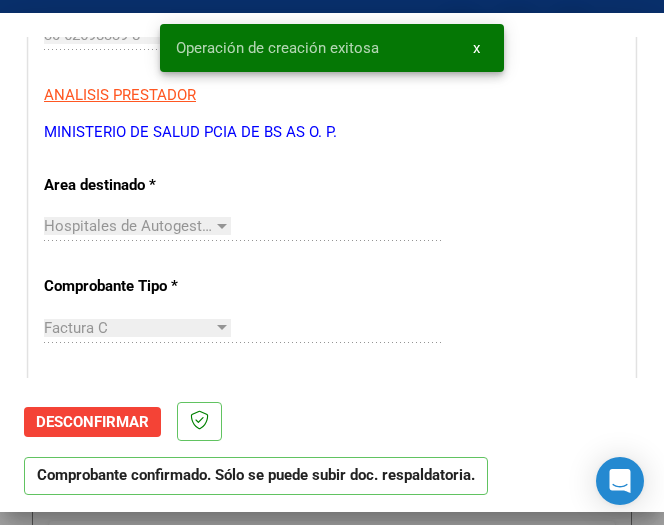 scroll, scrollTop: 400, scrollLeft: 0, axis: vertical 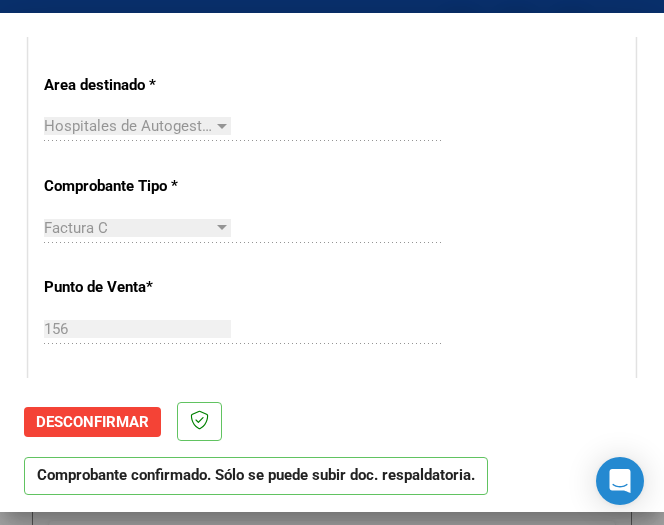 click on "CUIT  *   30-62698339-8 Ingresar CUIT  ANALISIS PRESTADOR  MINISTERIO DE SALUD PCIA DE BS AS O. P.  ARCA Padrón ARCA Padrón  Area destinado * Hospitales de Autogestión - Afiliaciones Seleccionar Area  Comprobante Tipo * Factura C Seleccionar Tipo Punto de Venta  *   156 Ingresar el Nro.  Número  *   19123 Ingresar el Nro.  Monto  *   $ 43.464,00 Ingresar el monto  Fecha del Cpbt.  *   2025-07-28 Ingresar la fecha  CAE / CAEA (no ingrese CAI)    75308098193429 Ingresar el CAE o CAEA (no ingrese CAI)  Fecha Recibido  *   2025-08-05 Ingresar la fecha  Fecha de Vencimiento    2025-08-27 Ingresar la fecha  Ref. Externa    Ingresar la ref.  N° Liquidación    Ingresar el N° Liquidación" at bounding box center (332, 573) 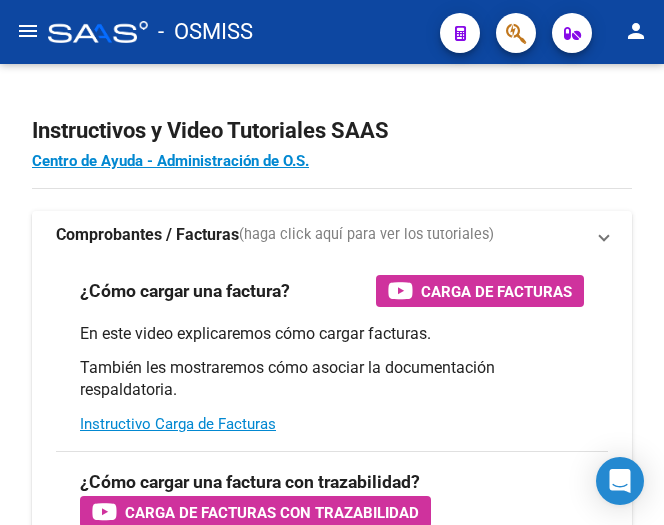 scroll, scrollTop: 0, scrollLeft: 0, axis: both 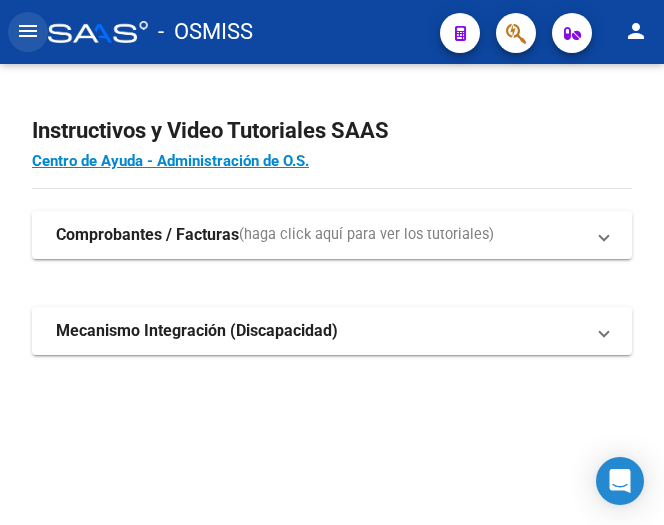 click on "menu" 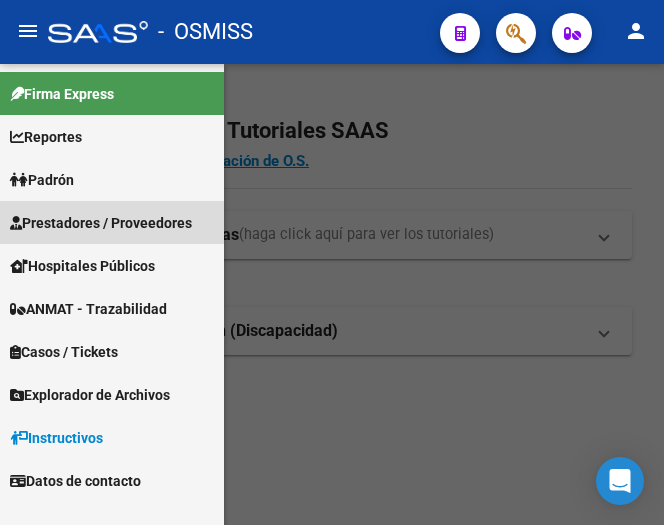 click on "Prestadores / Proveedores" at bounding box center (101, 223) 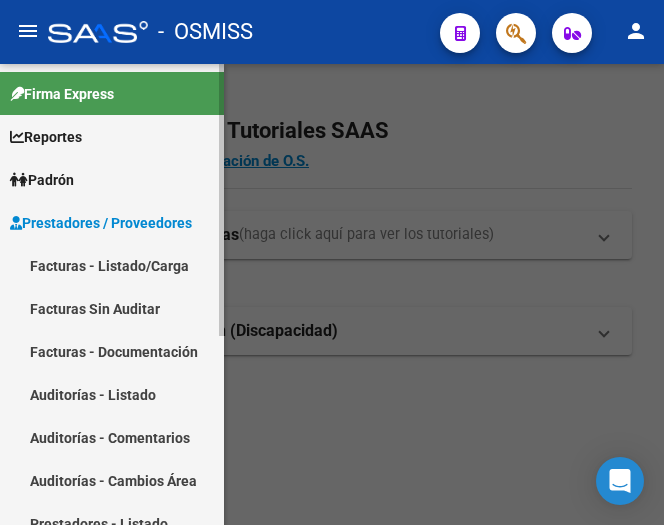 click on "Facturas - Listado/Carga" at bounding box center [112, 265] 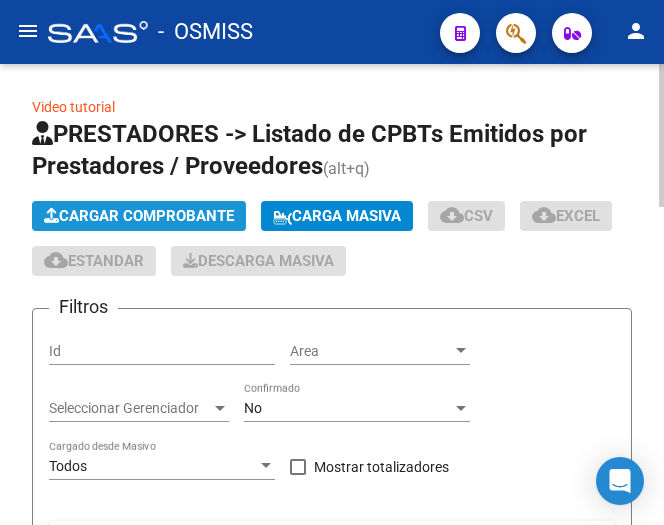 click on "Cargar Comprobante" 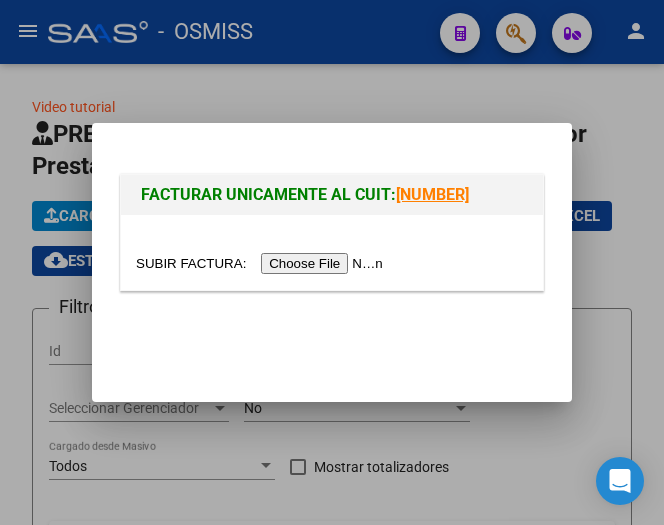 click at bounding box center (262, 263) 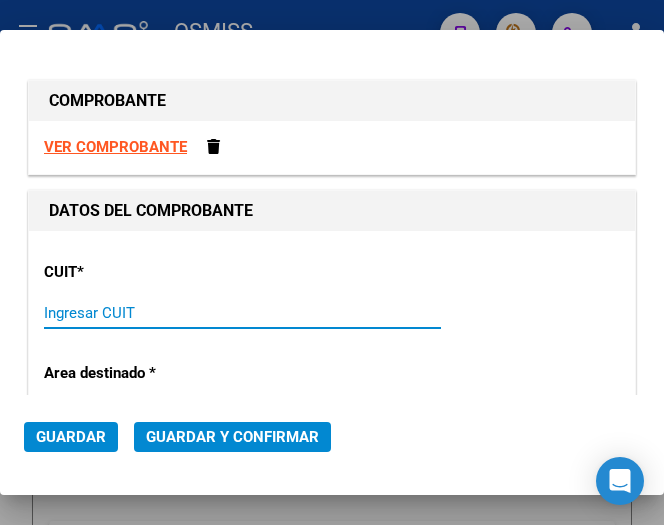 click on "Ingresar CUIT" at bounding box center [137, 313] 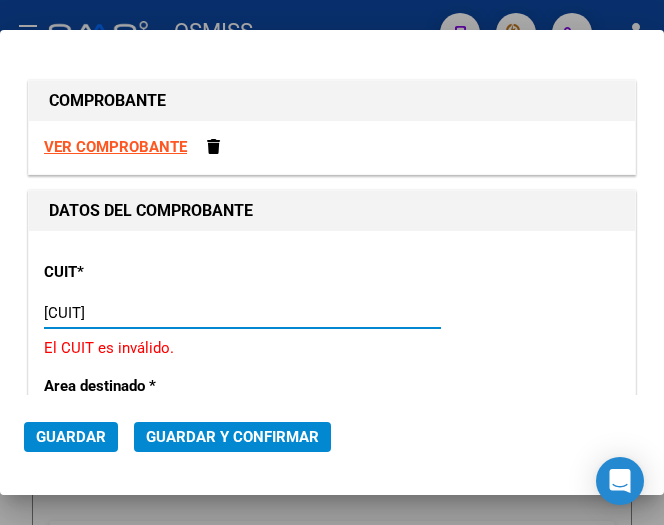 type on "30-62698339-8" 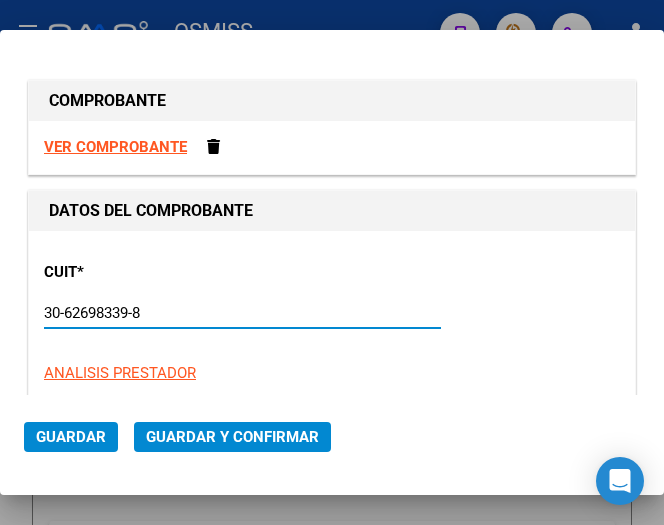 type on "156" 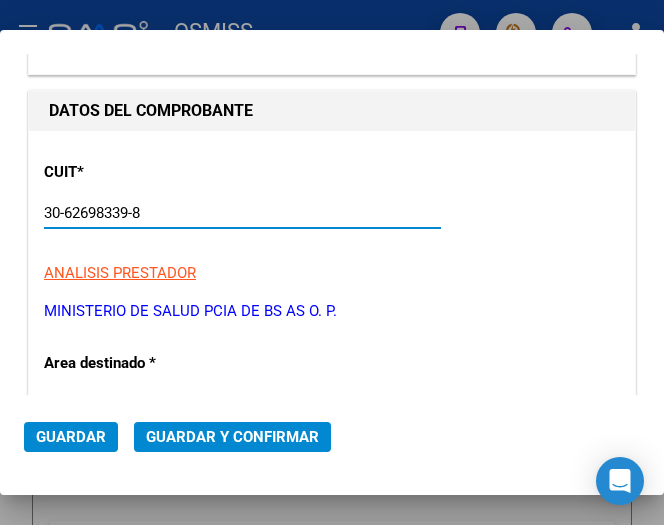 scroll, scrollTop: 200, scrollLeft: 0, axis: vertical 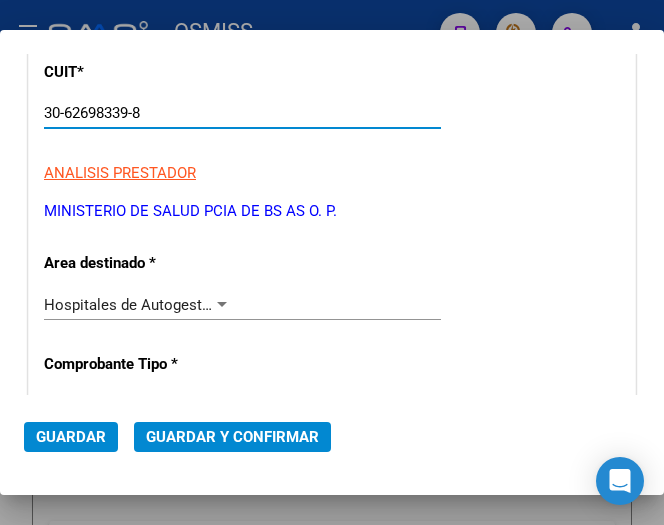 type on "30-62698339-8" 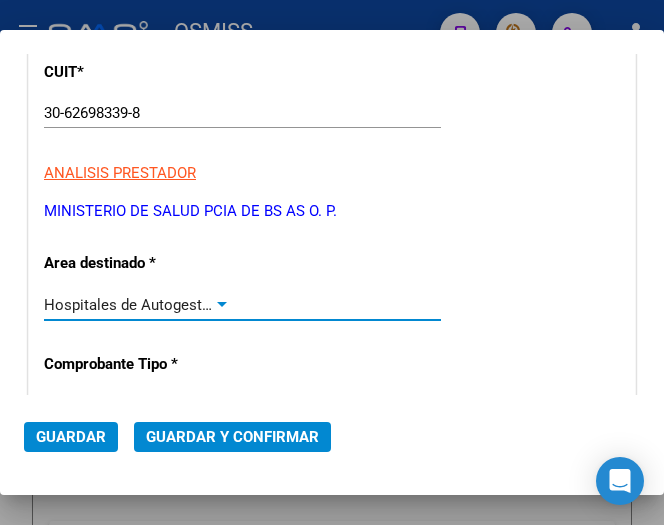 click at bounding box center (222, 305) 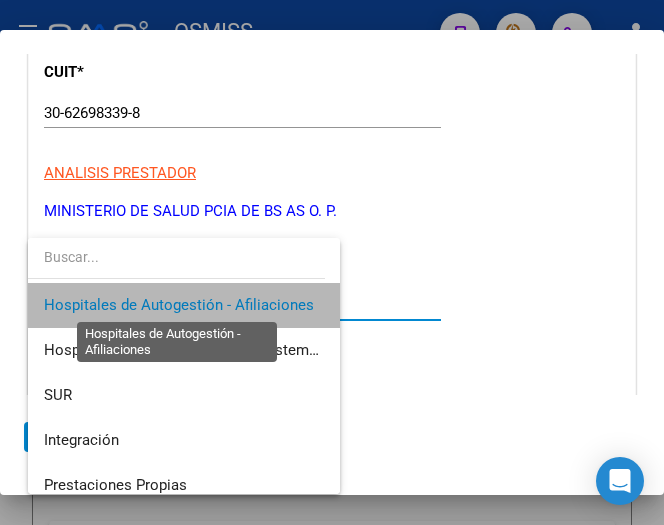 click on "Hospitales de Autogestión - Afiliaciones" at bounding box center (179, 305) 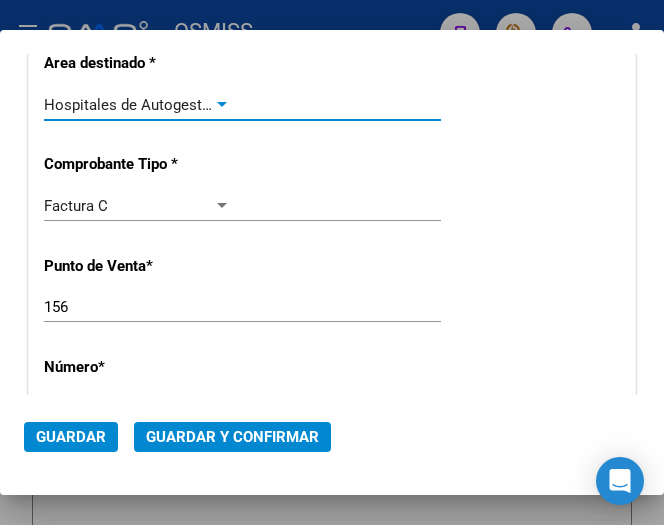 scroll, scrollTop: 500, scrollLeft: 0, axis: vertical 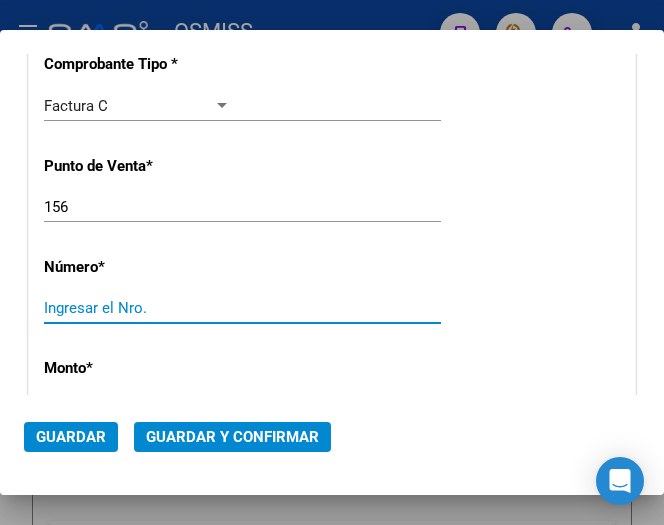click on "Ingresar el Nro." at bounding box center [137, 308] 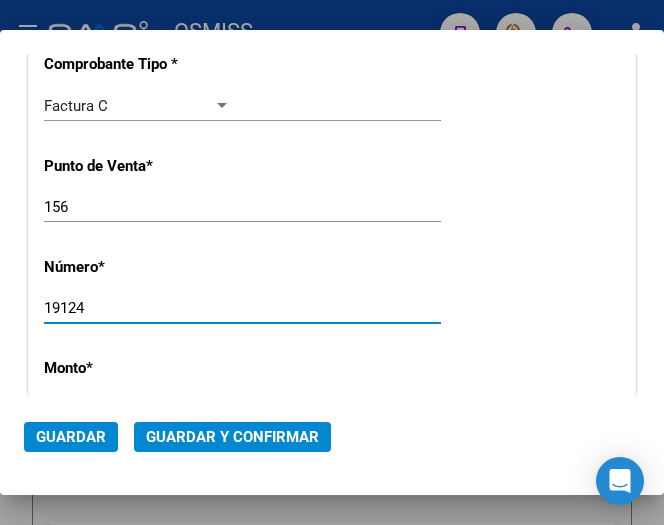 type on "19124" 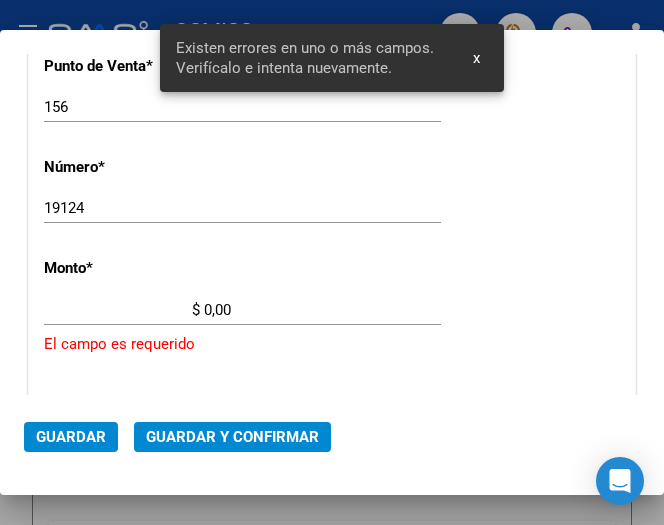 scroll, scrollTop: 676, scrollLeft: 0, axis: vertical 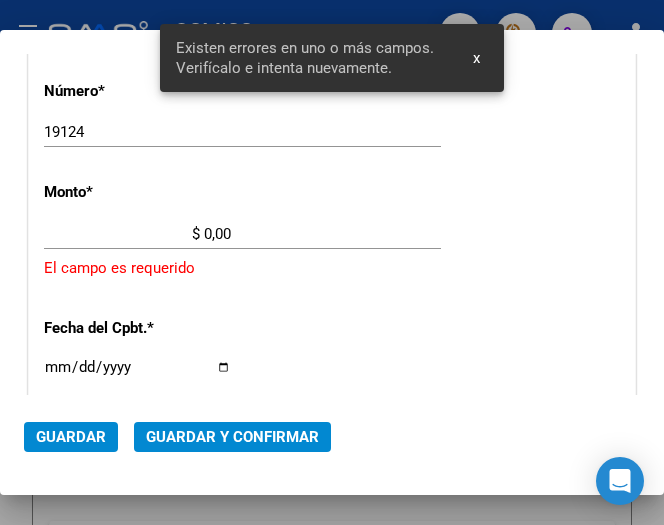 click on "$ 0,00" at bounding box center (137, 234) 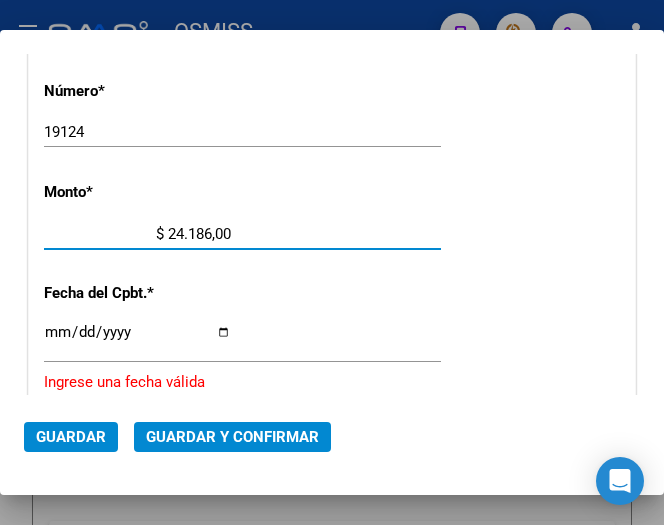 type on "$ 241.864,00" 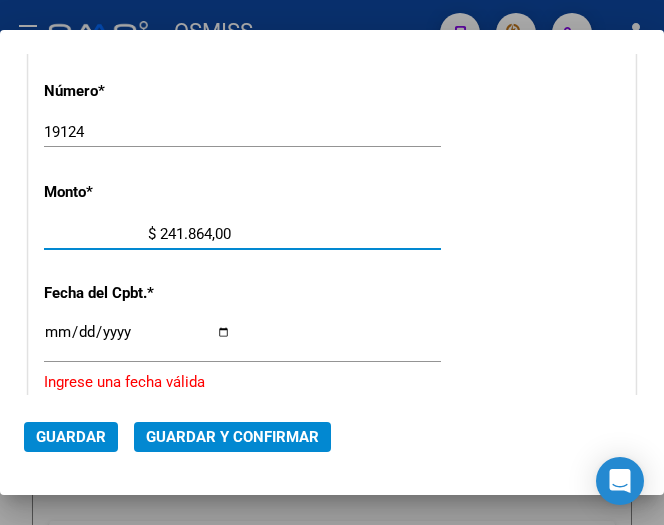 click on "Ingresar la fecha" at bounding box center (137, 340) 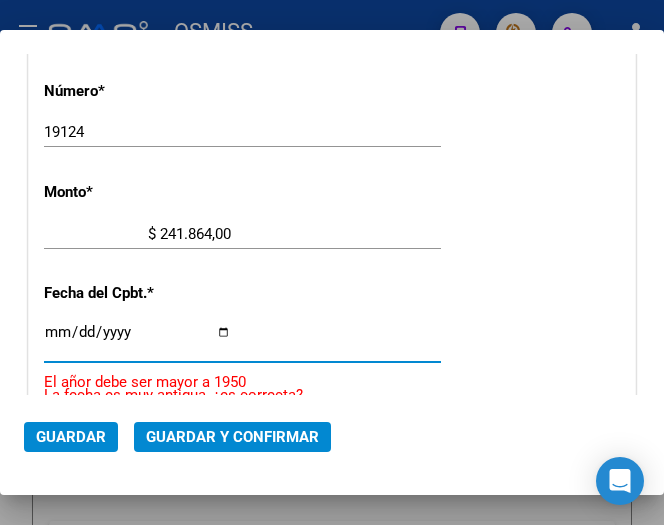type on "2025-07-28" 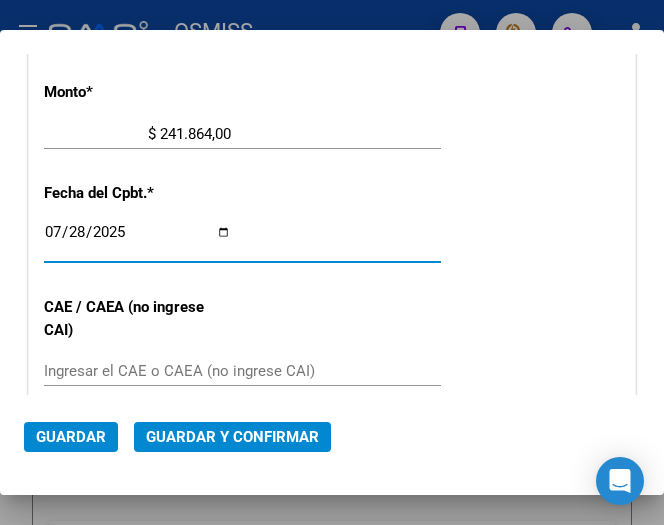 scroll, scrollTop: 876, scrollLeft: 0, axis: vertical 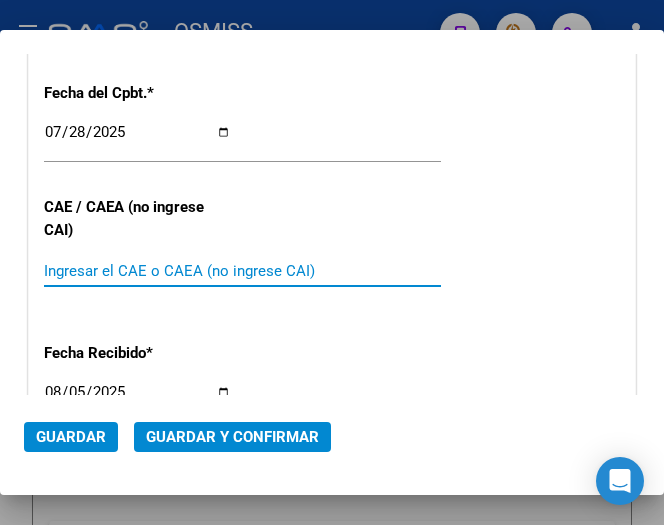 click on "Ingresar el CAE o CAEA (no ingrese CAI)" at bounding box center [137, 271] 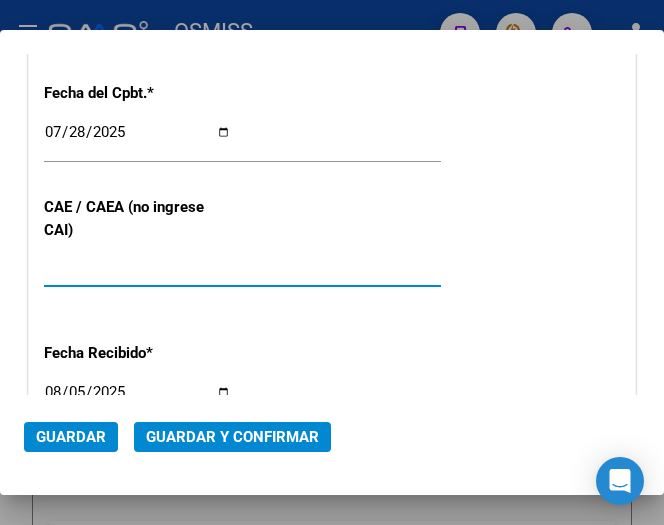 type on "75308111479333" 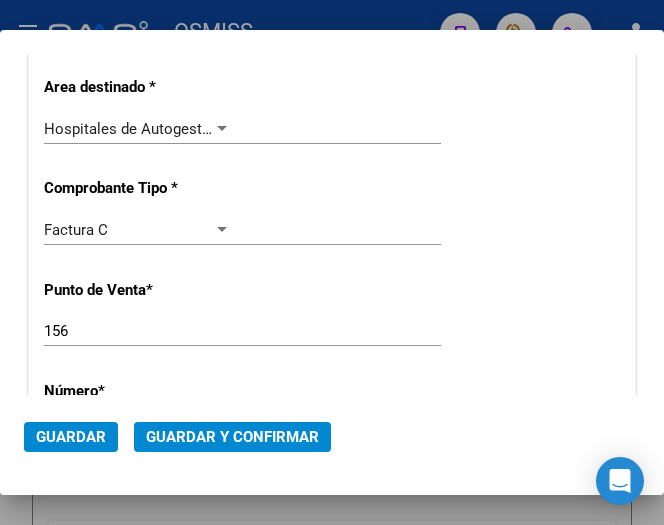 scroll, scrollTop: 276, scrollLeft: 0, axis: vertical 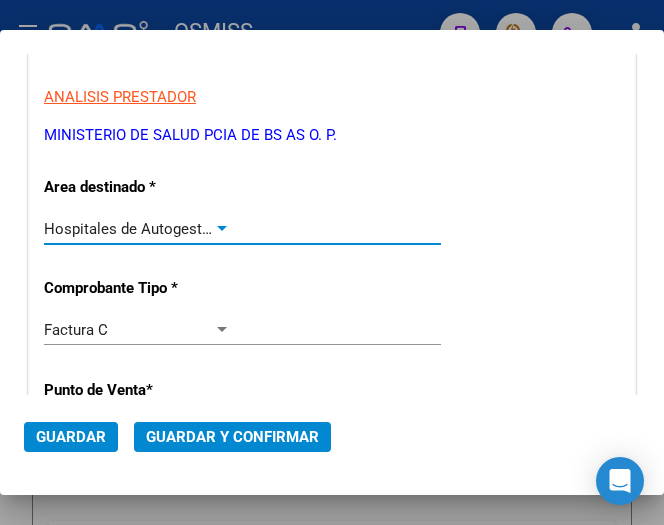 click at bounding box center [222, 229] 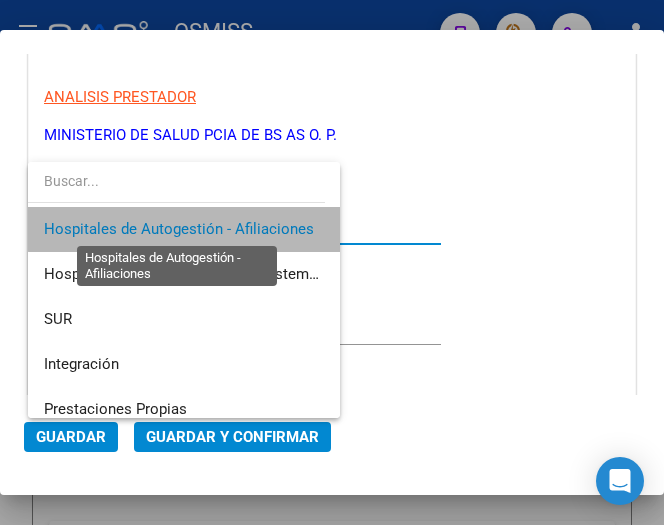 click on "Hospitales de Autogestión - Afiliaciones" at bounding box center (179, 229) 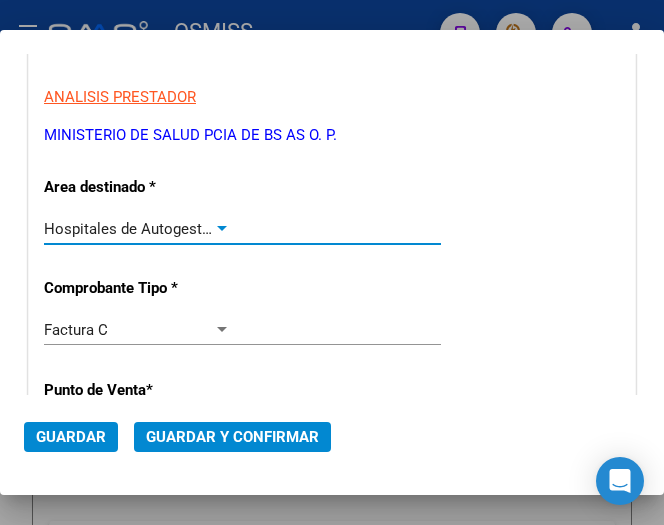 click on "Guardar y Confirmar" 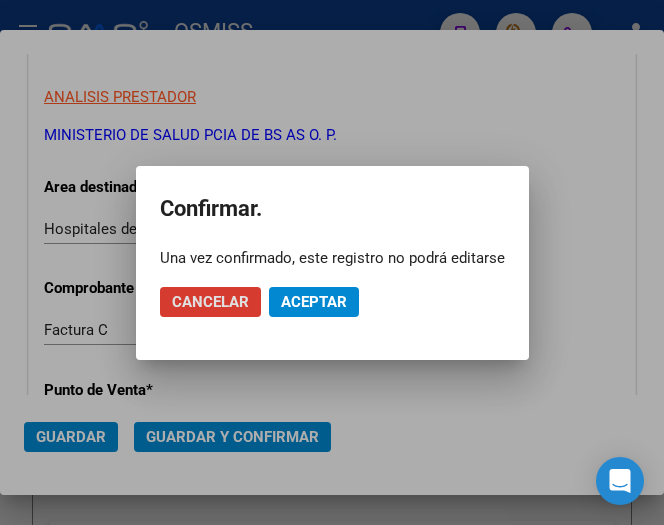 click on "Aceptar" 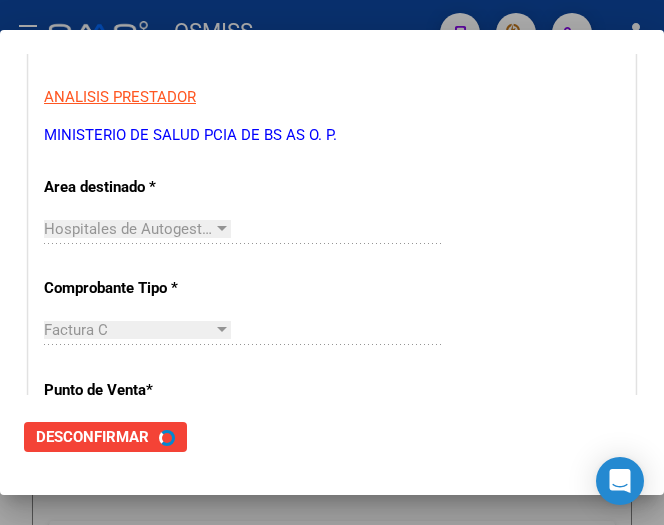 scroll, scrollTop: 0, scrollLeft: 0, axis: both 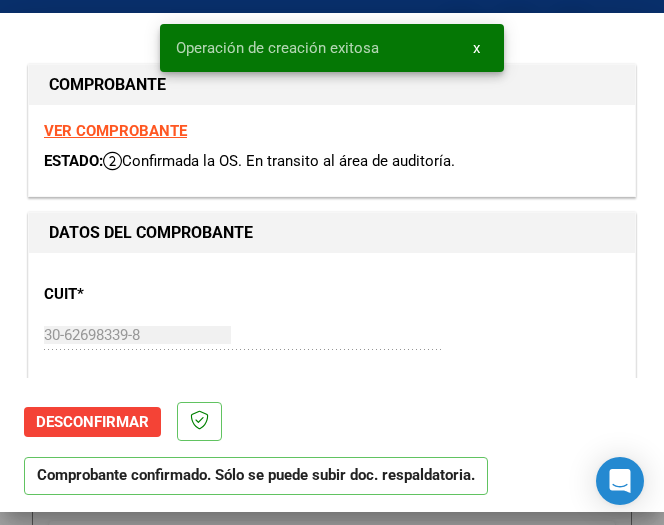 type on "2025-08-27" 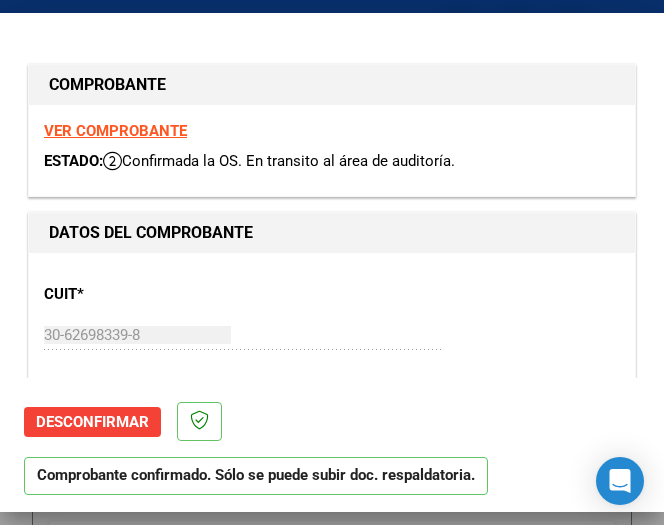 click on "Desconfirmar  Comprobante confirmado. Sólo se puede subir doc. respaldatoria." 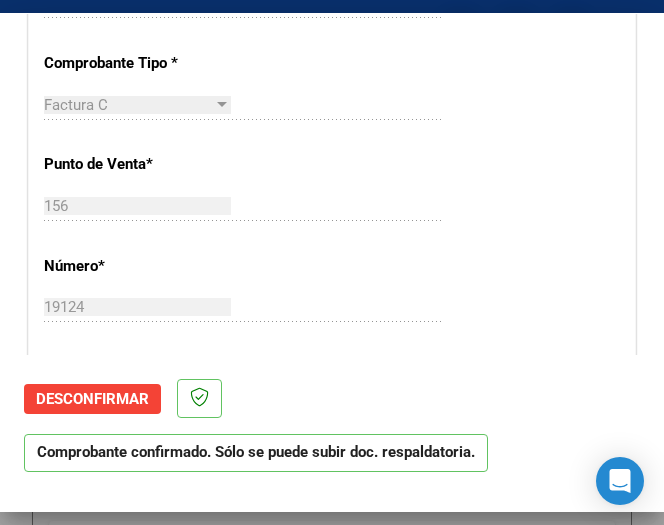 scroll, scrollTop: 600, scrollLeft: 0, axis: vertical 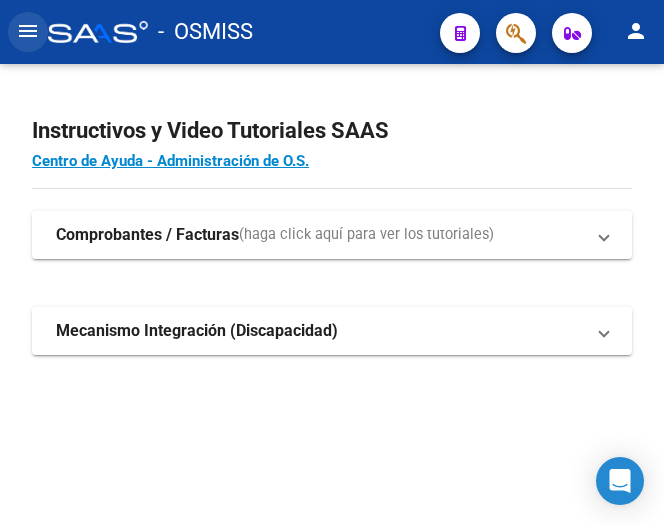 click on "menu" 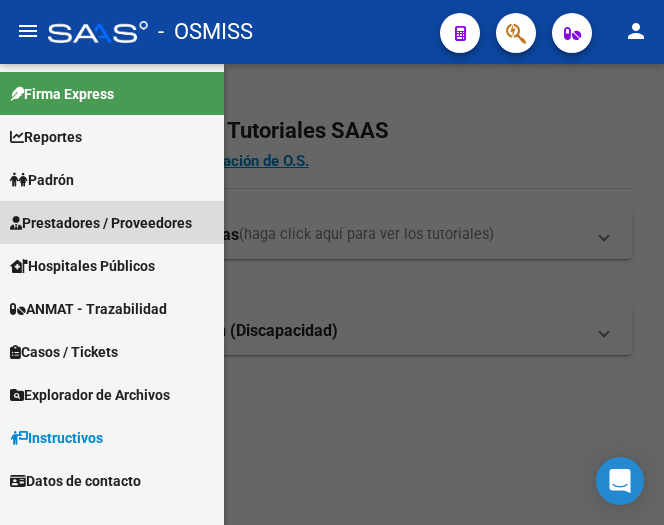 click on "Prestadores / Proveedores" at bounding box center (101, 223) 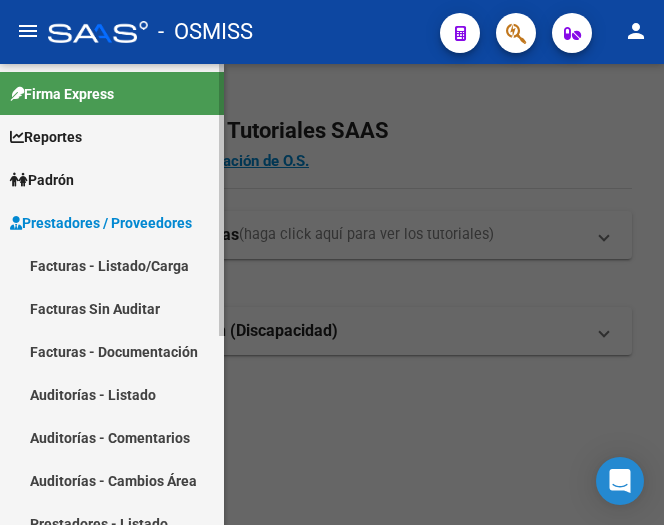 click on "Facturas - Listado/Carga" at bounding box center (112, 265) 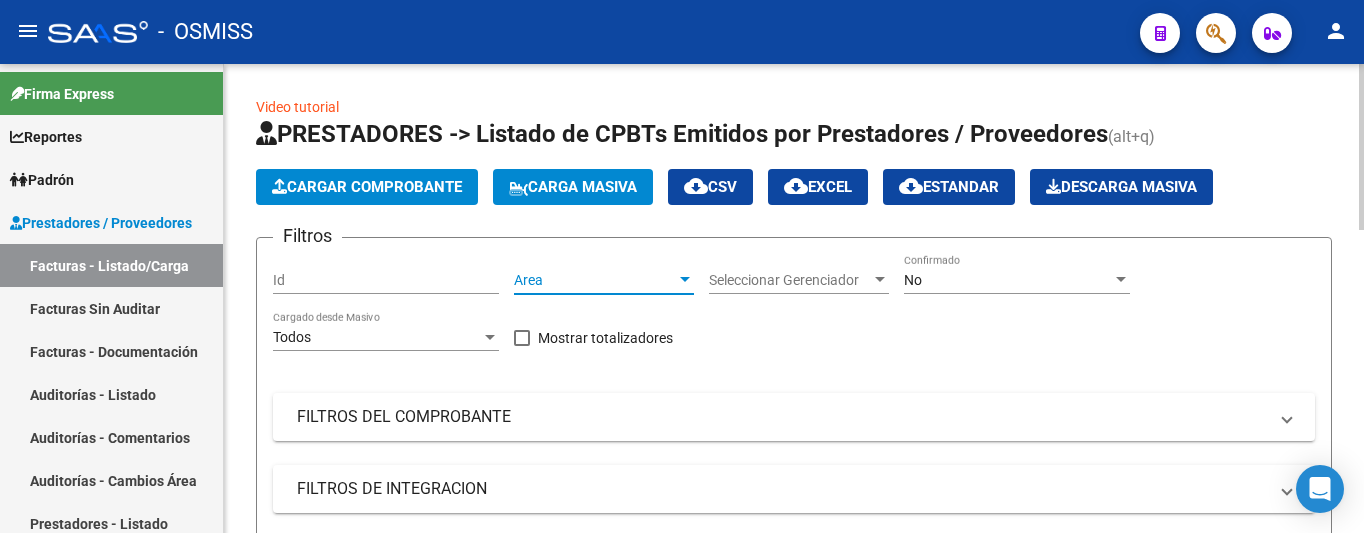 click at bounding box center (685, 279) 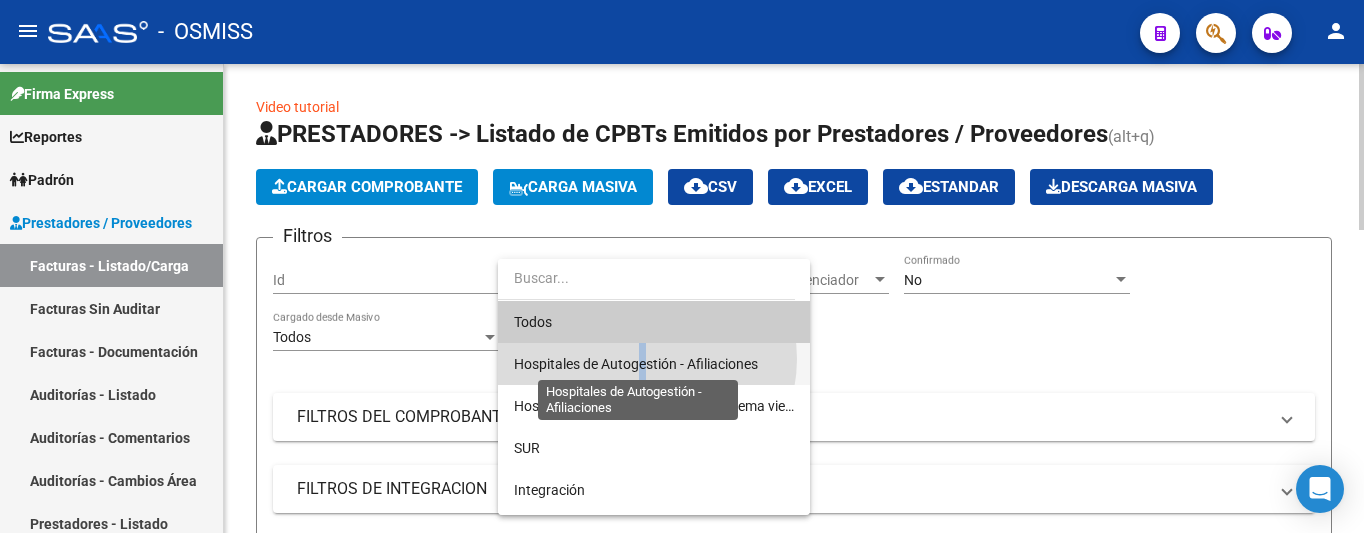 drag, startPoint x: 643, startPoint y: 359, endPoint x: 656, endPoint y: 362, distance: 13.341664 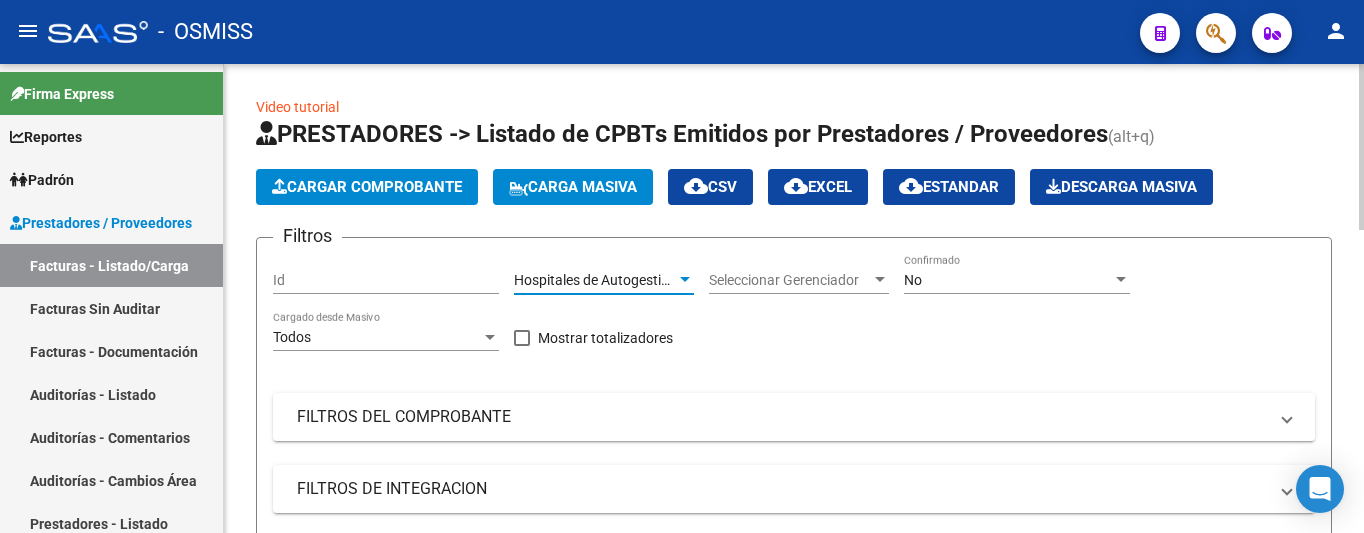 click at bounding box center (1121, 279) 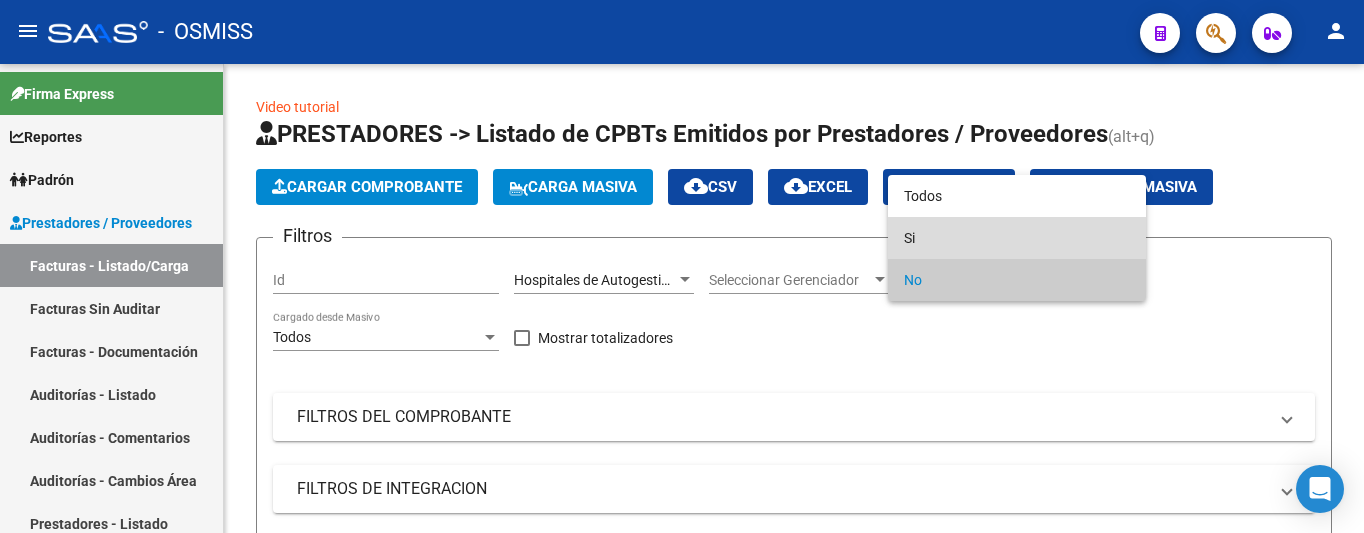 click on "Si" at bounding box center [1017, 238] 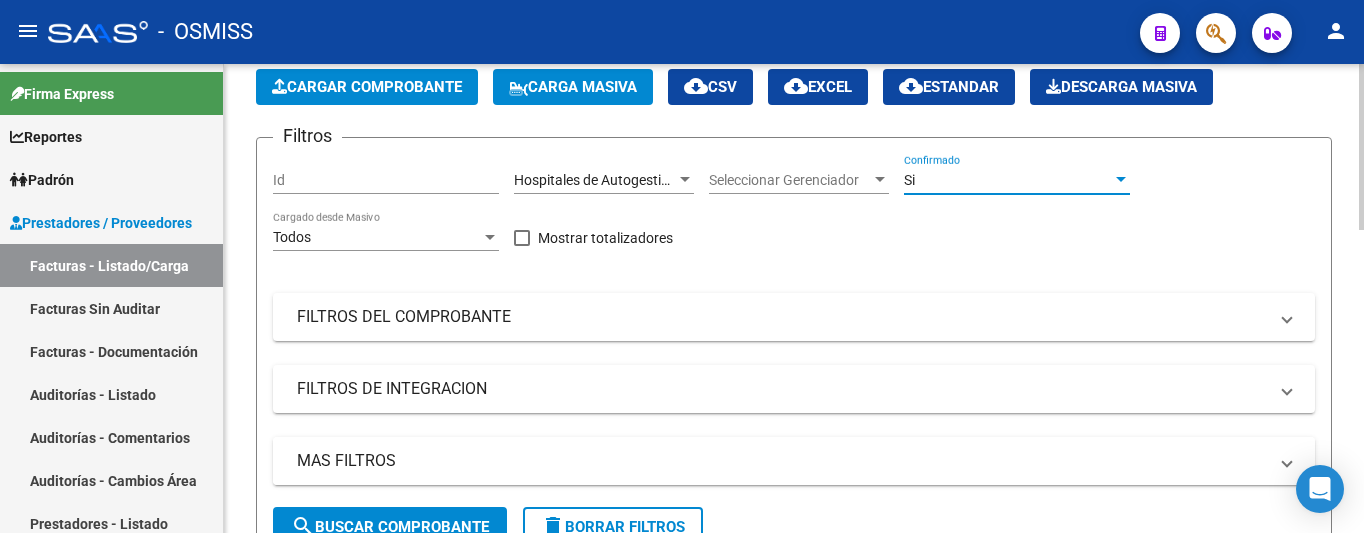 scroll, scrollTop: 200, scrollLeft: 0, axis: vertical 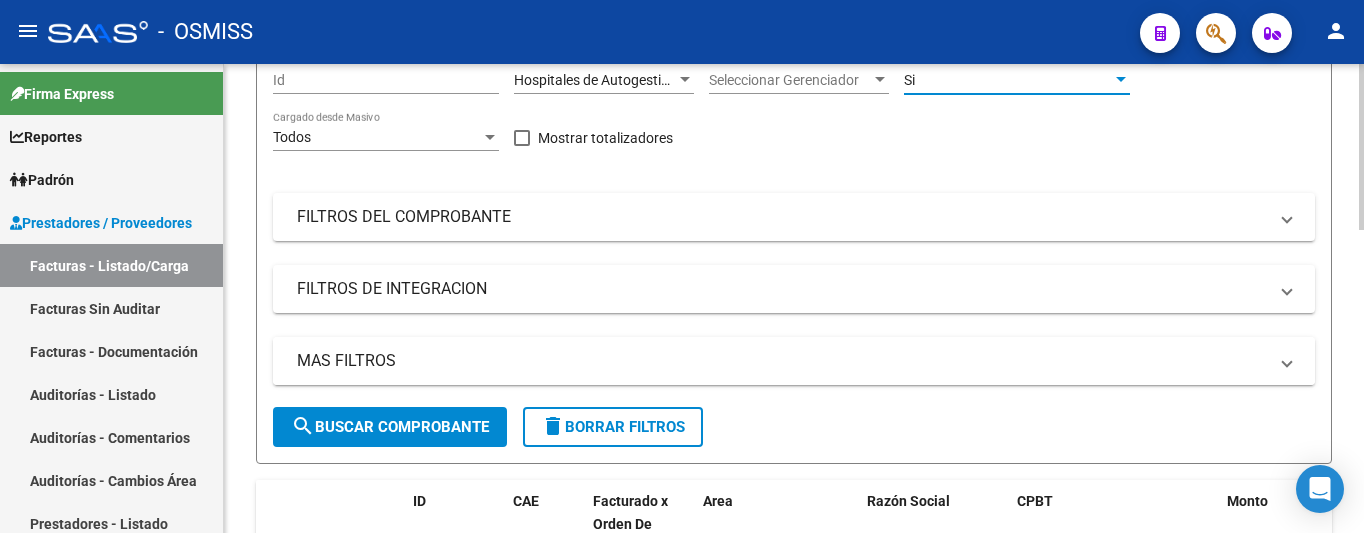click on "MAS FILTROS" at bounding box center (782, 361) 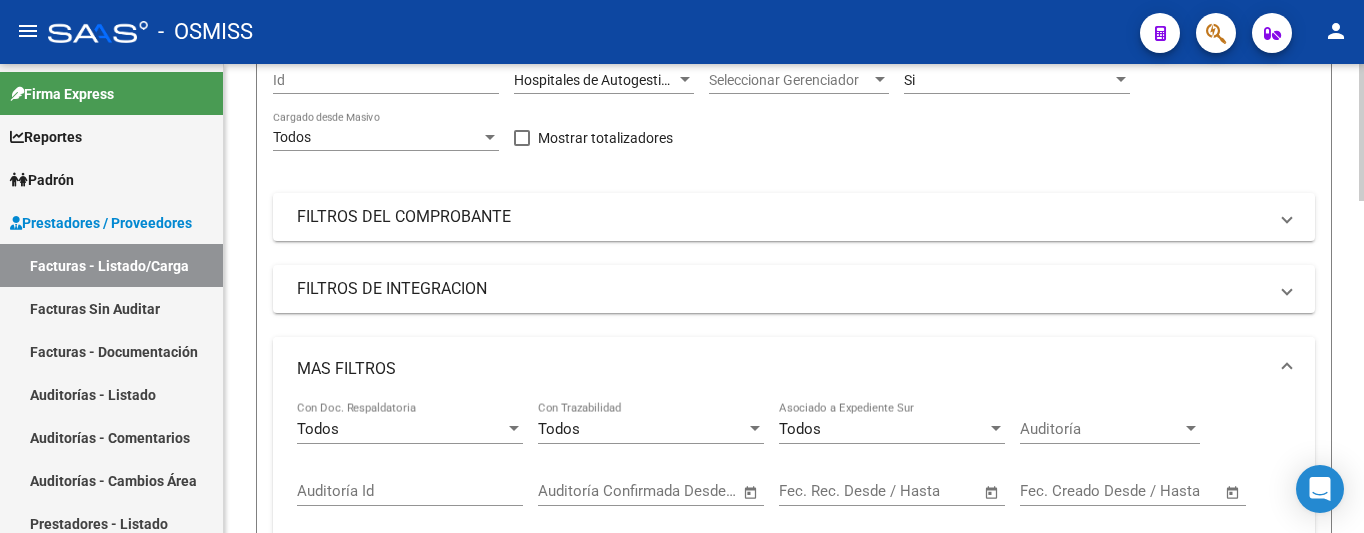 scroll, scrollTop: 400, scrollLeft: 0, axis: vertical 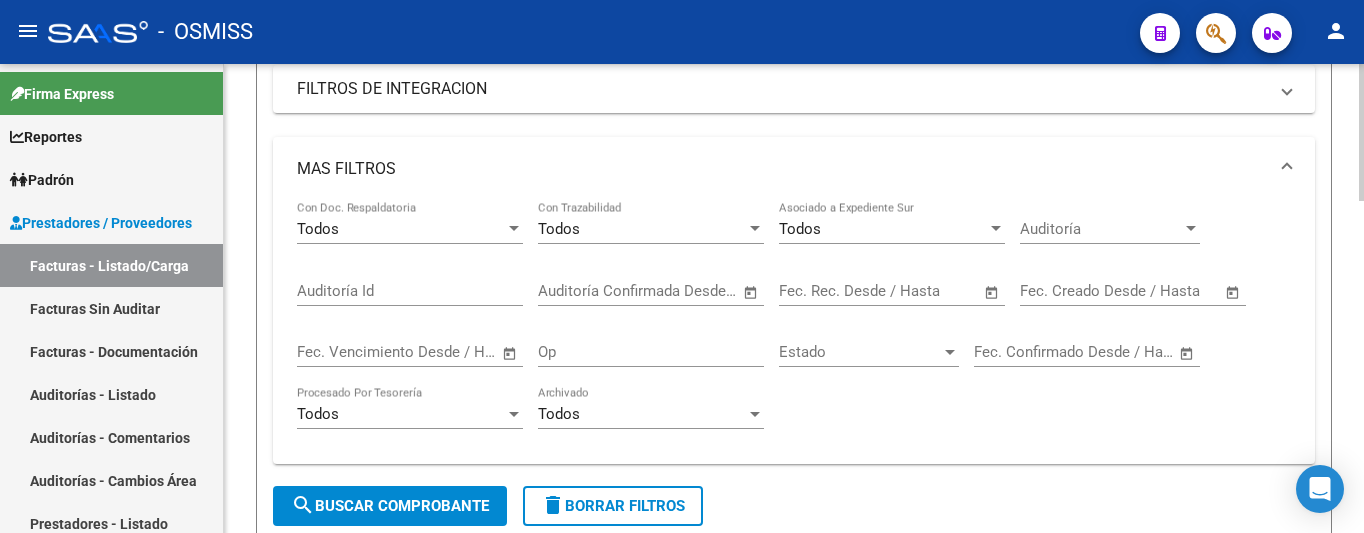 click 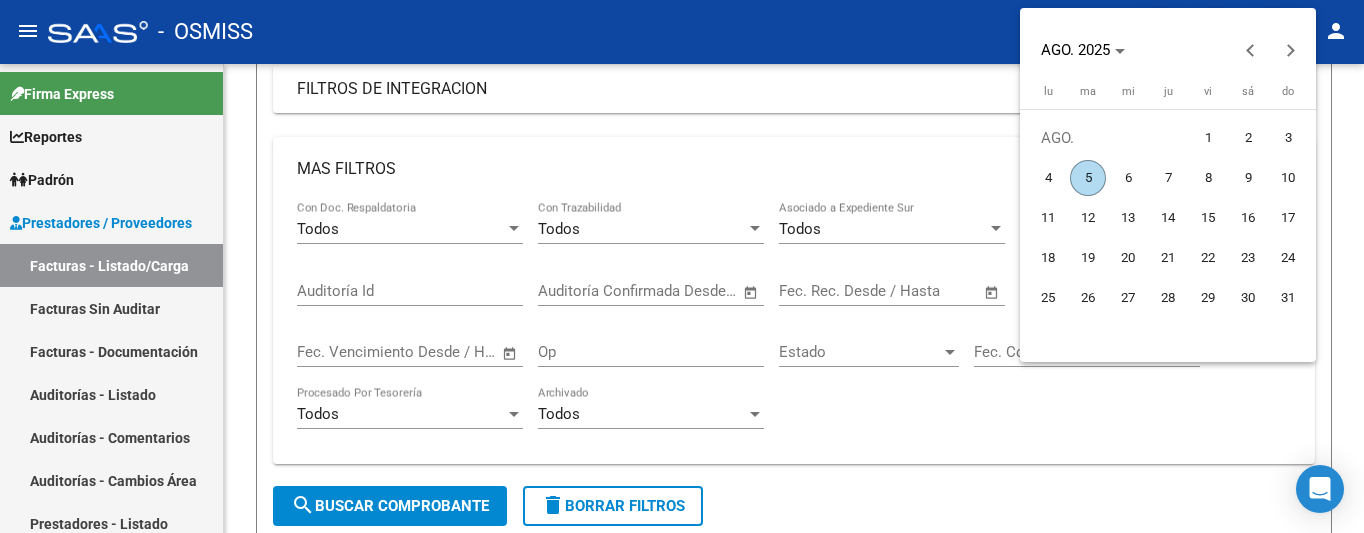 click on "5" at bounding box center [1088, 178] 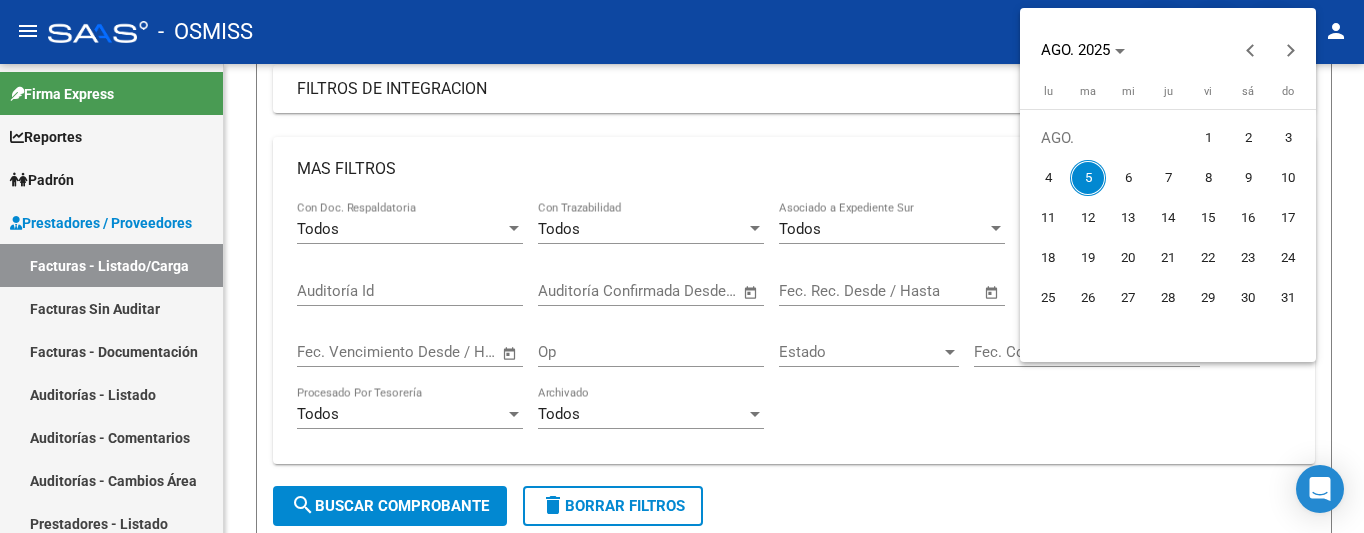click on "5" at bounding box center [1088, 178] 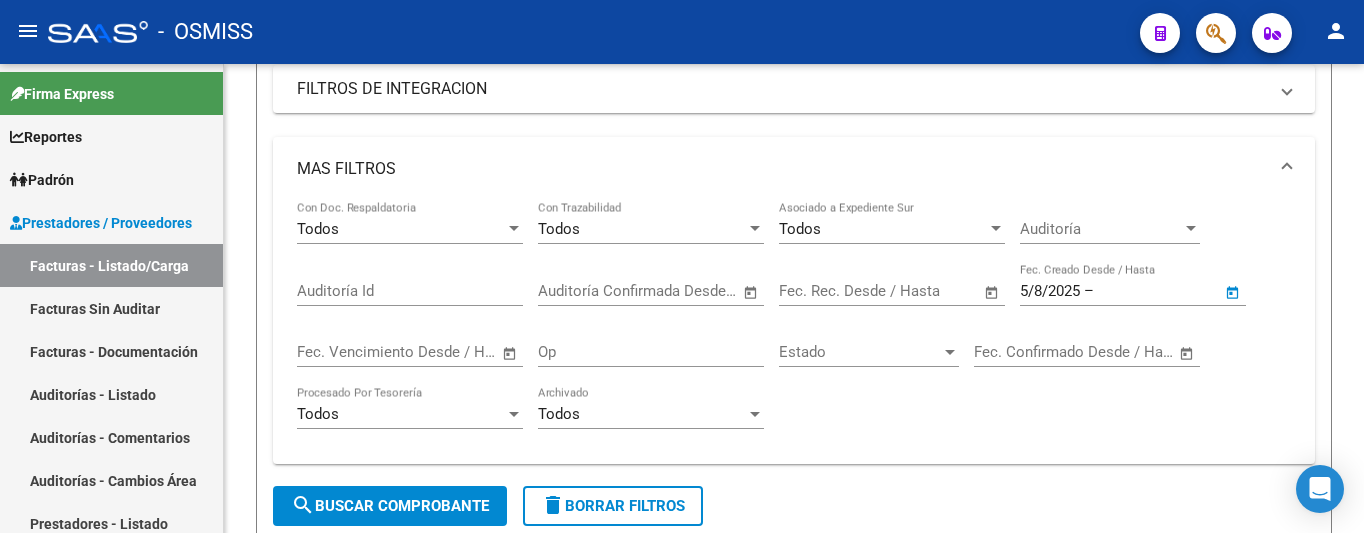 type on "5/8/2025" 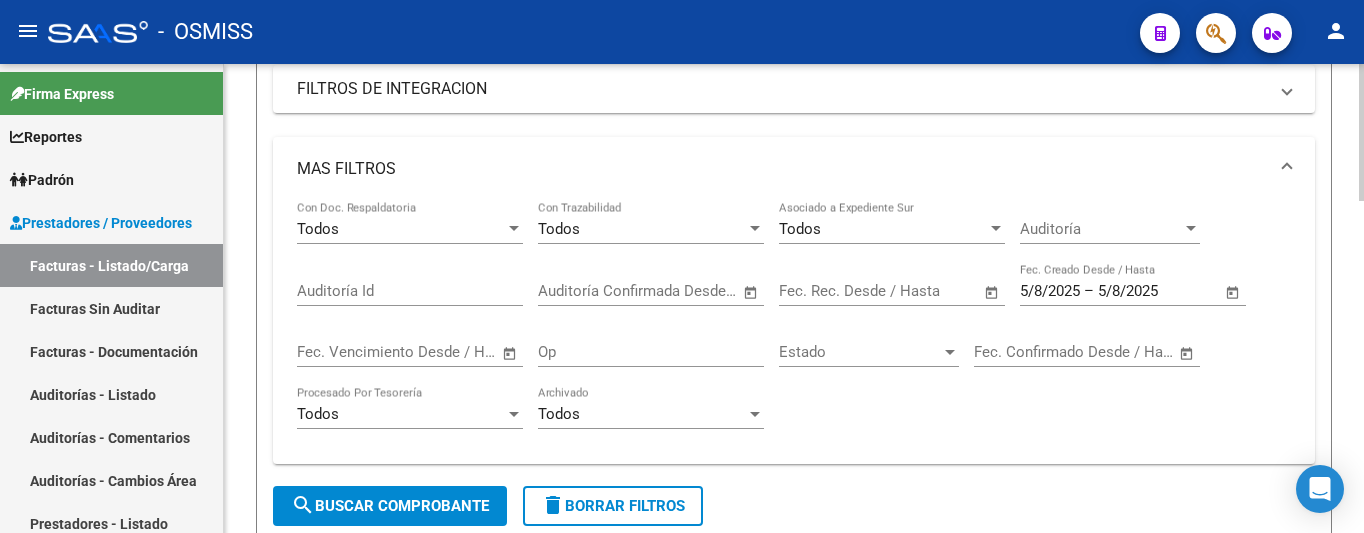click on "search  Buscar Comprobante" 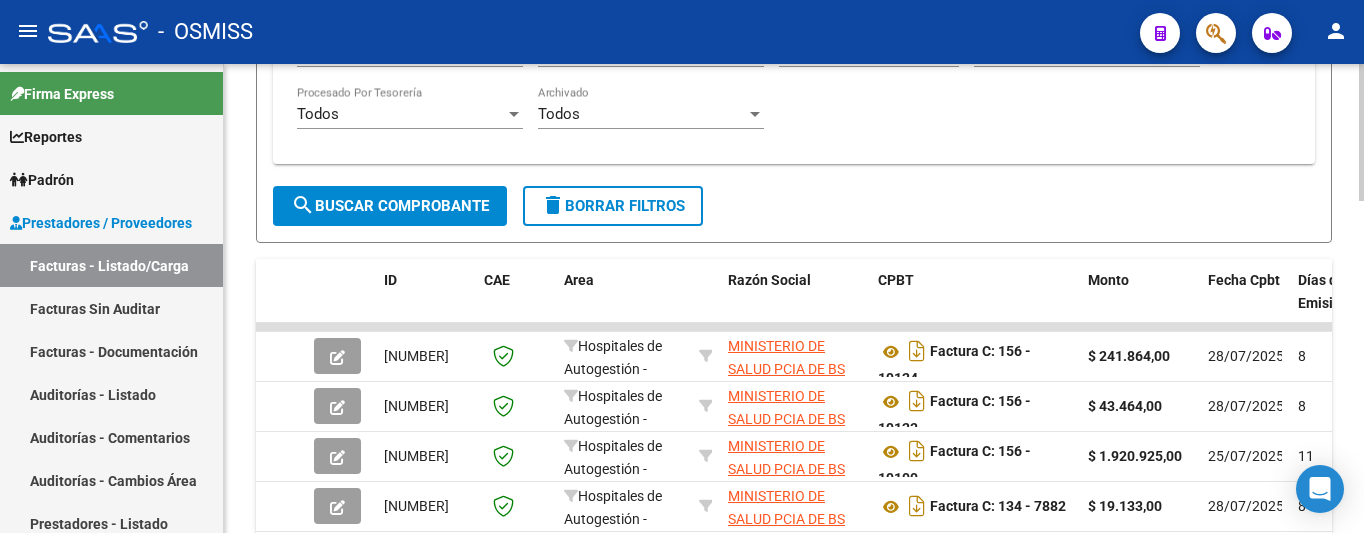 scroll, scrollTop: 900, scrollLeft: 0, axis: vertical 